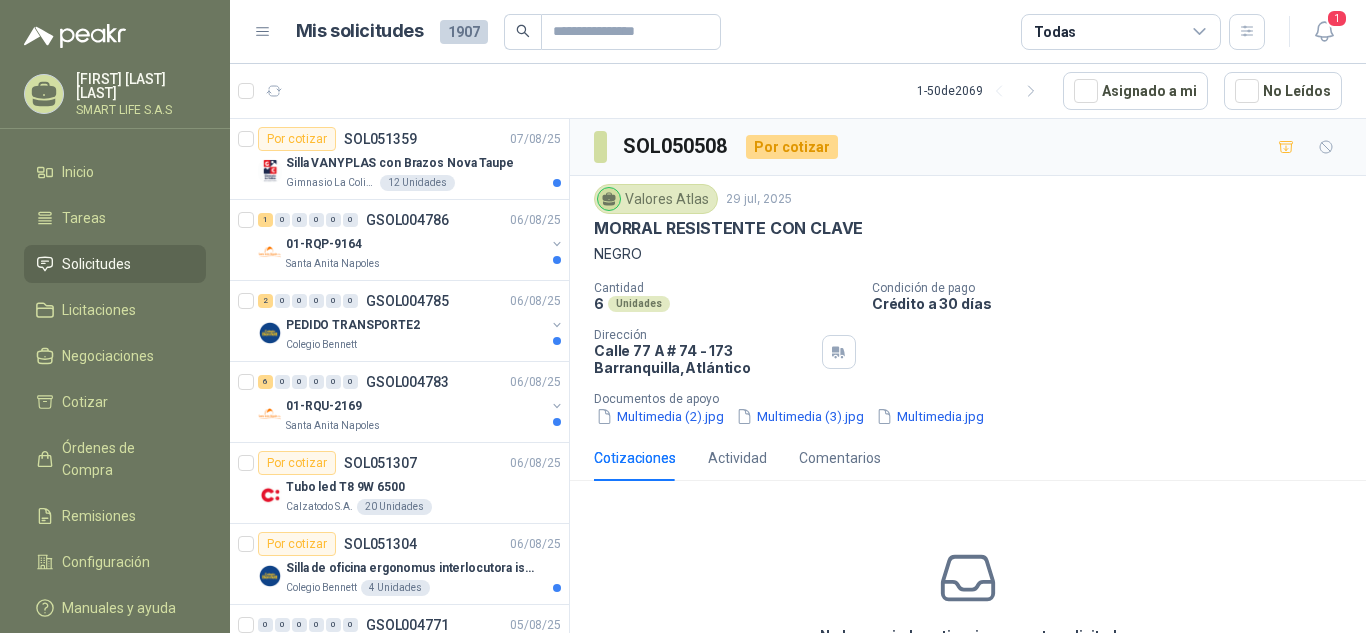 scroll, scrollTop: 0, scrollLeft: 0, axis: both 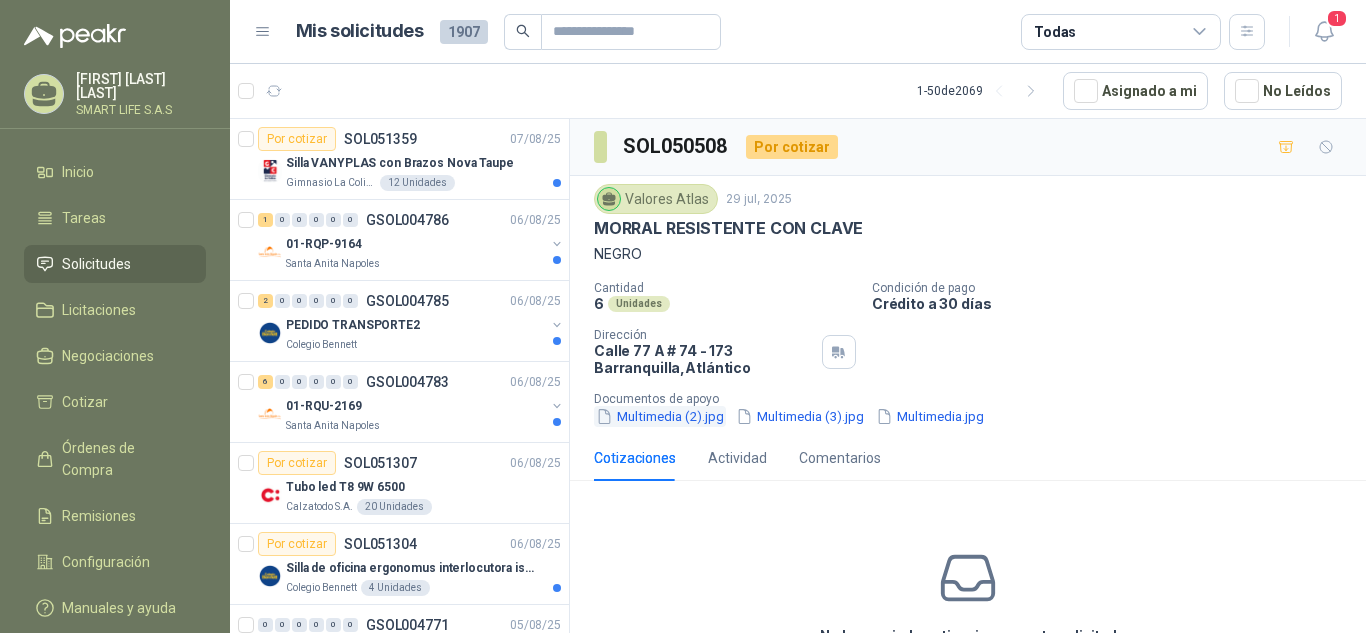 click on "Multimedia (2).jpg" at bounding box center [660, 416] 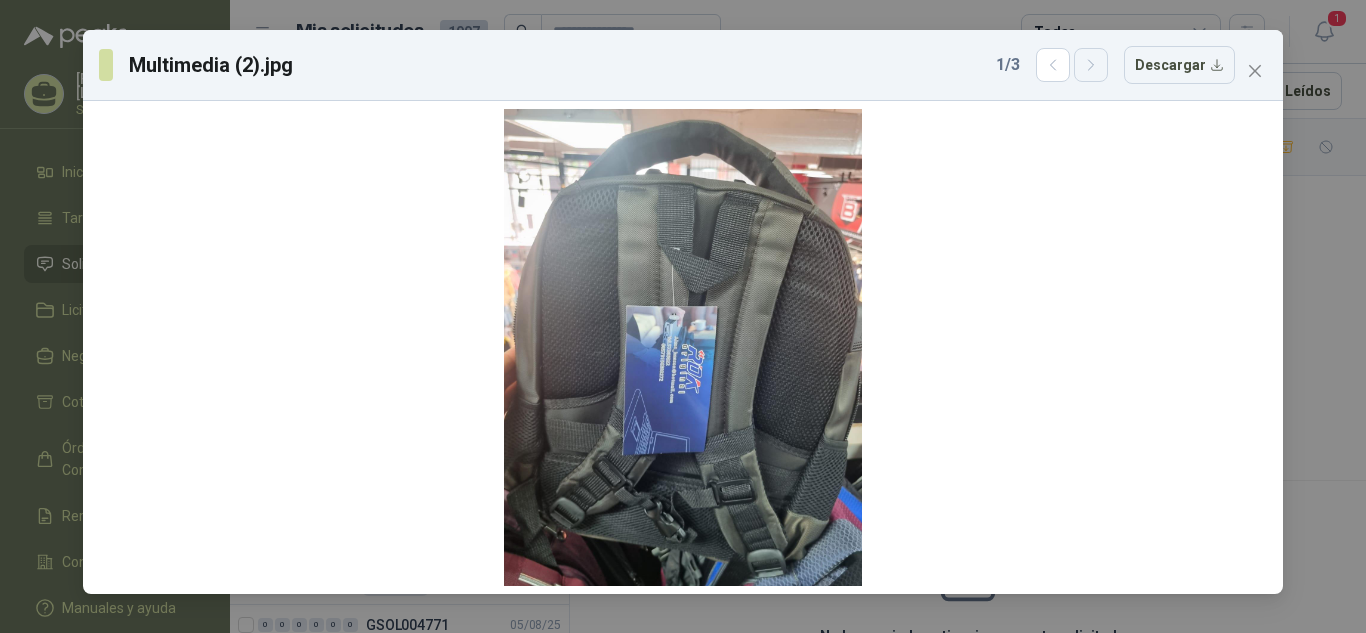 click 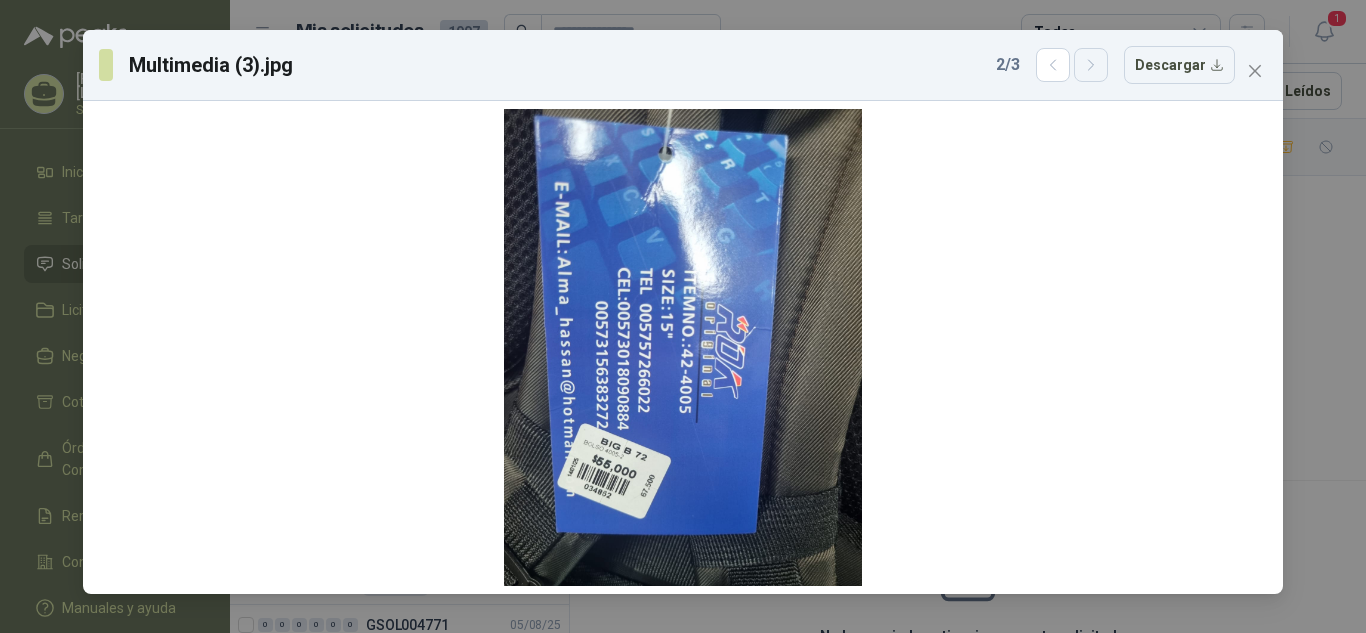 click 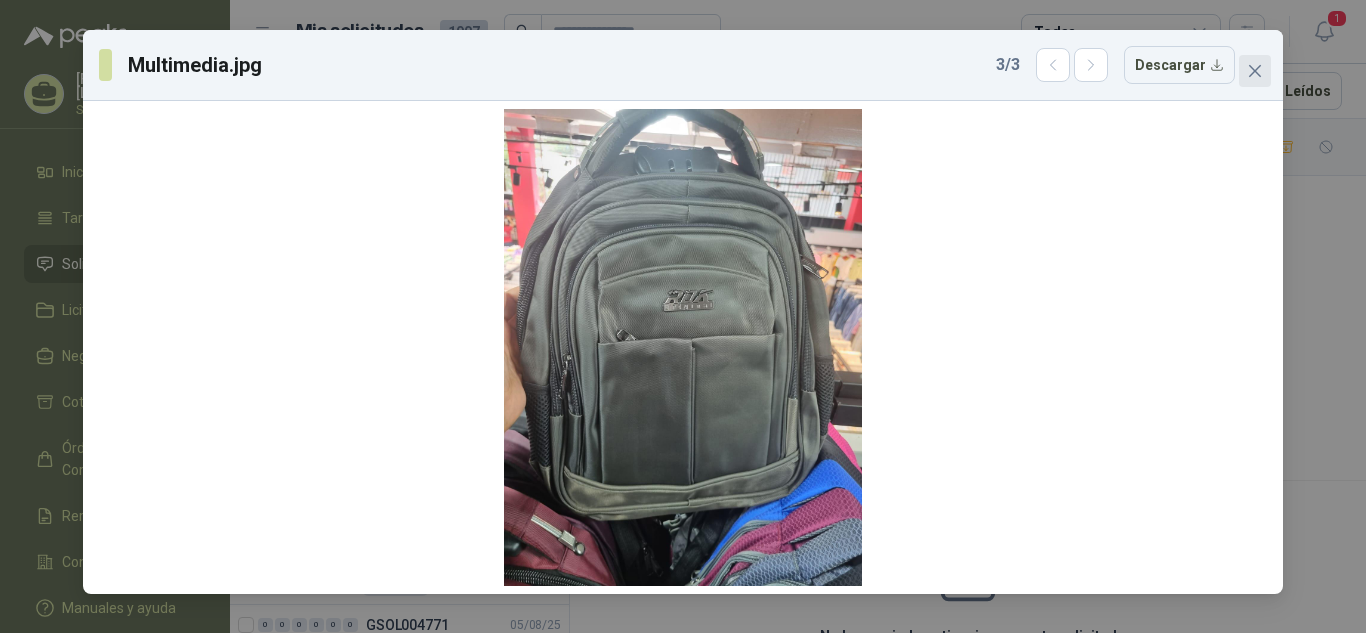 click 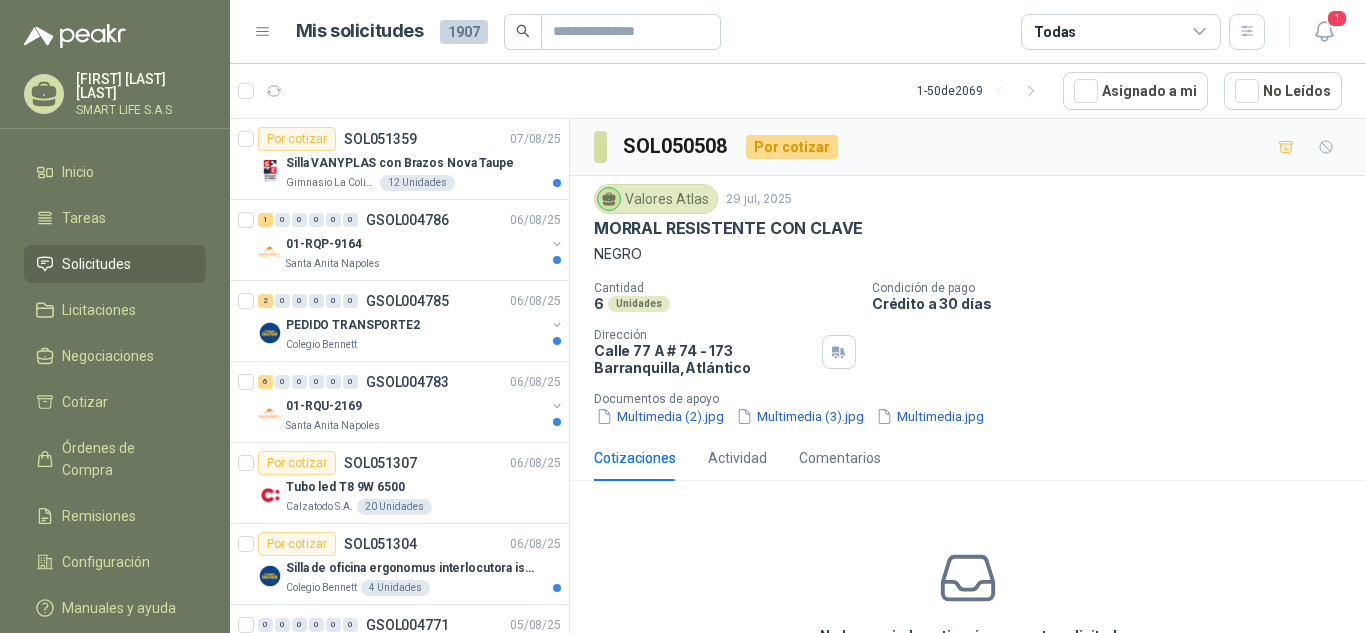 click on "Solicitudes" at bounding box center [96, 264] 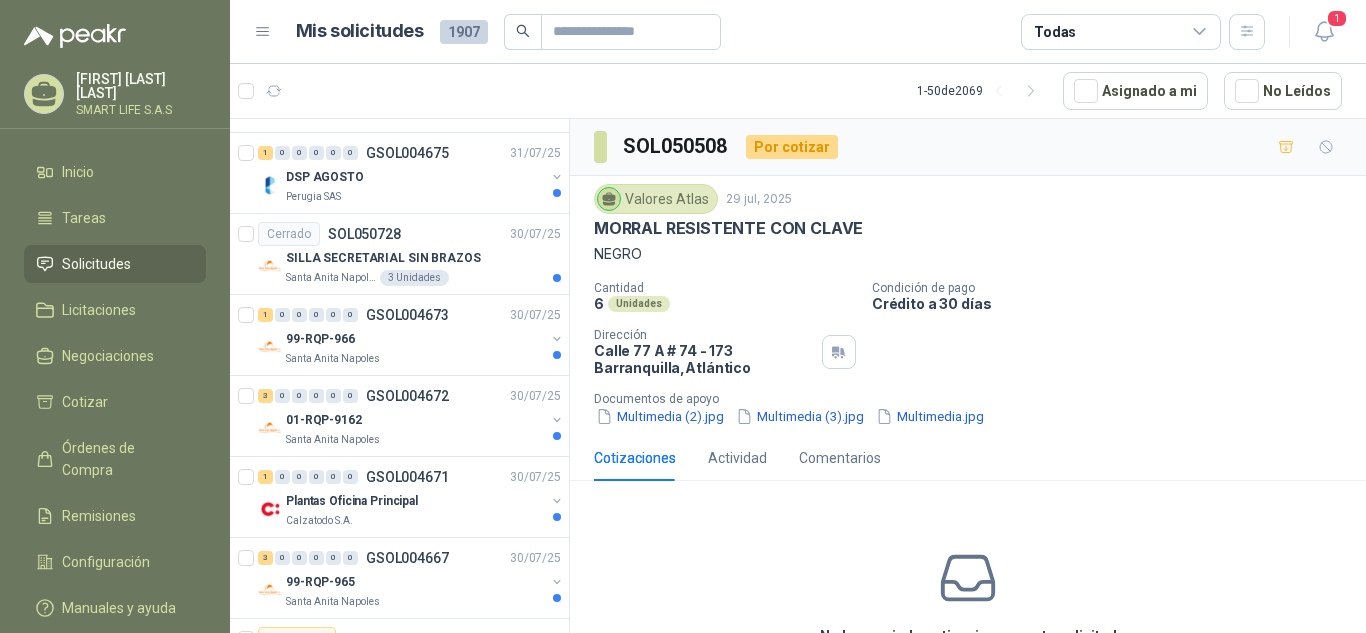 scroll, scrollTop: 3573, scrollLeft: 0, axis: vertical 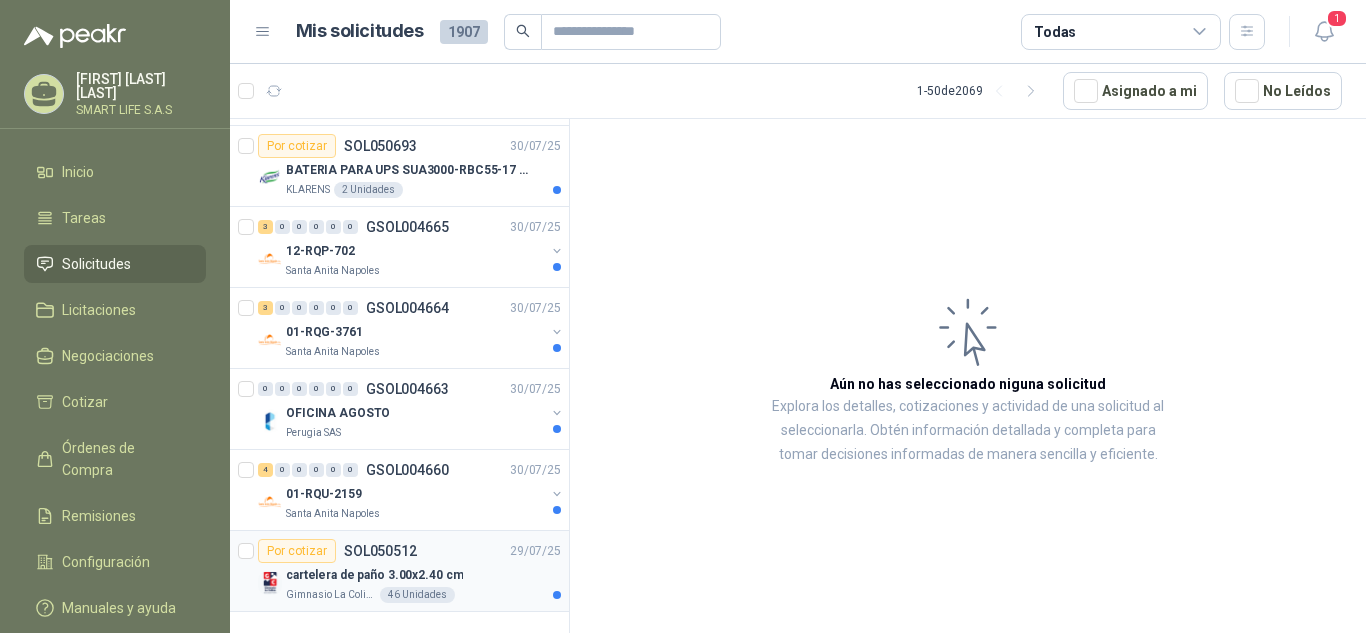 click on "cartelera de paño 3.00x2.40 cm" at bounding box center (423, 575) 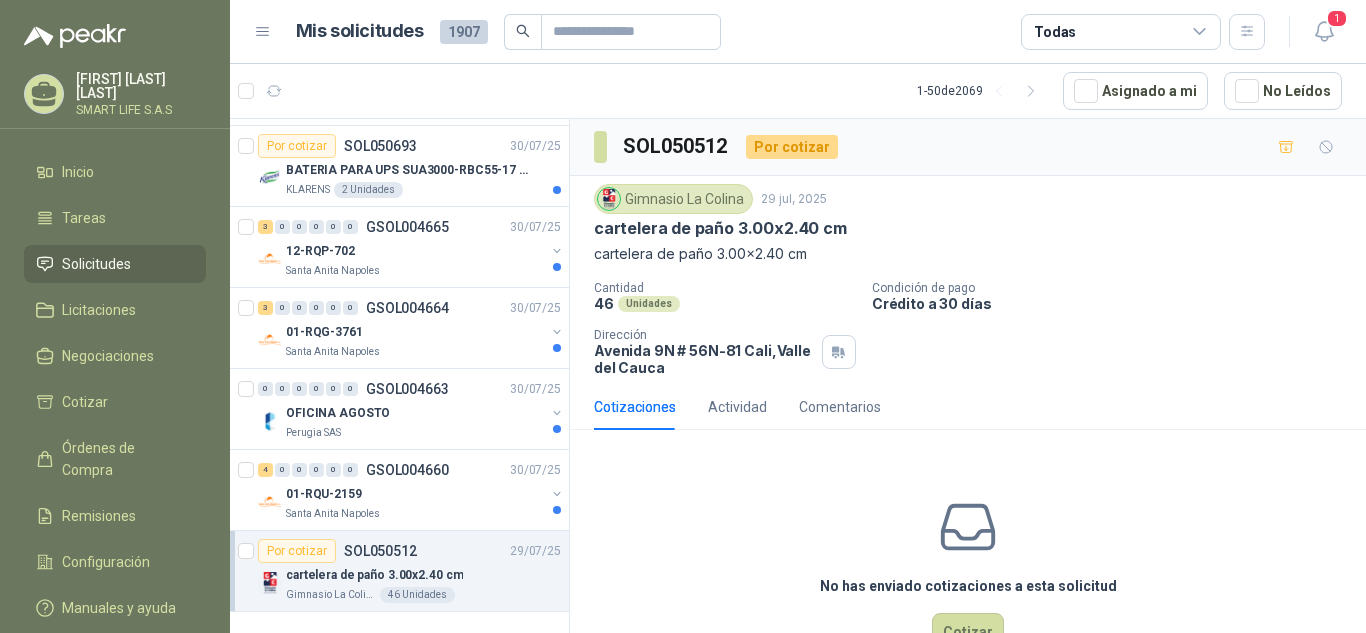 click on "Gimnasio La Colina" at bounding box center [673, 199] 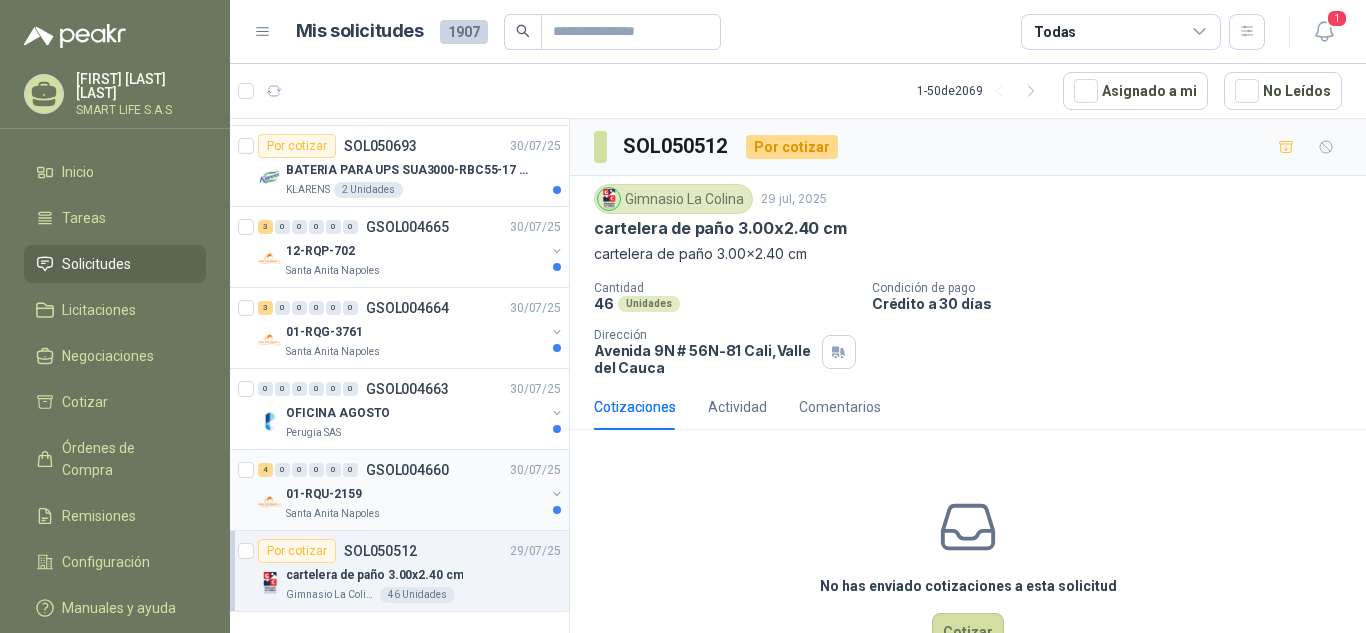 click on "01-RQU-2159" at bounding box center [415, 494] 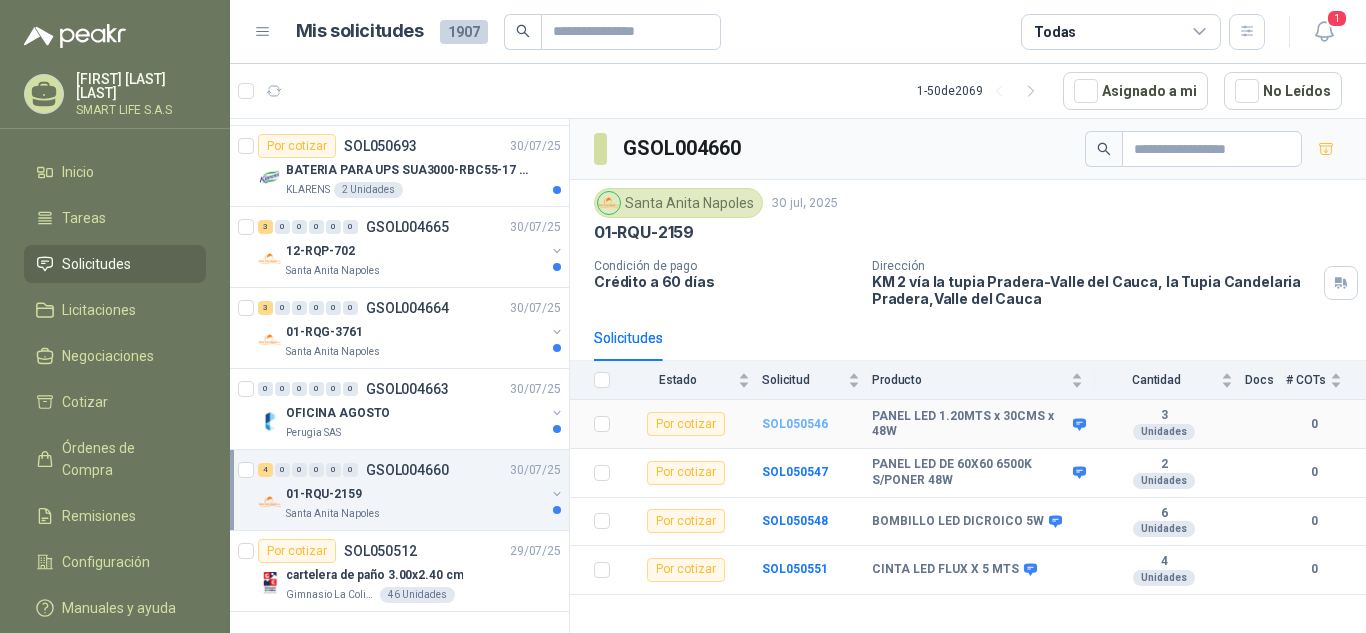 click on "SOL050546" at bounding box center (795, 424) 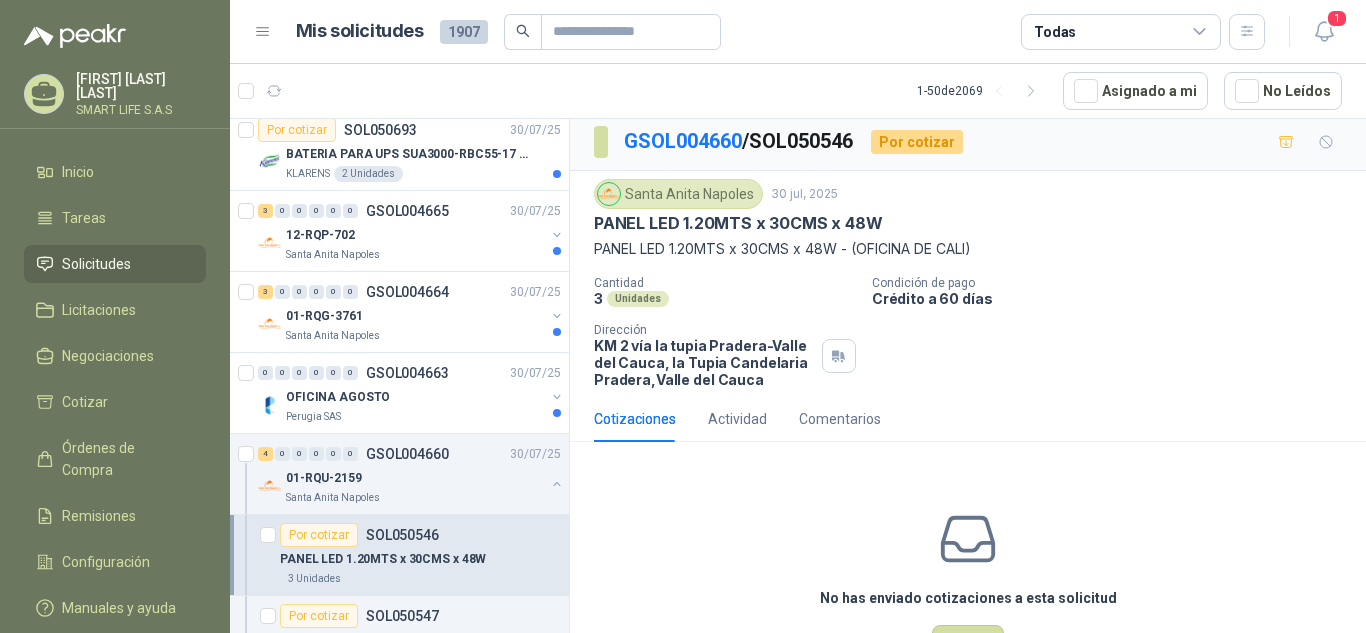 scroll, scrollTop: 0, scrollLeft: 0, axis: both 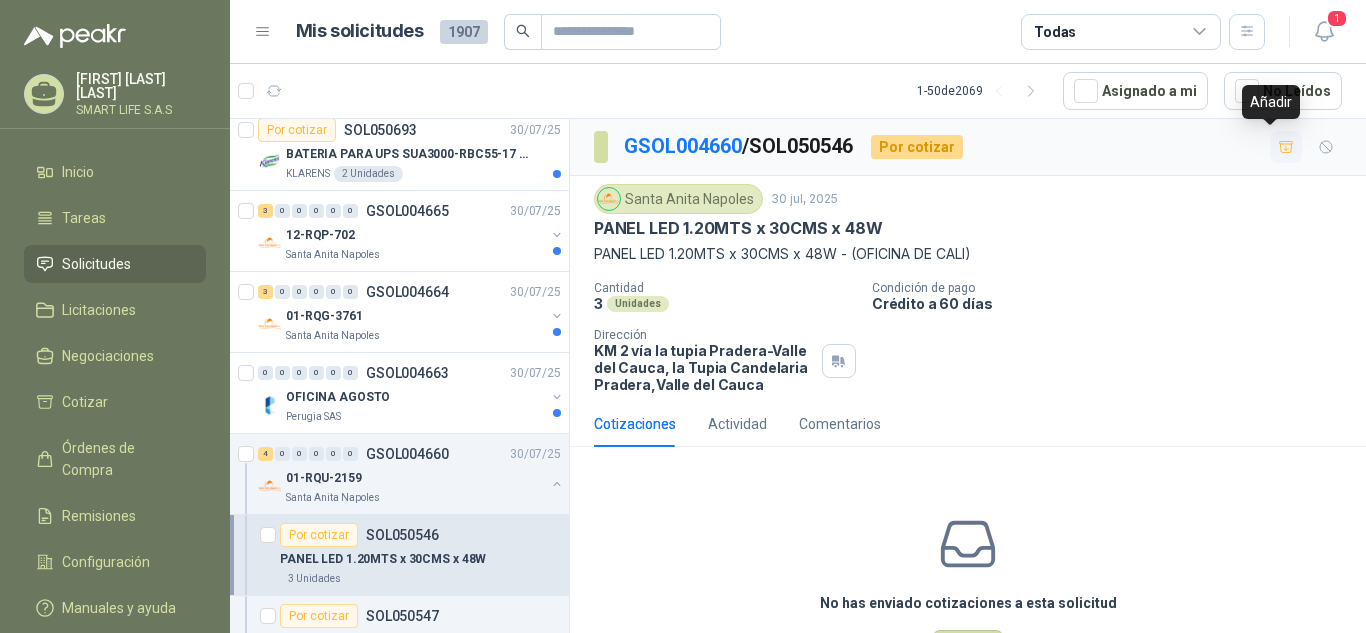 click 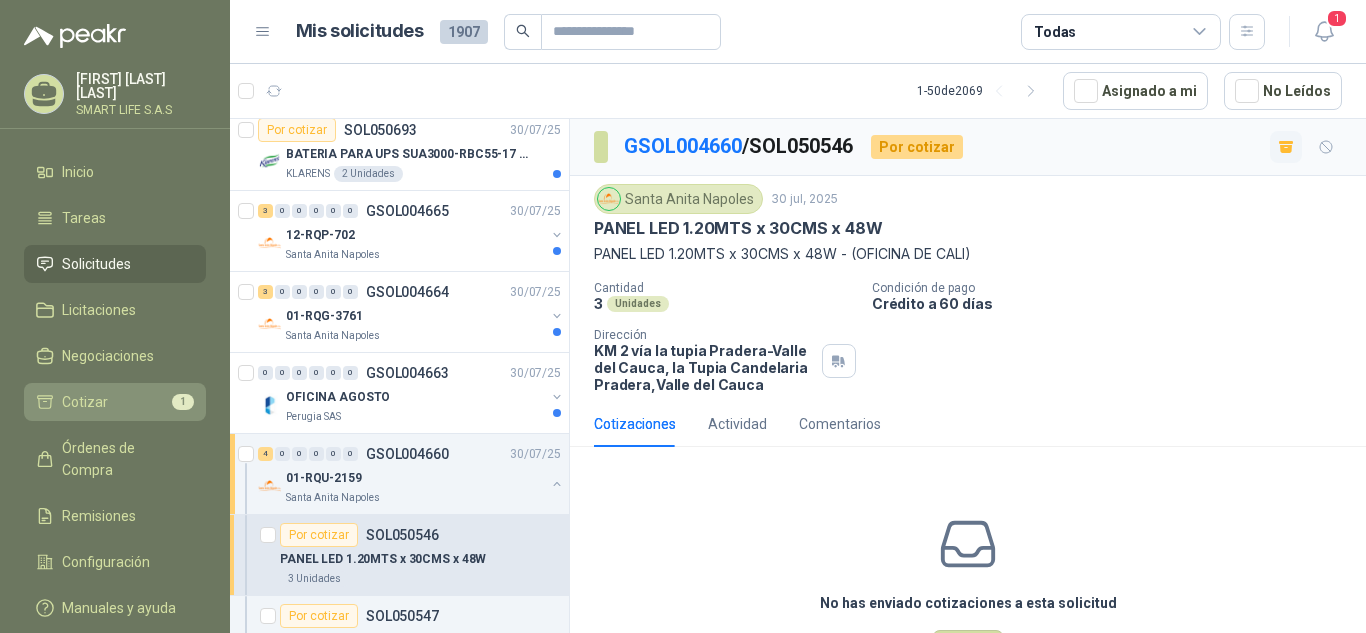 click on "Cotizar 1" at bounding box center [115, 402] 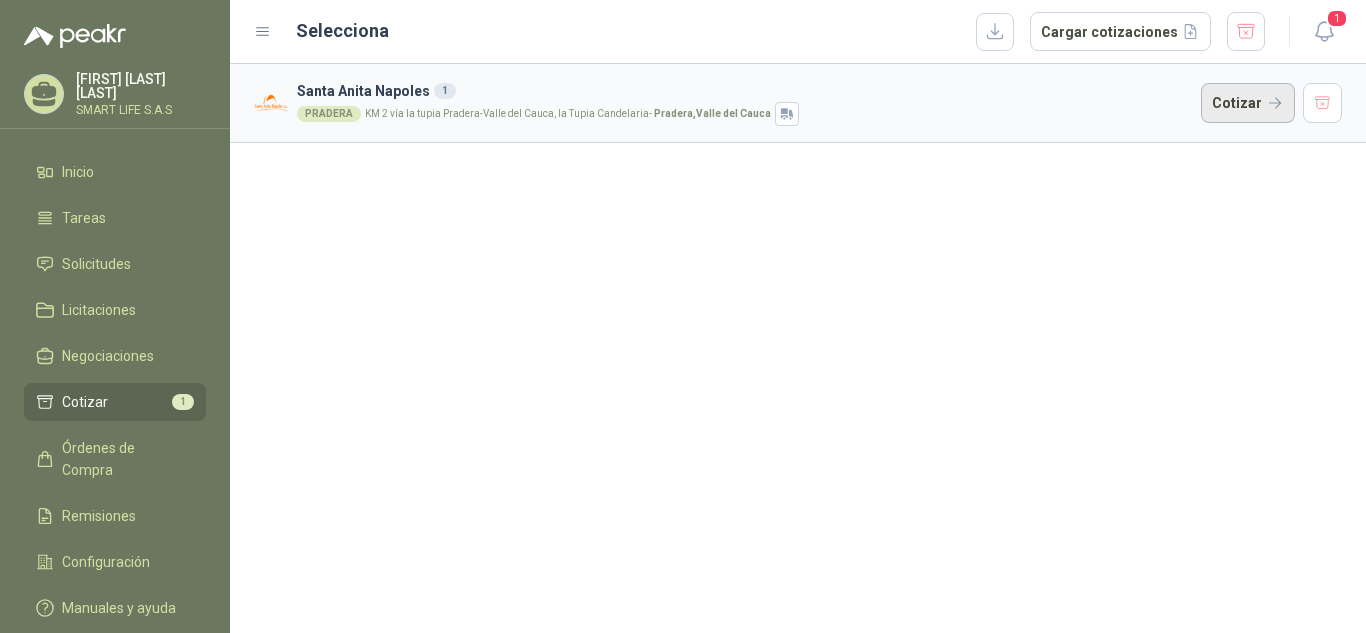 click on "Cotizar" at bounding box center (1248, 103) 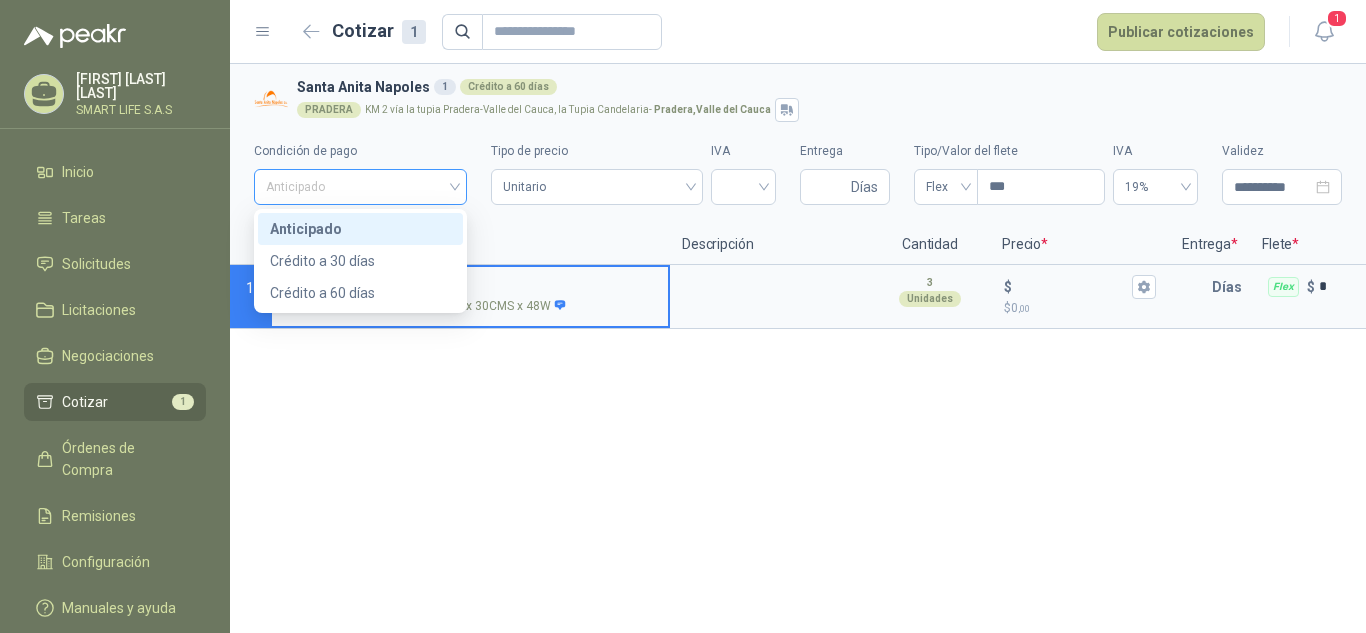 click on "Anticipado" at bounding box center [360, 187] 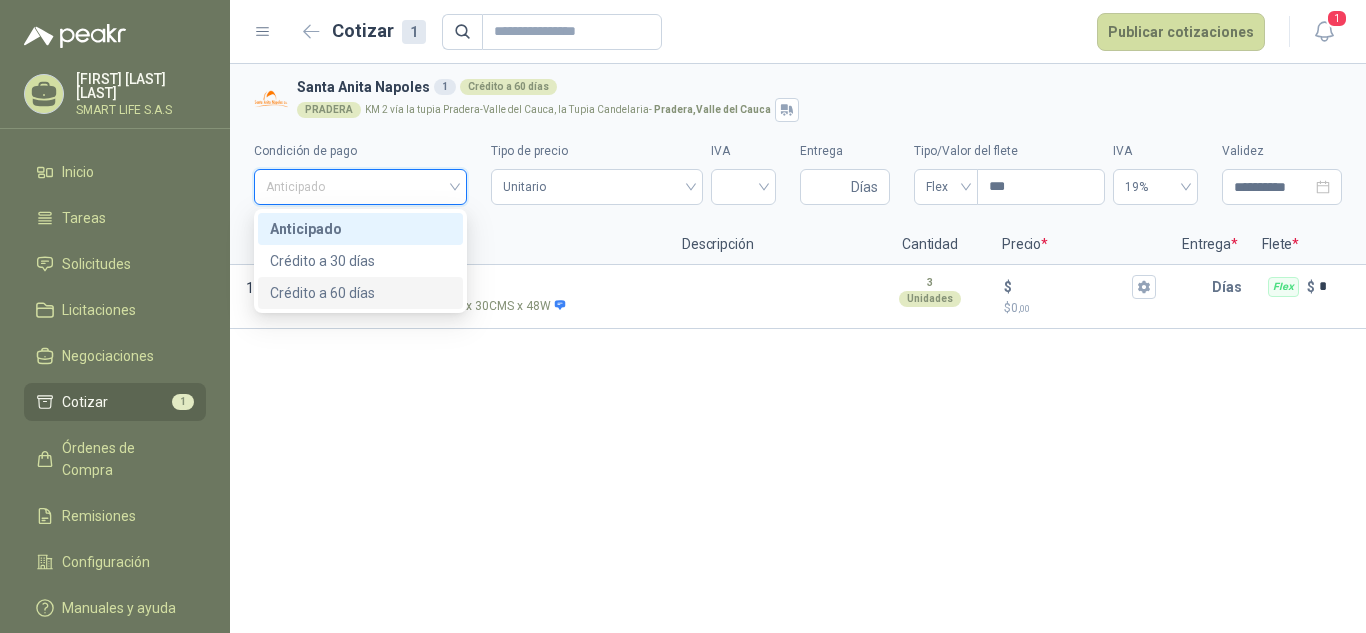click on "Crédito a 60 días" at bounding box center [360, 293] 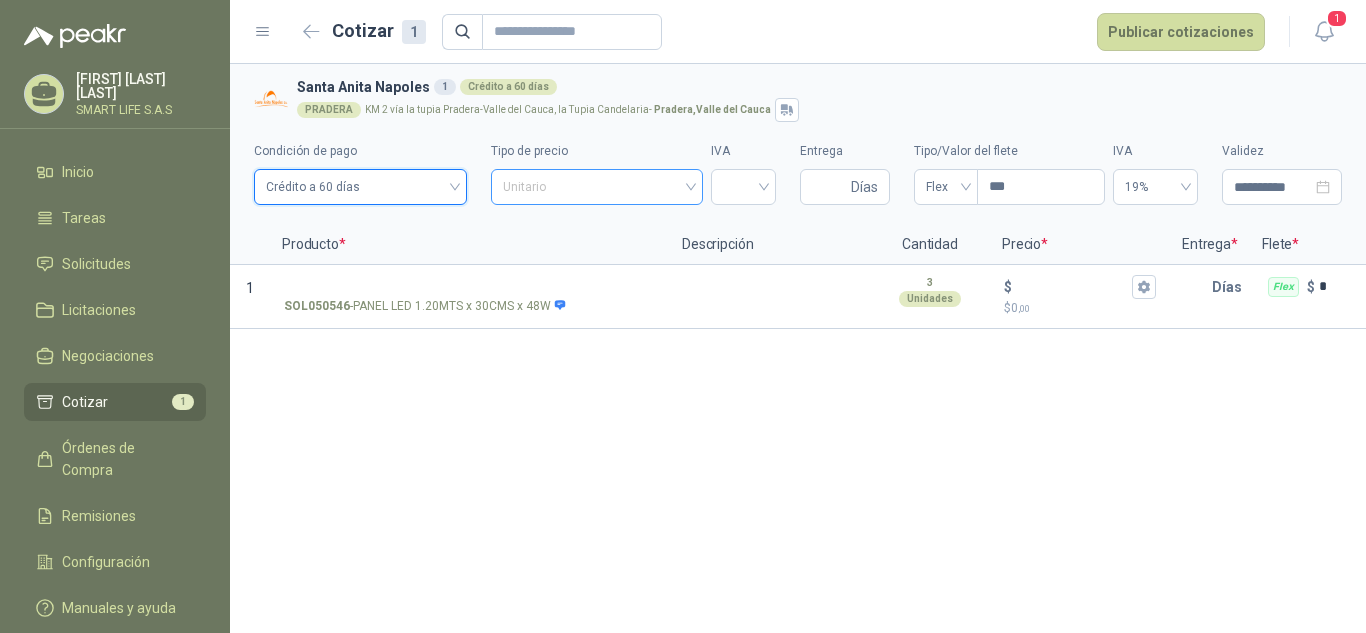 click on "Unitario" at bounding box center [596, 187] 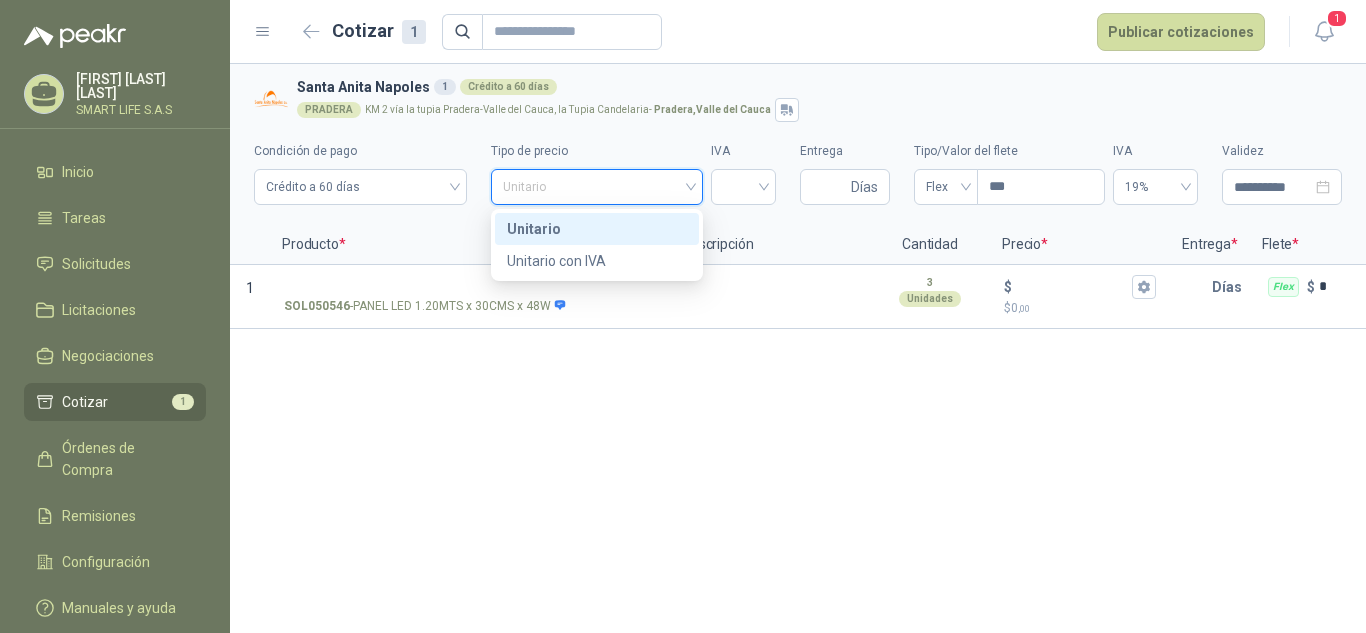 click on "Unitario" at bounding box center [596, 229] 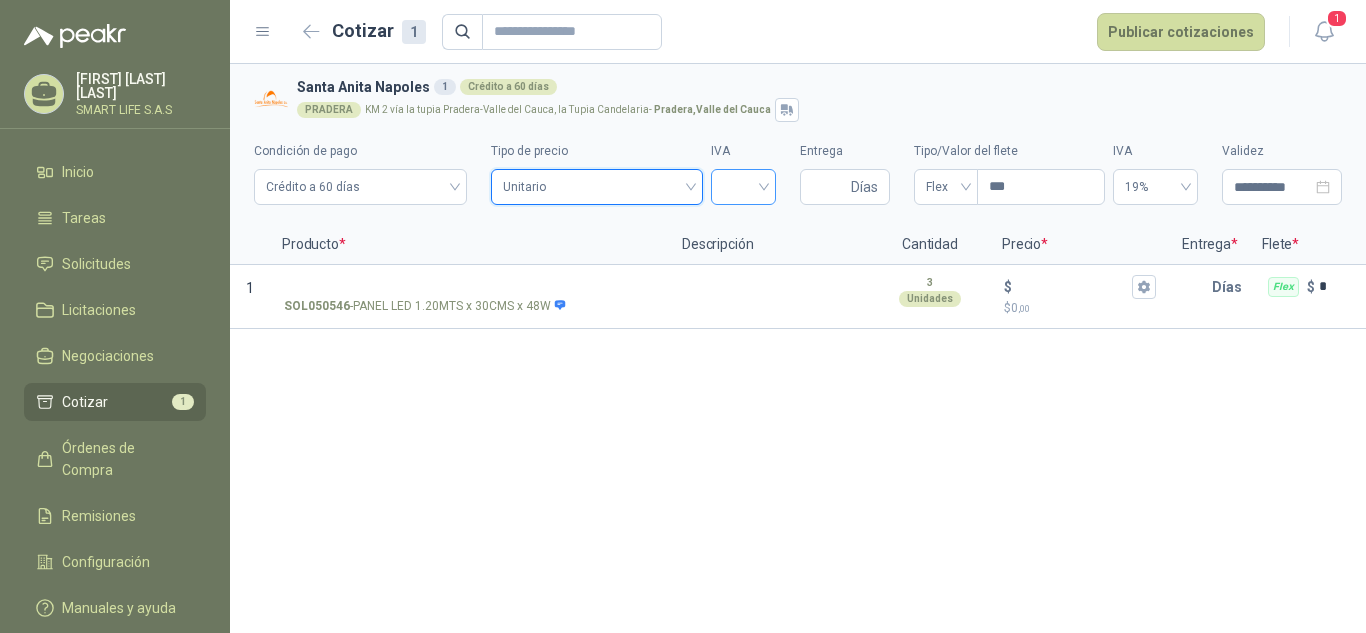 click at bounding box center (743, 185) 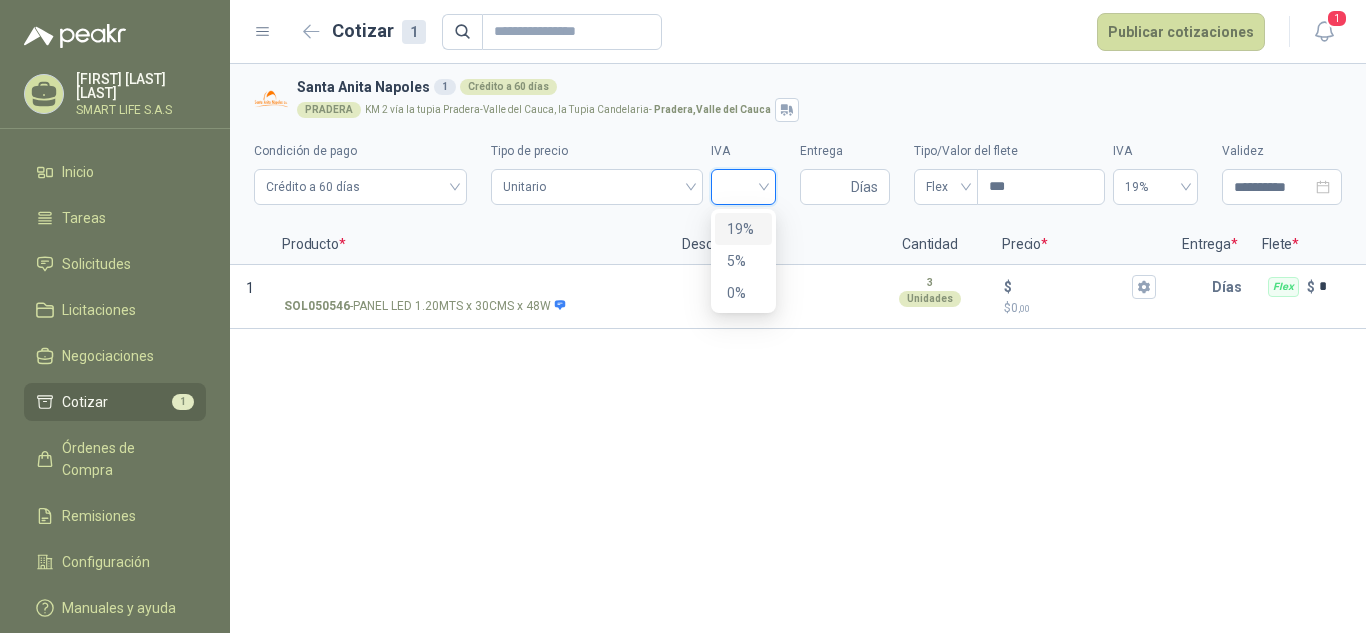 click on "19%" at bounding box center [743, 229] 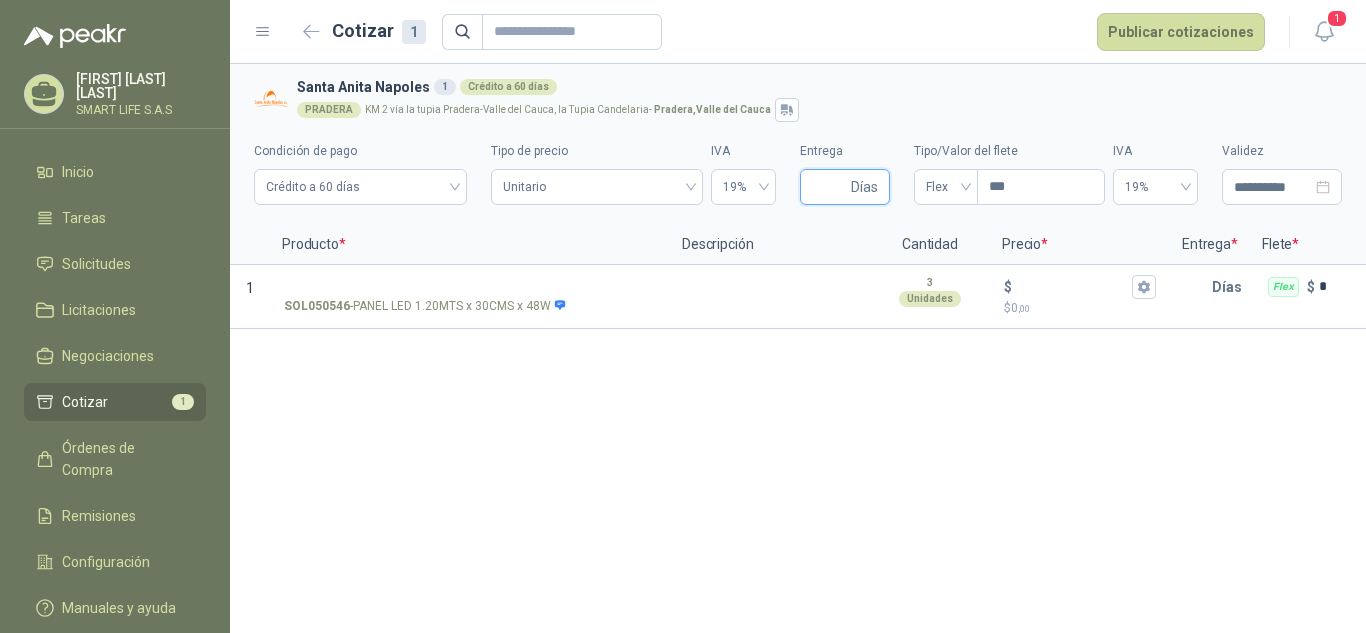 click on "Entrega" at bounding box center [829, 187] 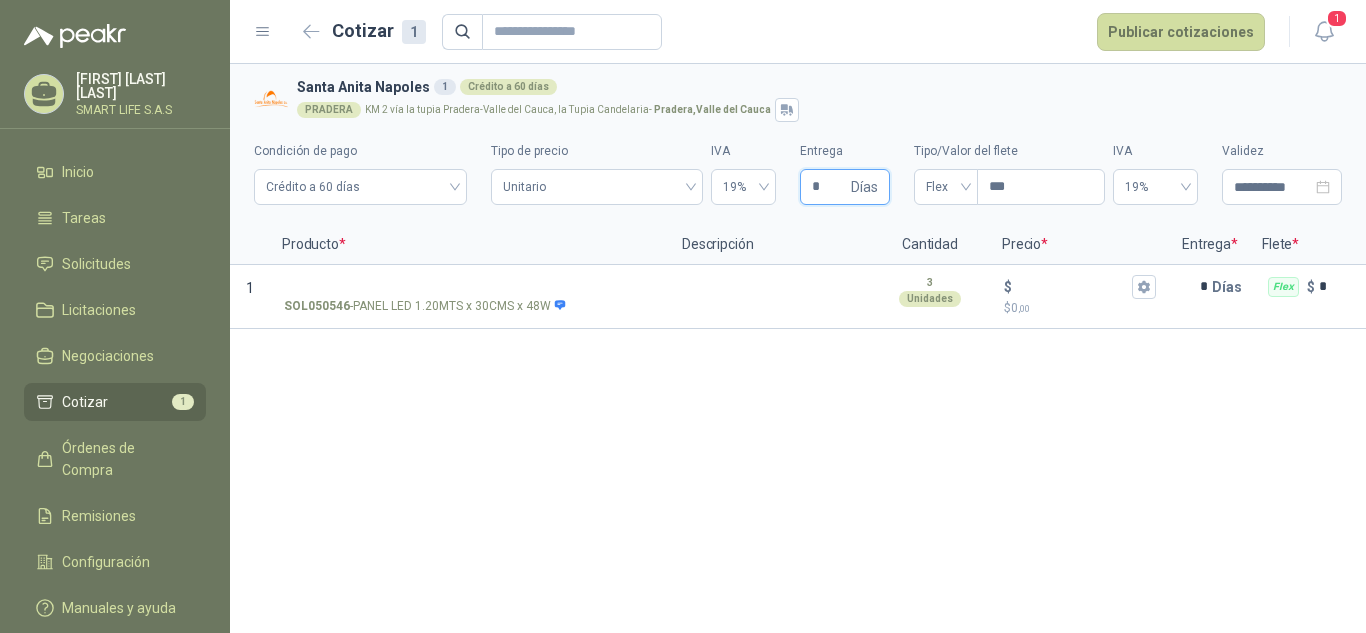 type 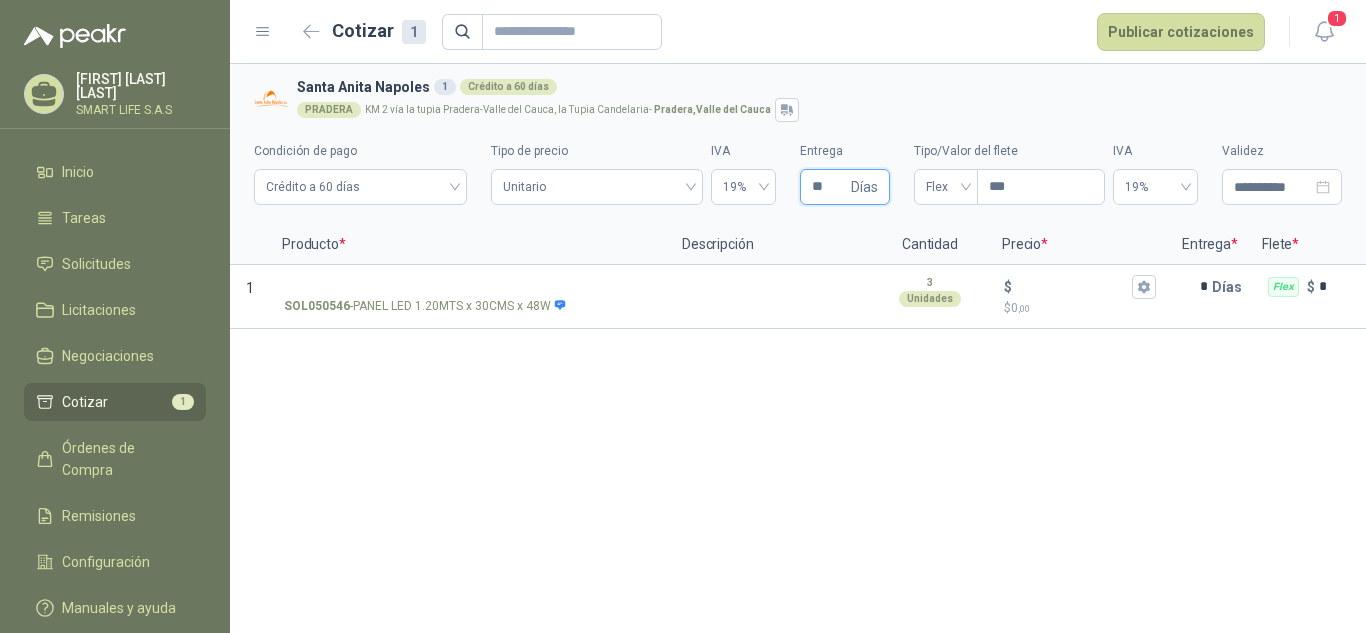 type 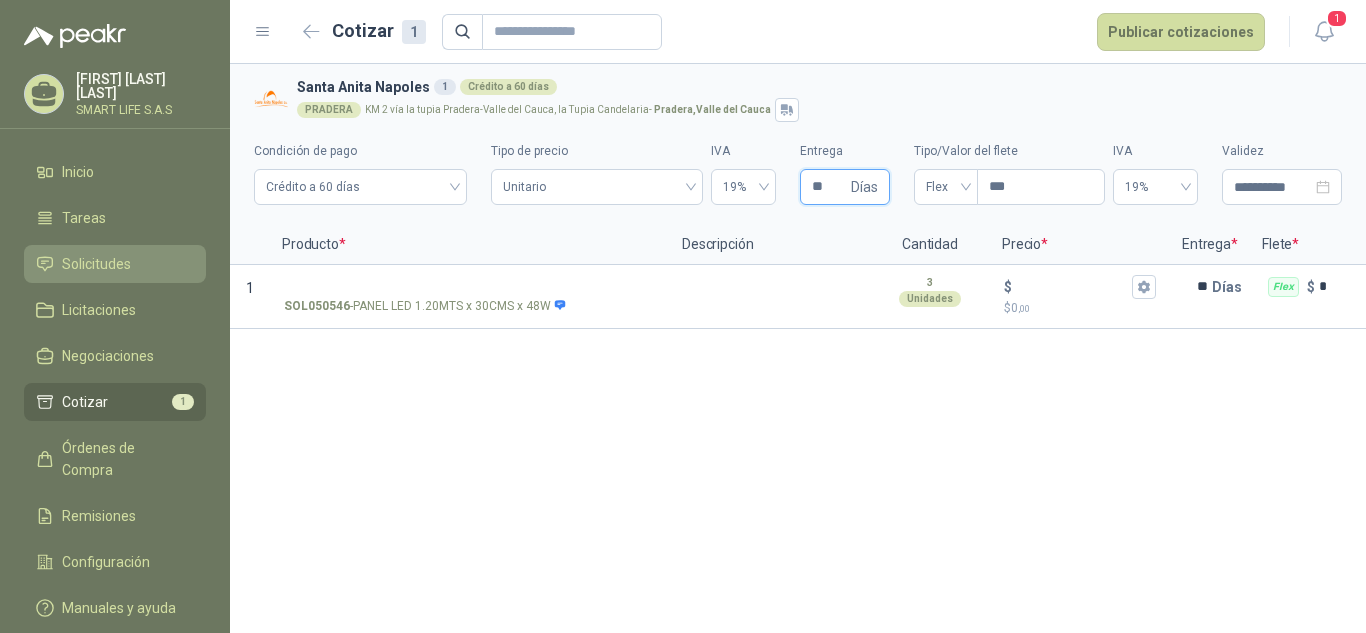 type on "**" 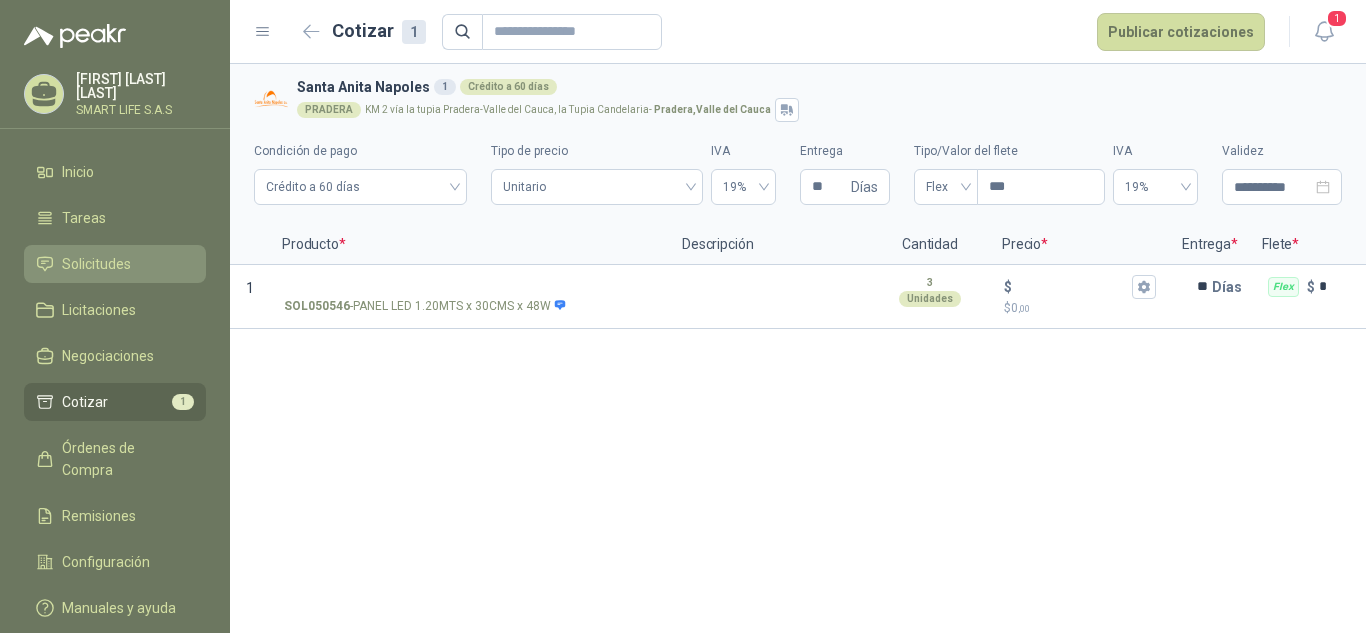 click on "Solicitudes" at bounding box center [96, 264] 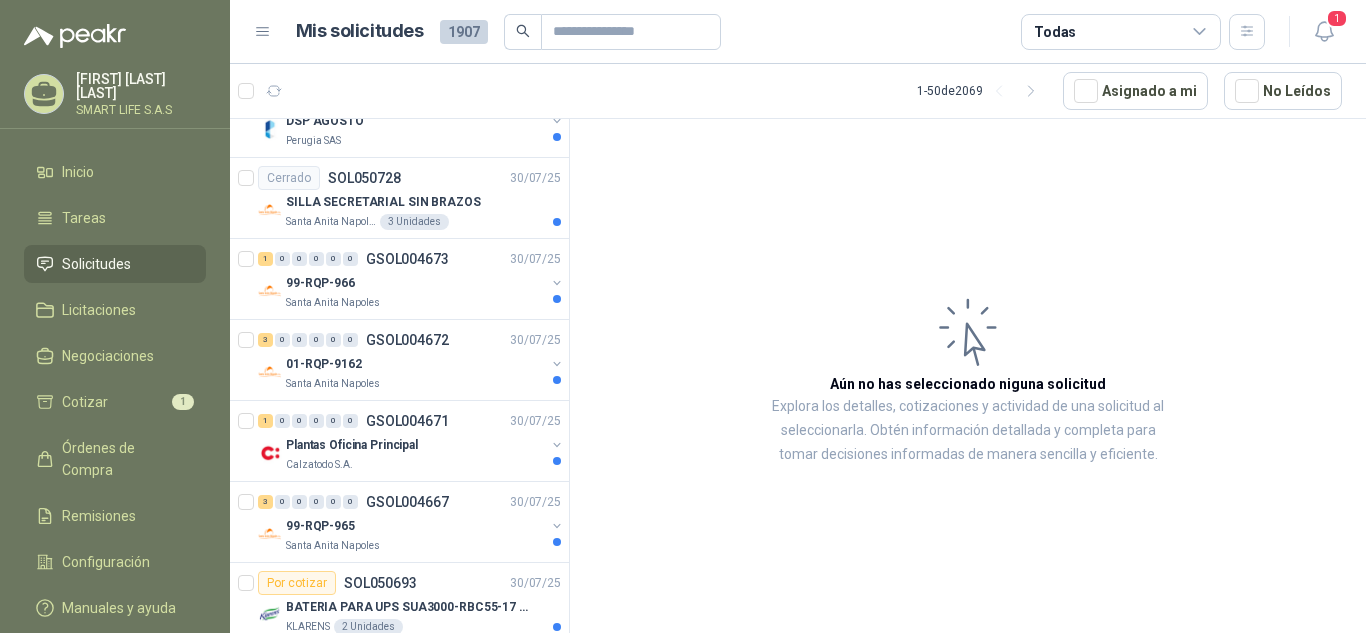 scroll, scrollTop: 3573, scrollLeft: 0, axis: vertical 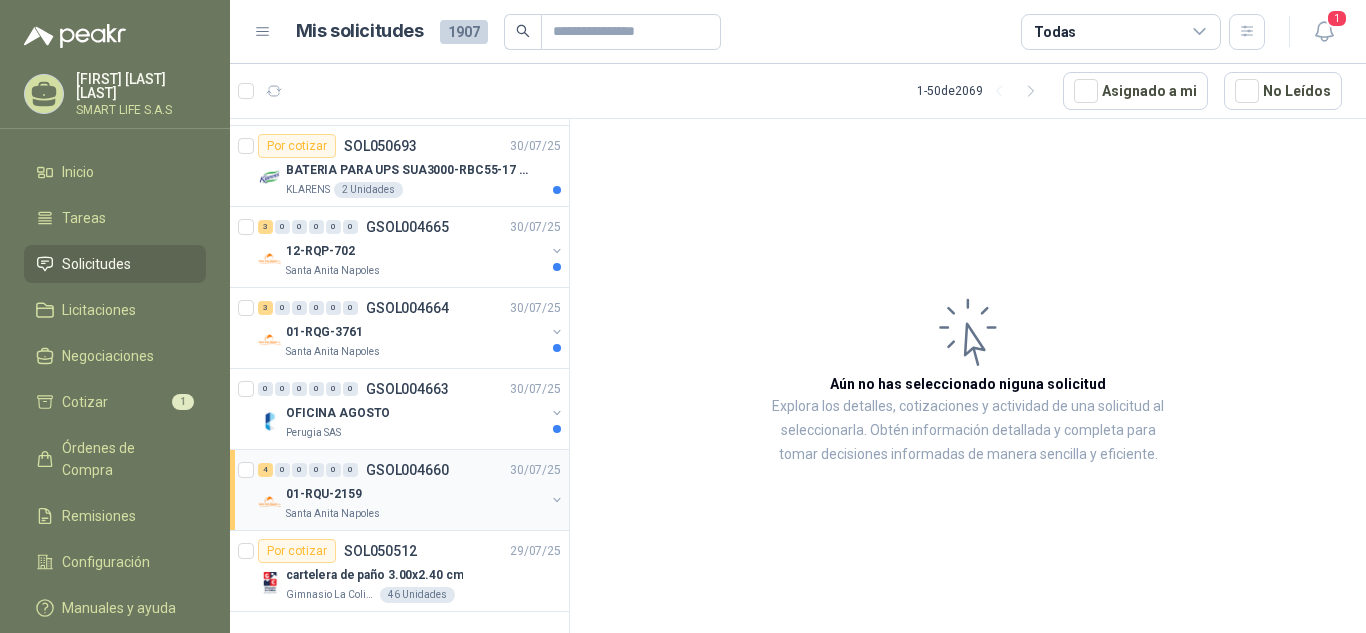 click on "4   0   0   0   0   0   GSOL004660 30/07/25" at bounding box center (411, 470) 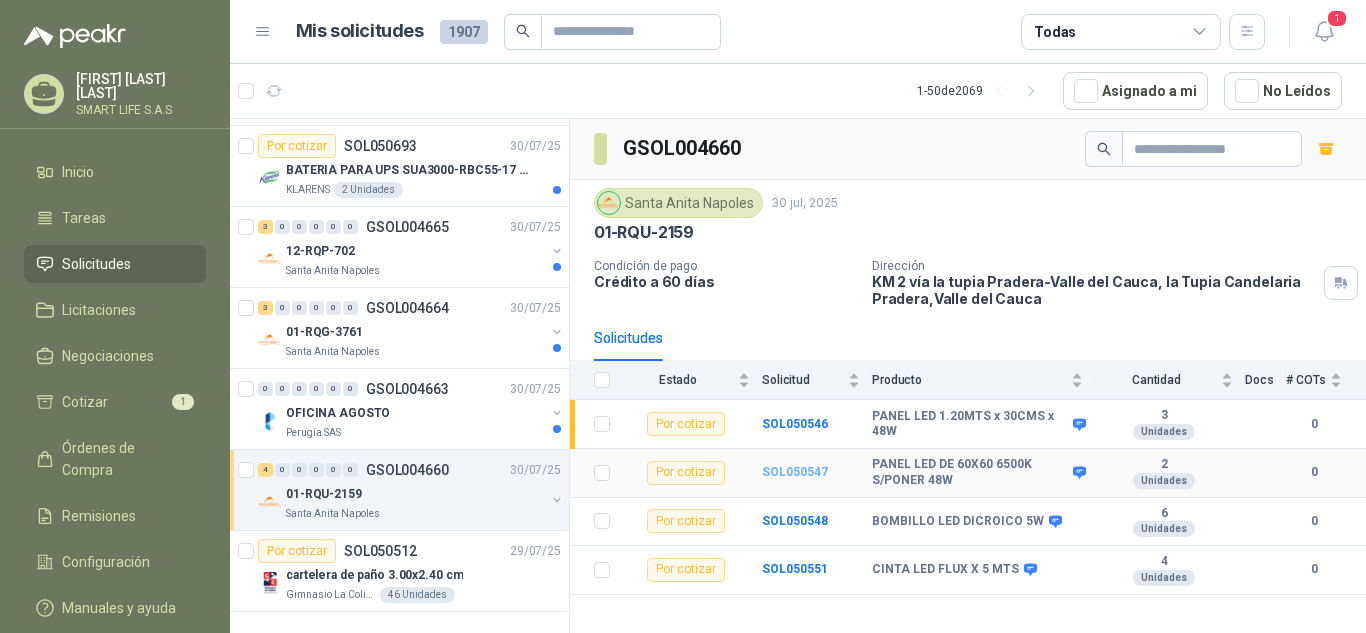 click on "SOL050547" at bounding box center [795, 472] 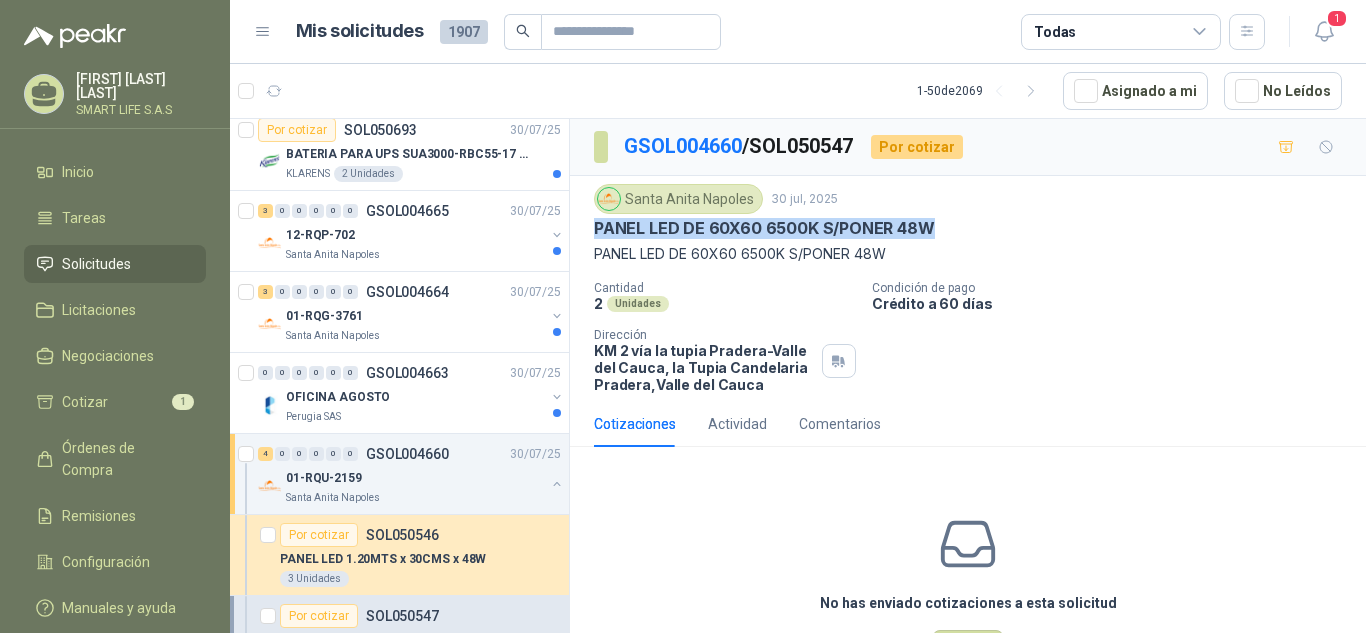 drag, startPoint x: 594, startPoint y: 227, endPoint x: 937, endPoint y: 236, distance: 343.11804 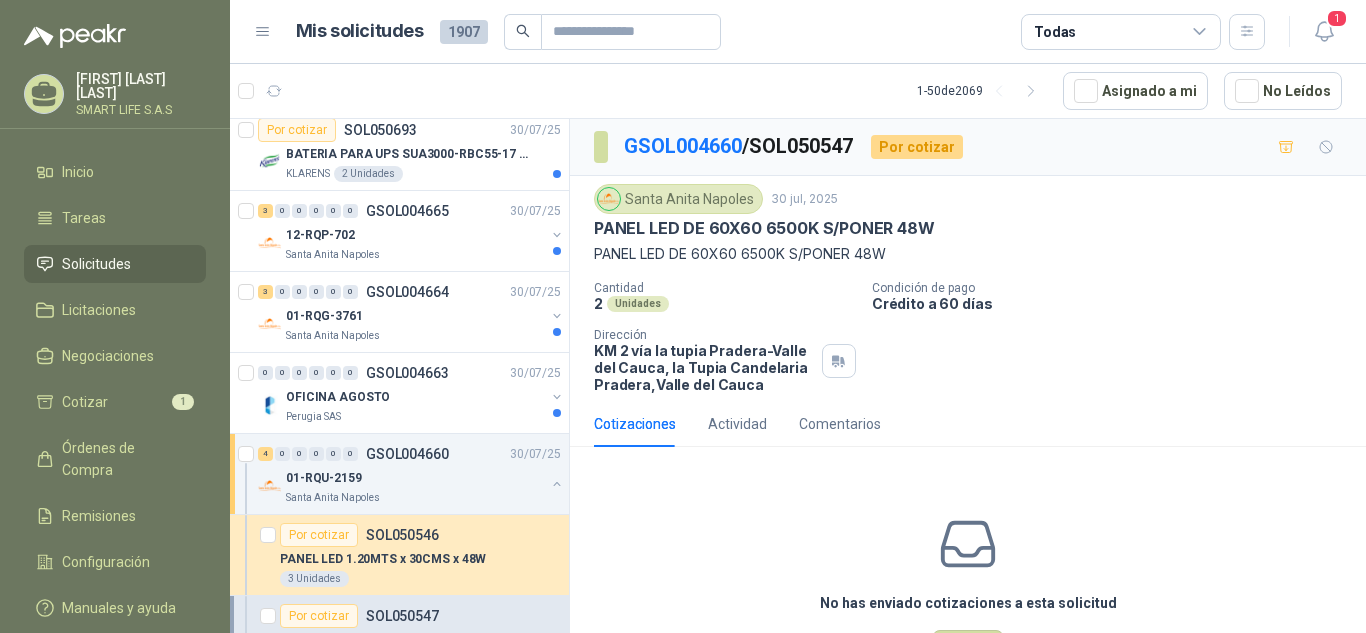 click on "Crédito a 60 días" at bounding box center [1115, 303] 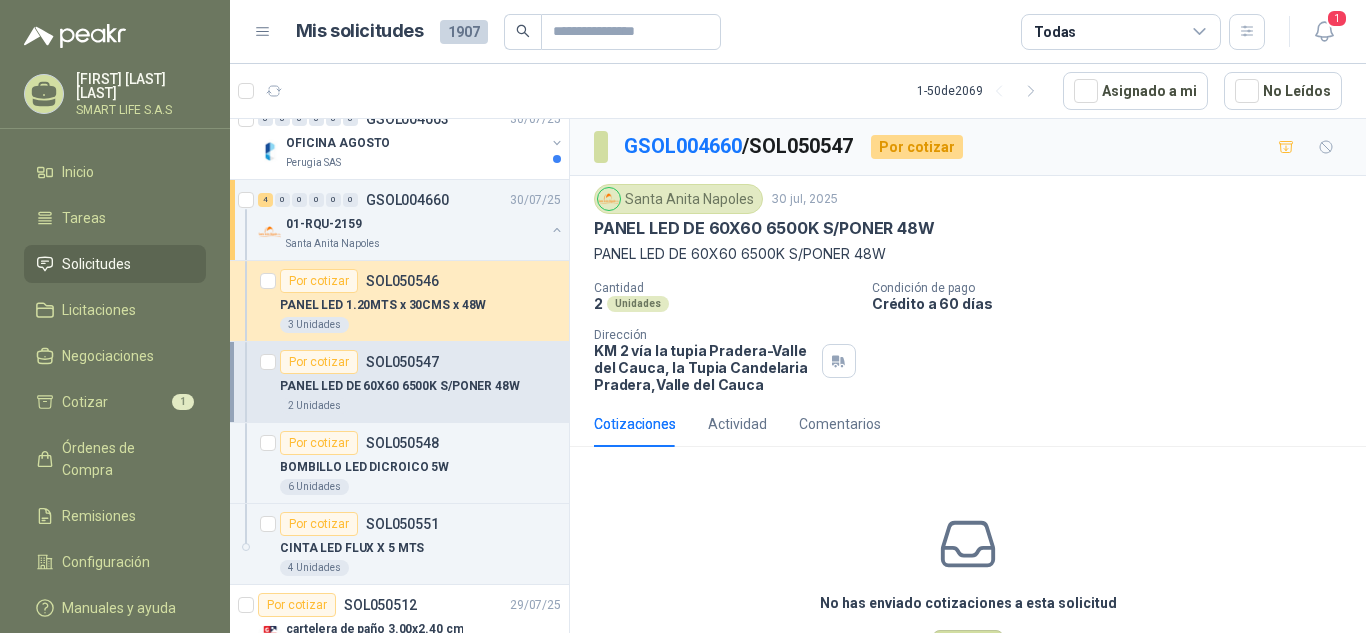 scroll, scrollTop: 3897, scrollLeft: 0, axis: vertical 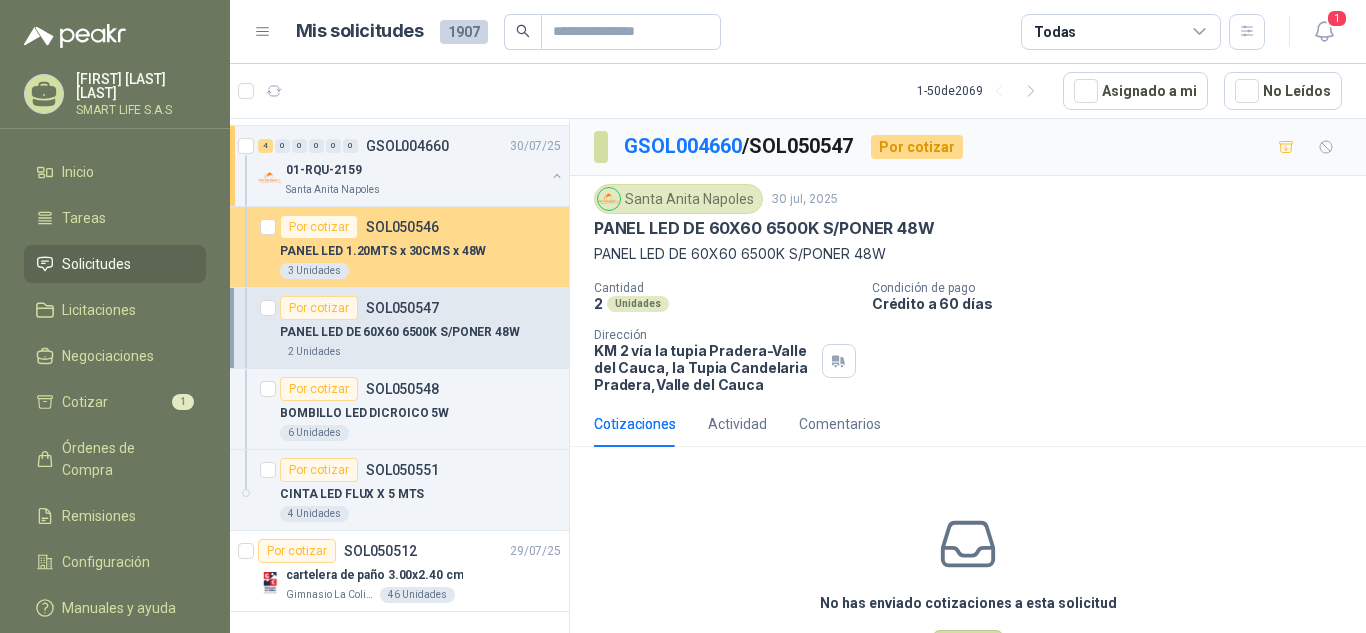 click on "PANEL LED 1.20MTS x 30CMS x 48W" at bounding box center [383, 251] 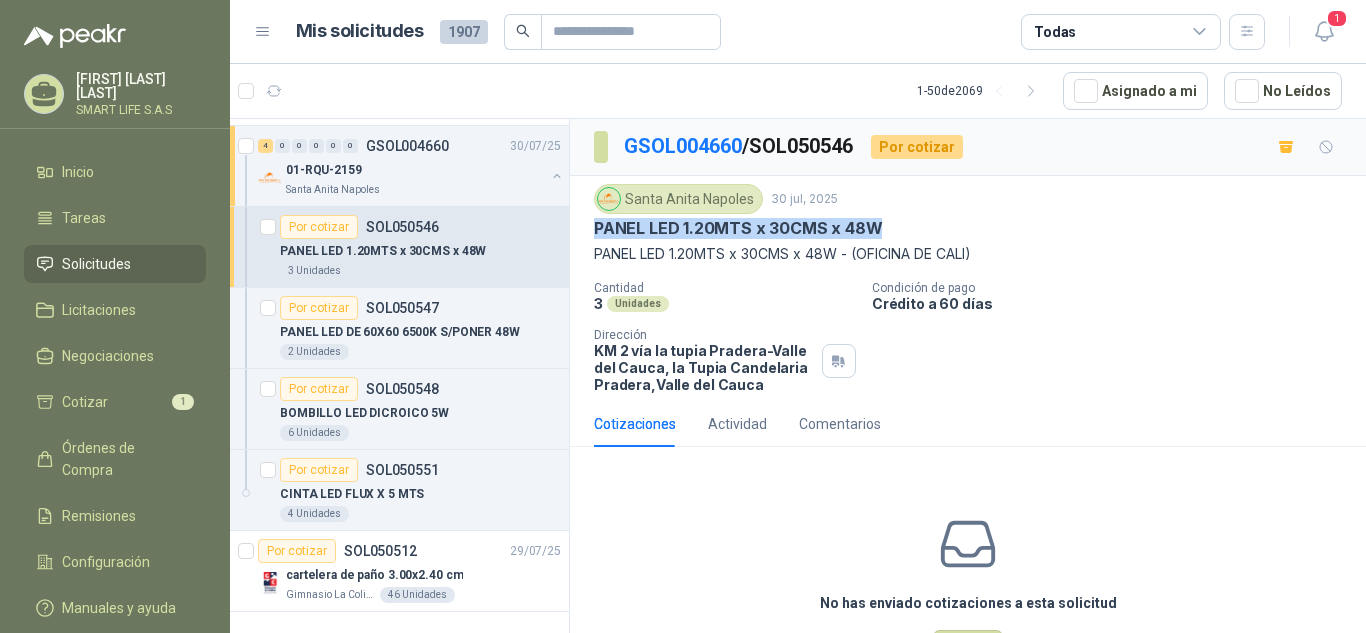 drag, startPoint x: 874, startPoint y: 232, endPoint x: 584, endPoint y: 218, distance: 290.33774 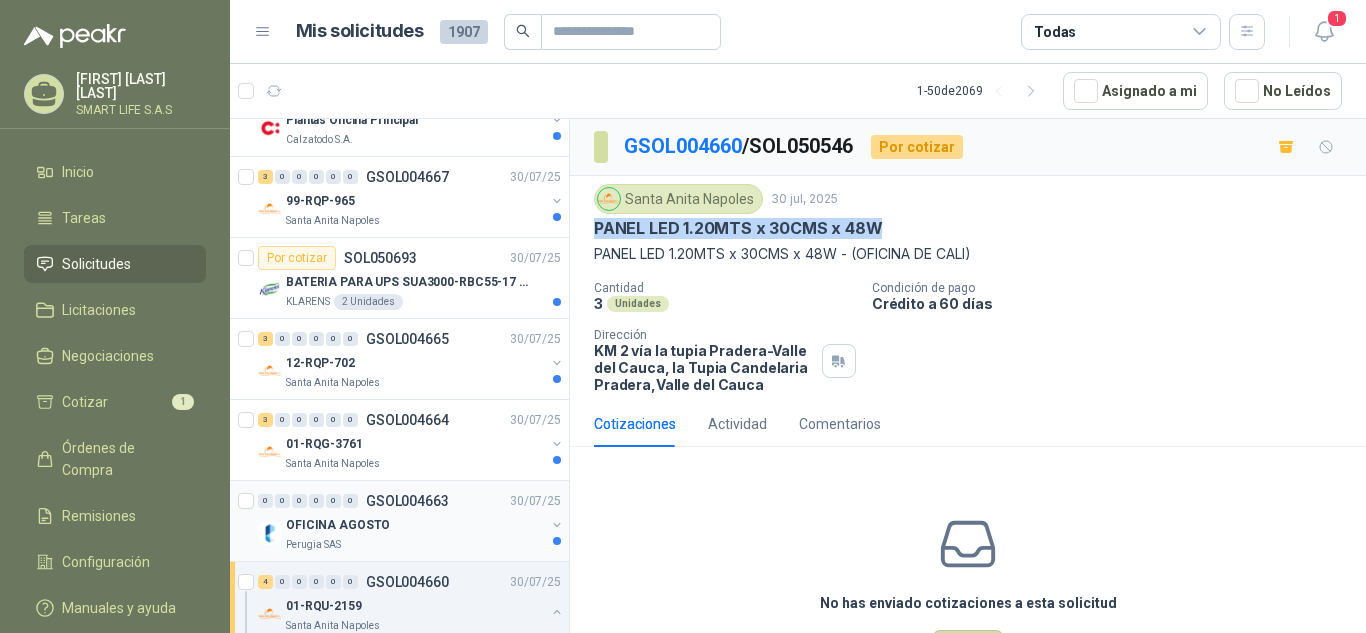 click on "OFICINA AGOSTO" at bounding box center (415, 525) 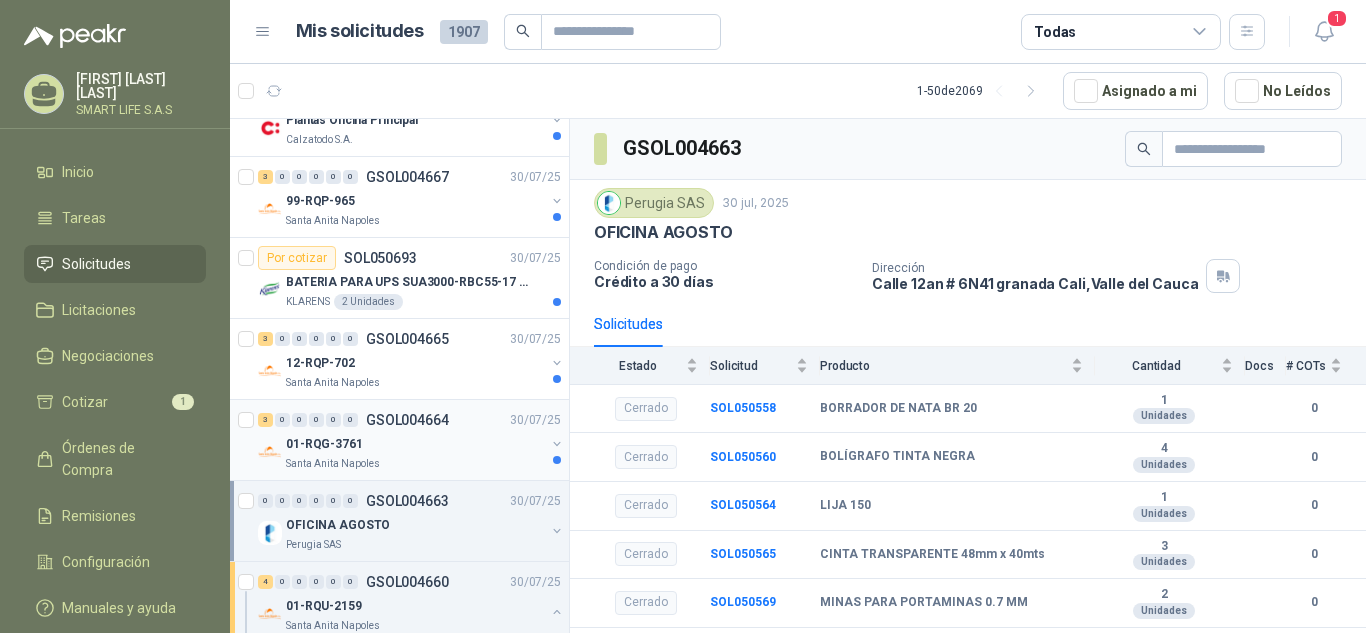 click on "01-RQG-3761" at bounding box center [415, 444] 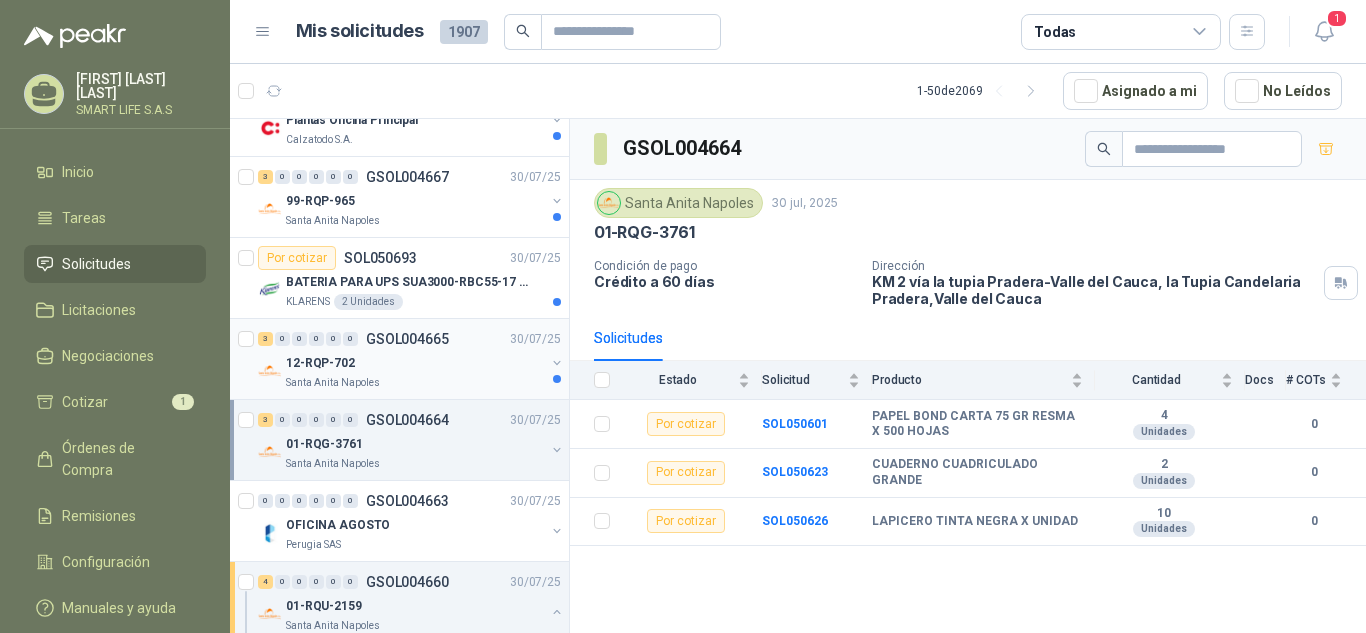 click on "12-RQP-702" at bounding box center [415, 363] 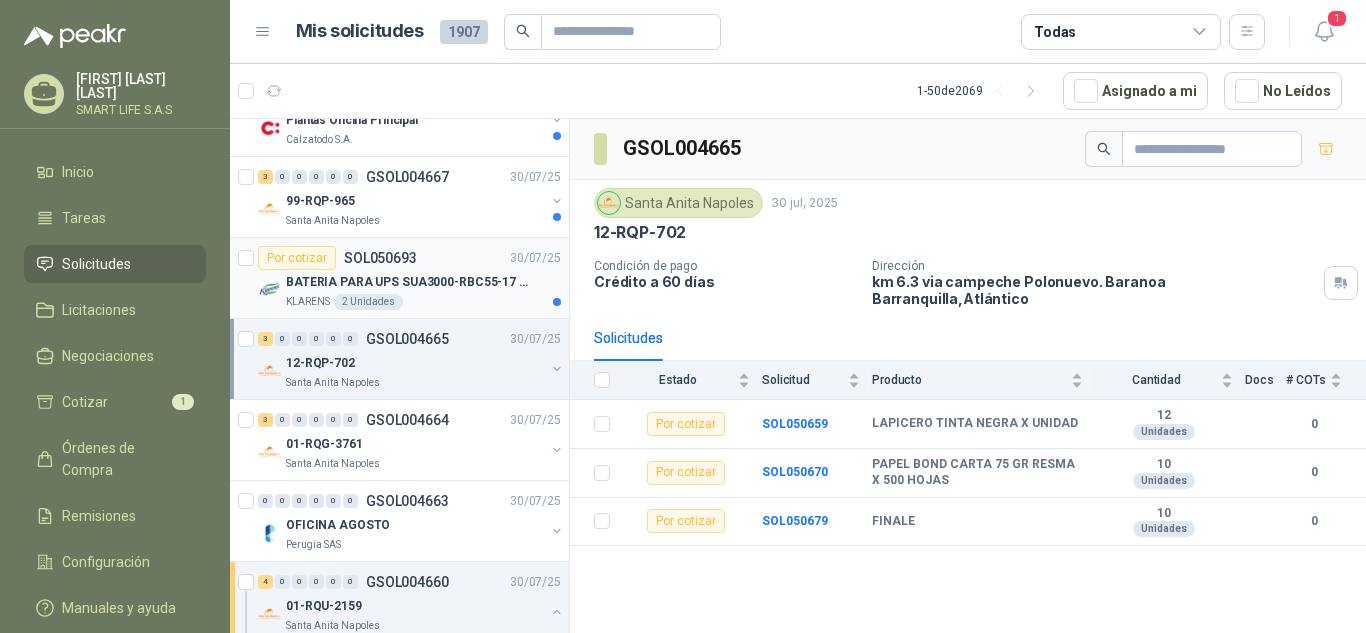 click on "Por cotizar SOL050693 30/07/25" at bounding box center (409, 258) 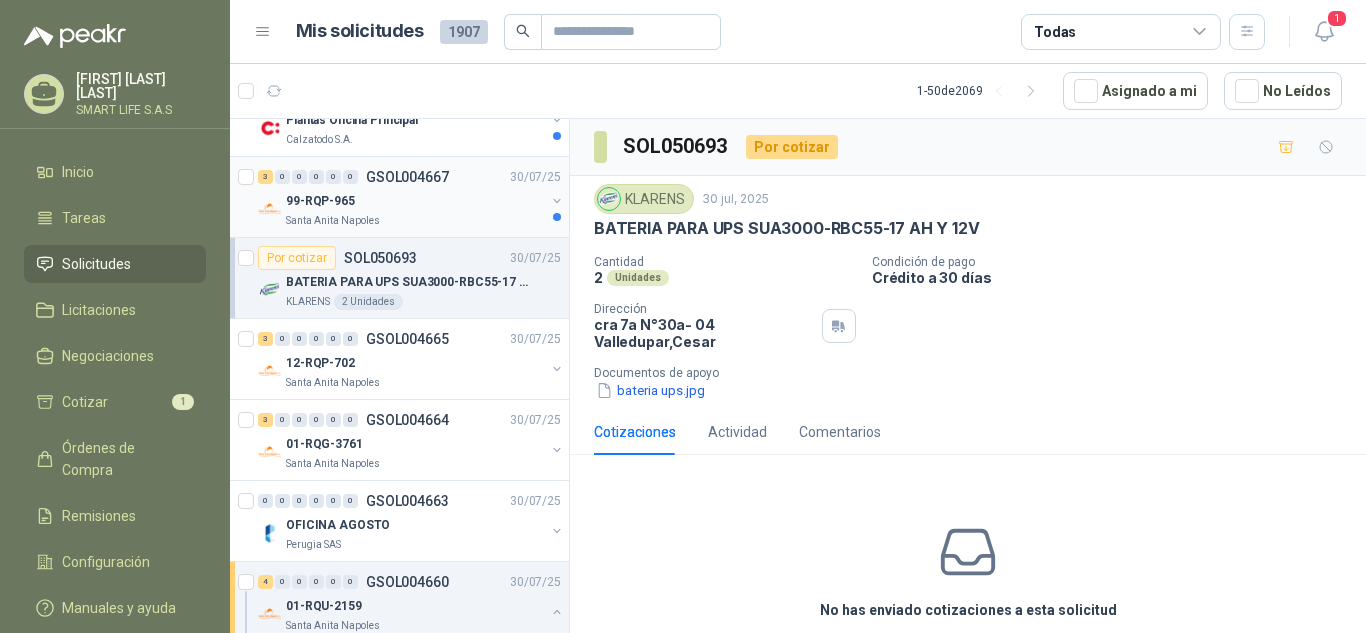 click on "99-RQP-965" at bounding box center (415, 201) 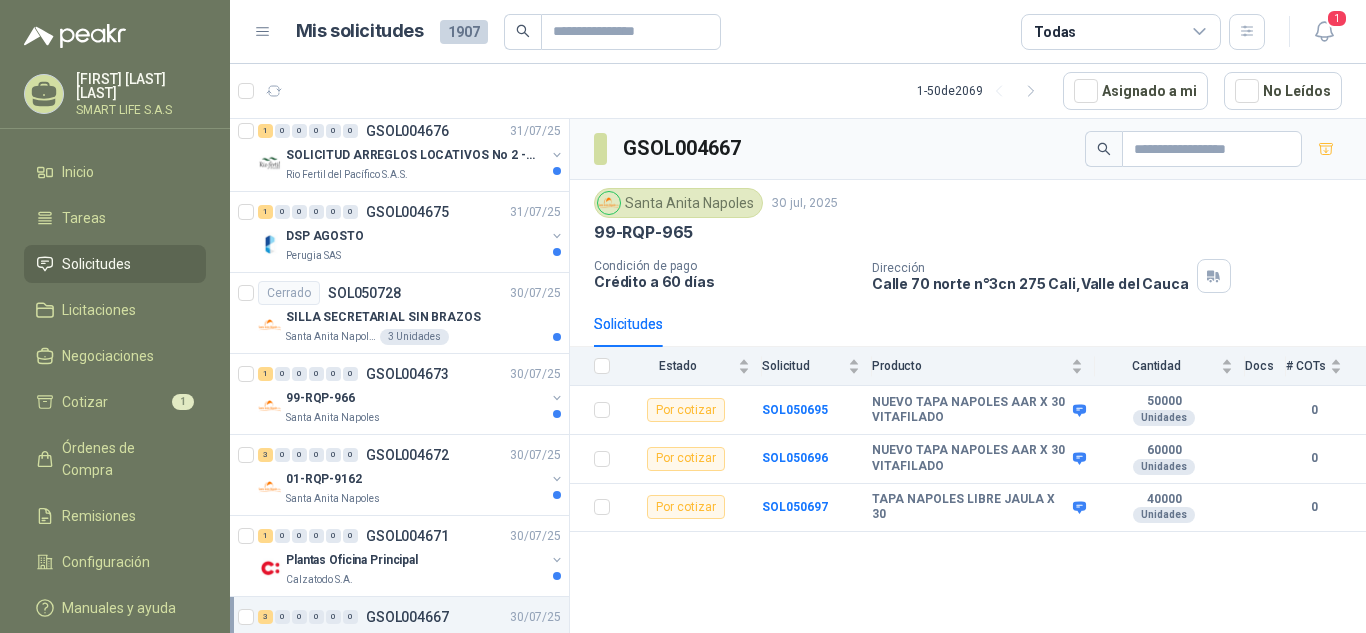 scroll, scrollTop: 3004, scrollLeft: 0, axis: vertical 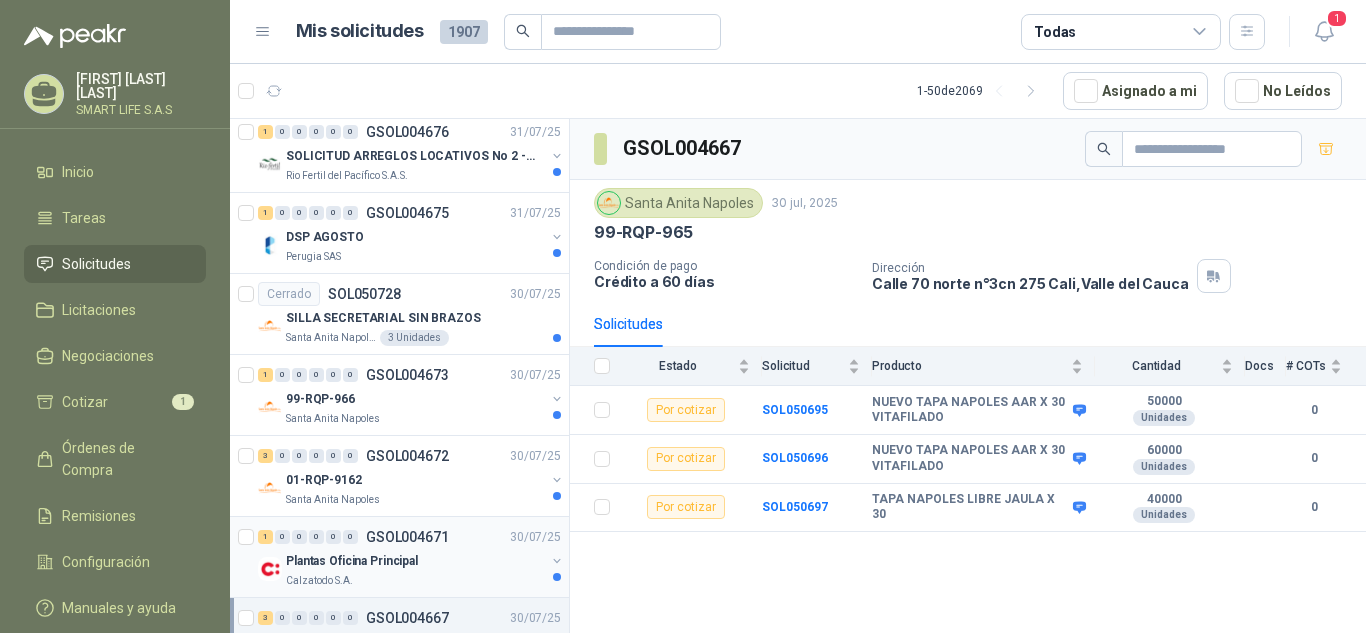 click on "Plantas Oficina Principal" at bounding box center (415, 561) 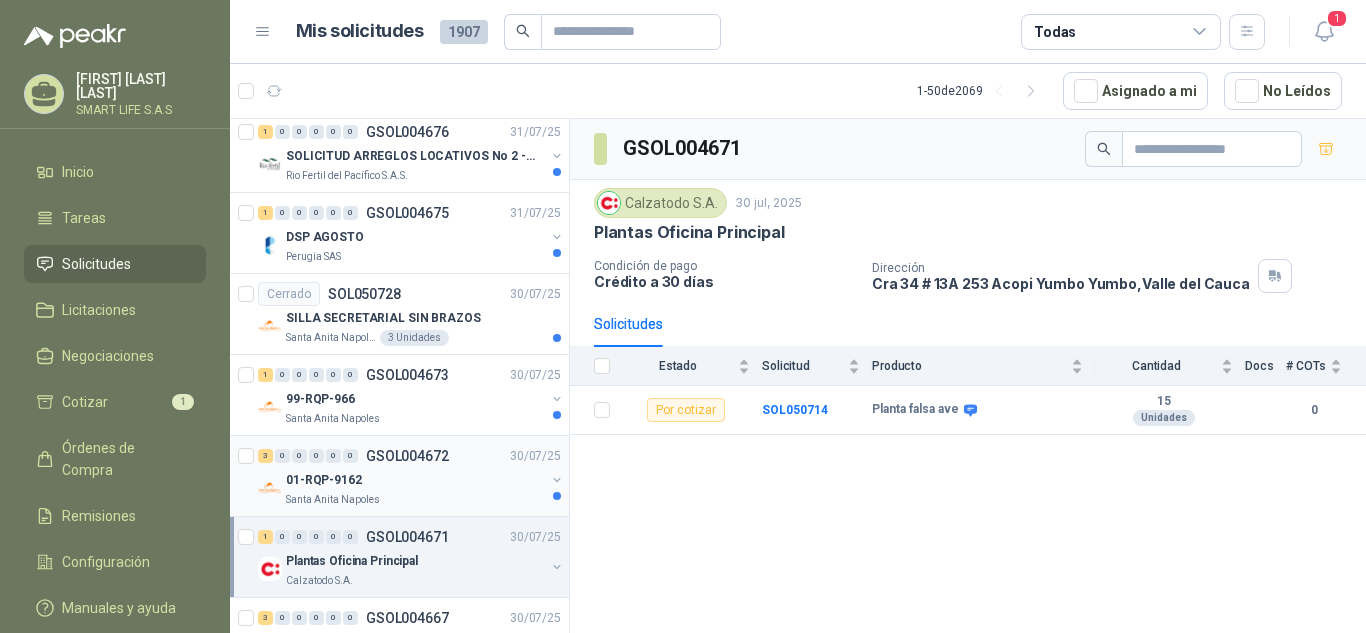click on "01-RQP-9162" at bounding box center [415, 480] 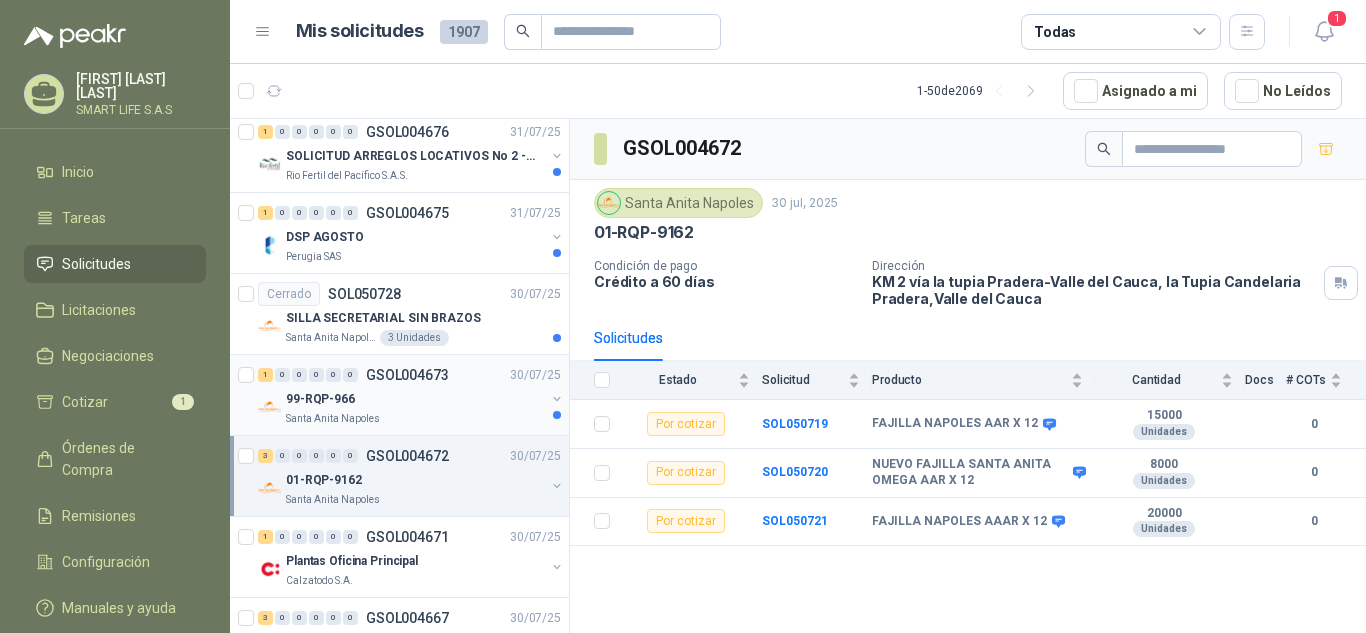 click on "99-RQP-966" at bounding box center [415, 399] 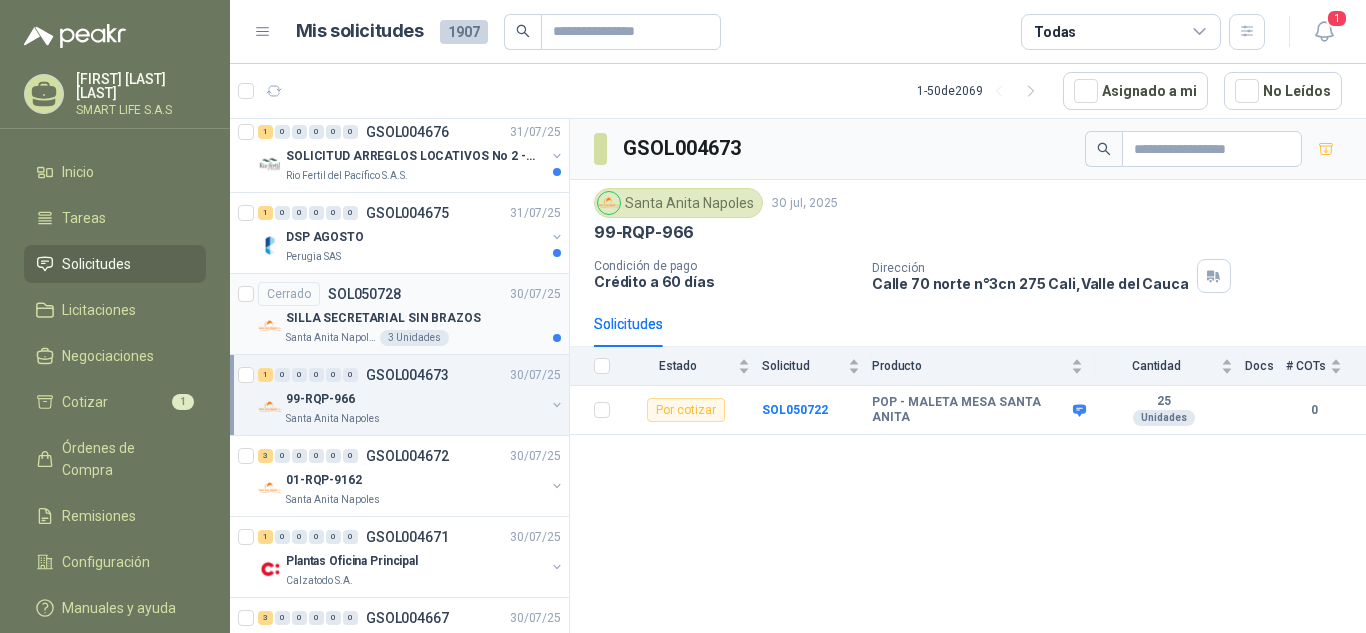 click on "Santa Anita Napoles 3 Unidades" at bounding box center (423, 338) 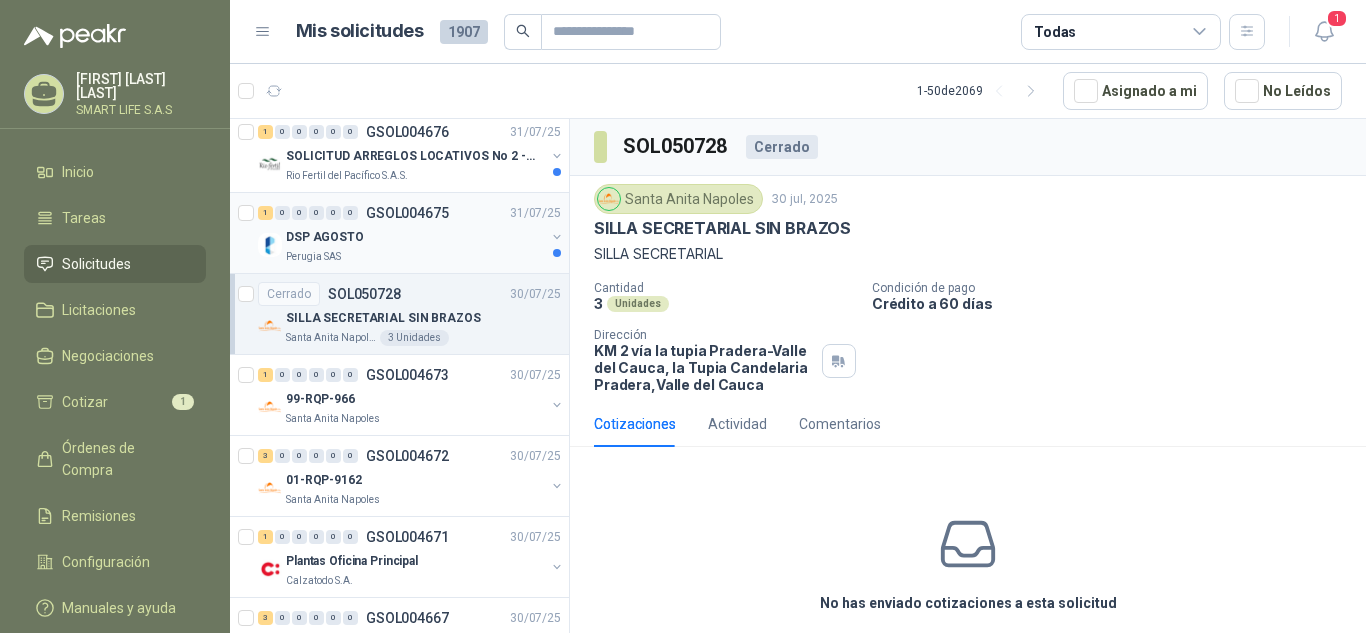 click on "DSP AGOSTO" at bounding box center (415, 237) 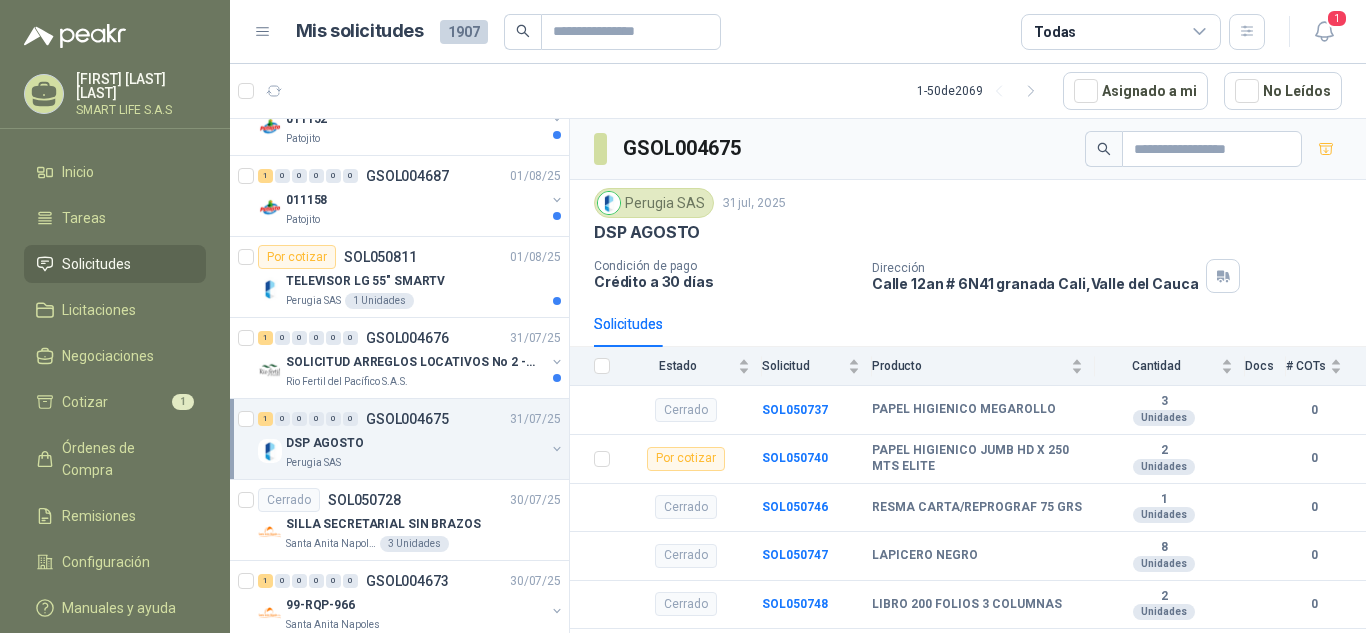 scroll, scrollTop: 2746, scrollLeft: 0, axis: vertical 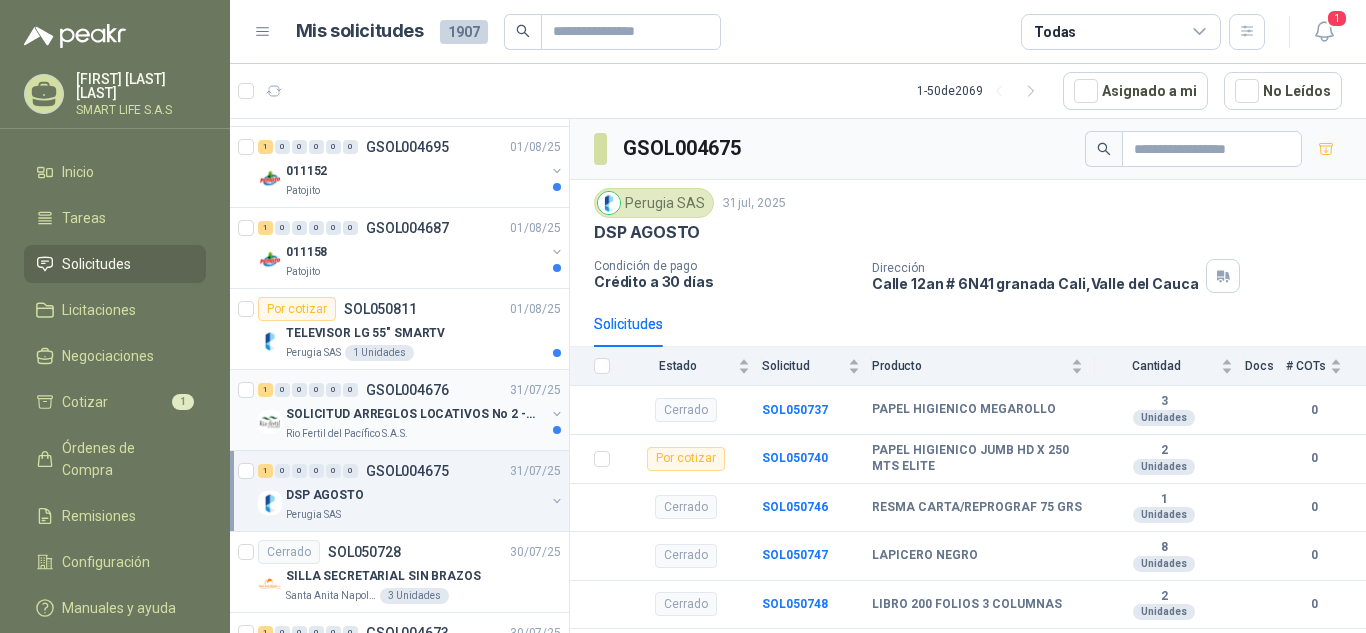 click on "SOLICITUD ARREGLOS LOCATIVOS No 2 - PICHINDE" at bounding box center [410, 414] 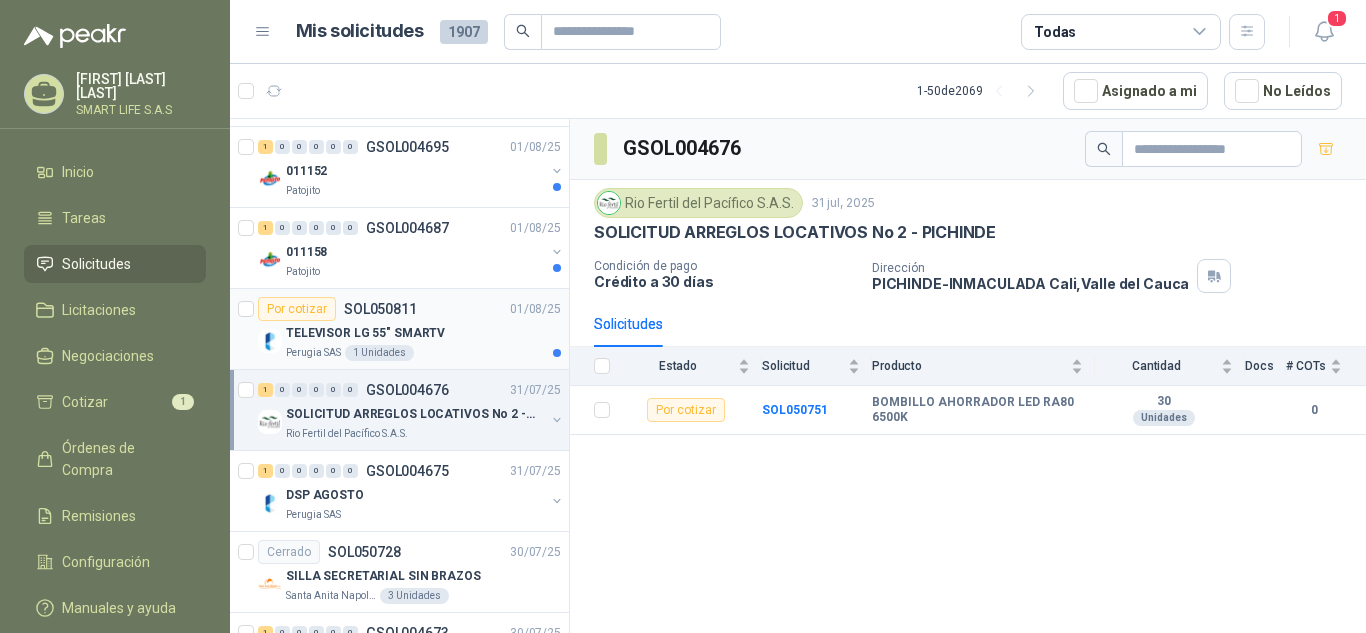 click on "TELEVISOR LG 55" SMARTV" at bounding box center [365, 333] 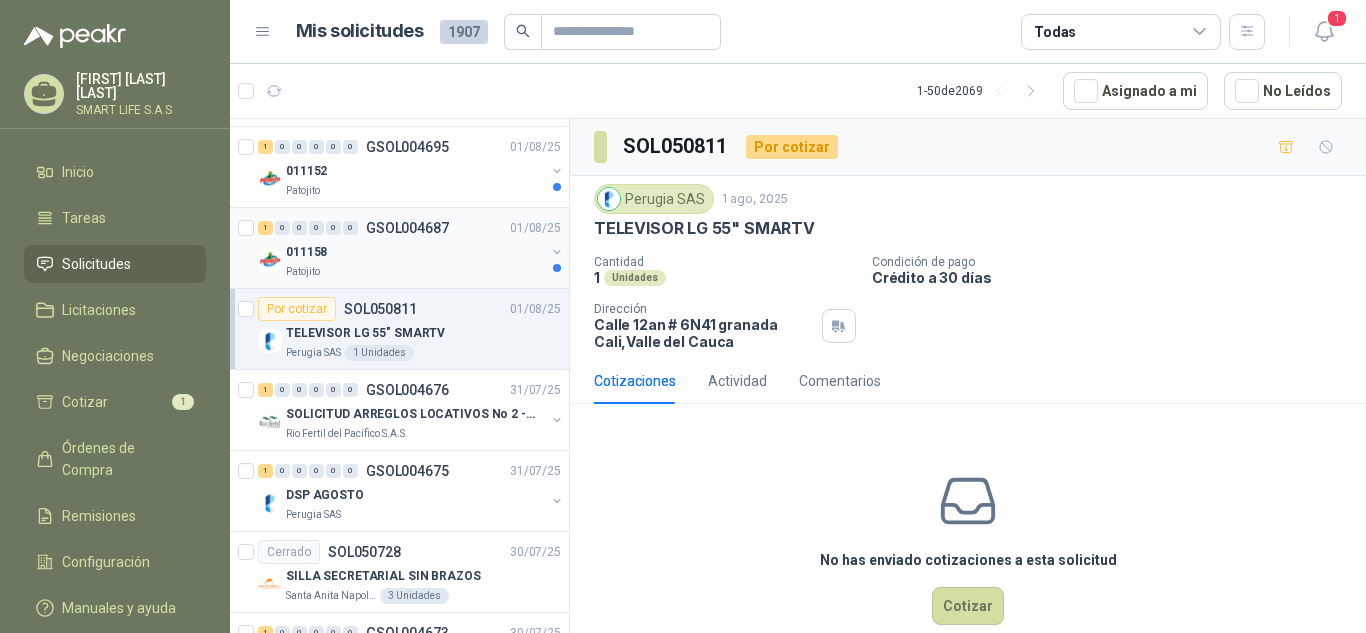 click on "011158" at bounding box center (415, 252) 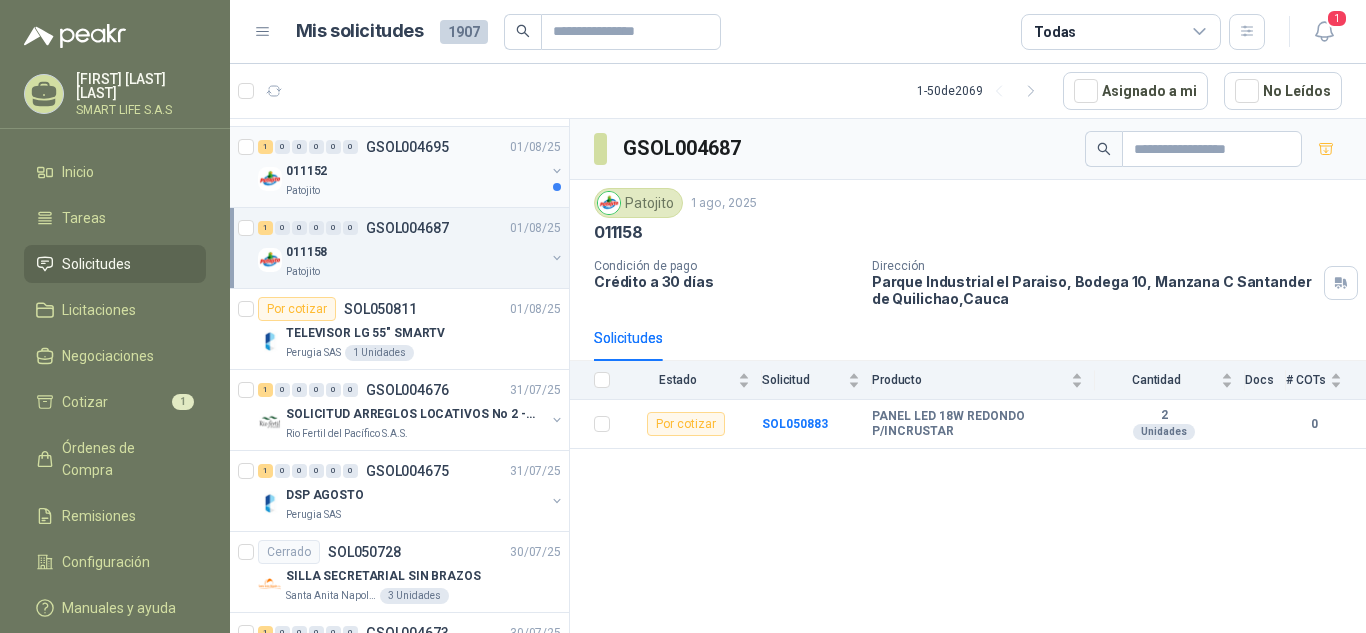 click on "Patojito" at bounding box center (415, 191) 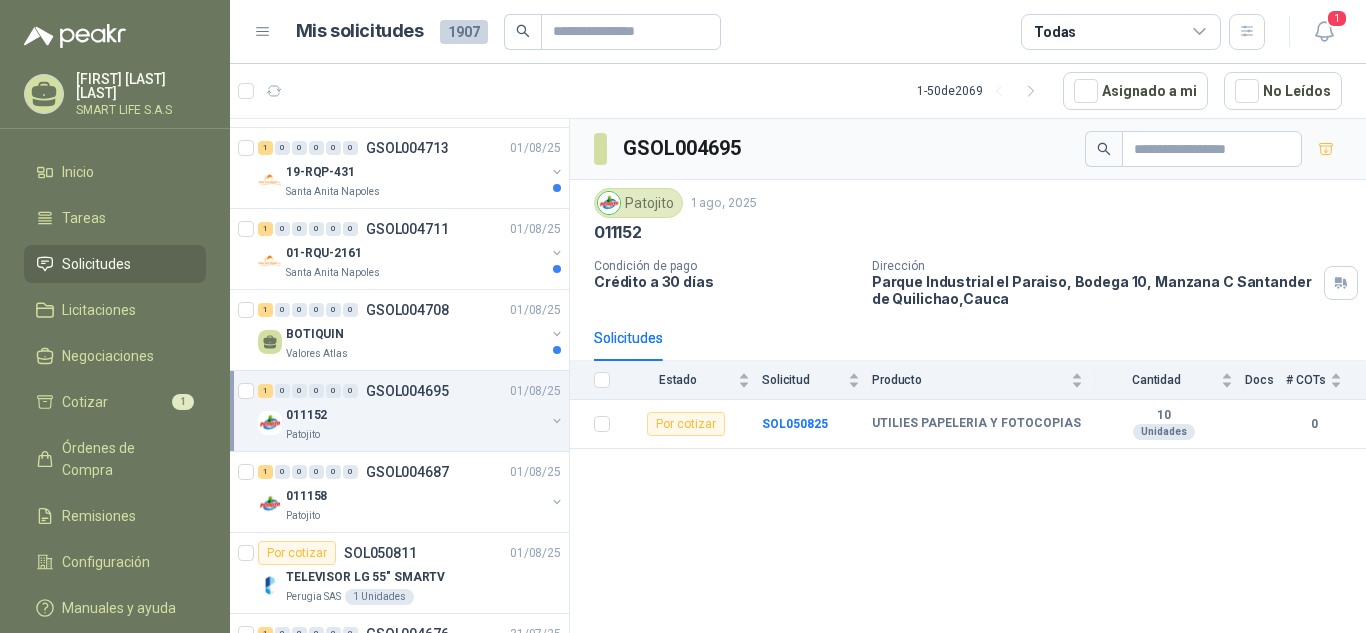 scroll, scrollTop: 2484, scrollLeft: 0, axis: vertical 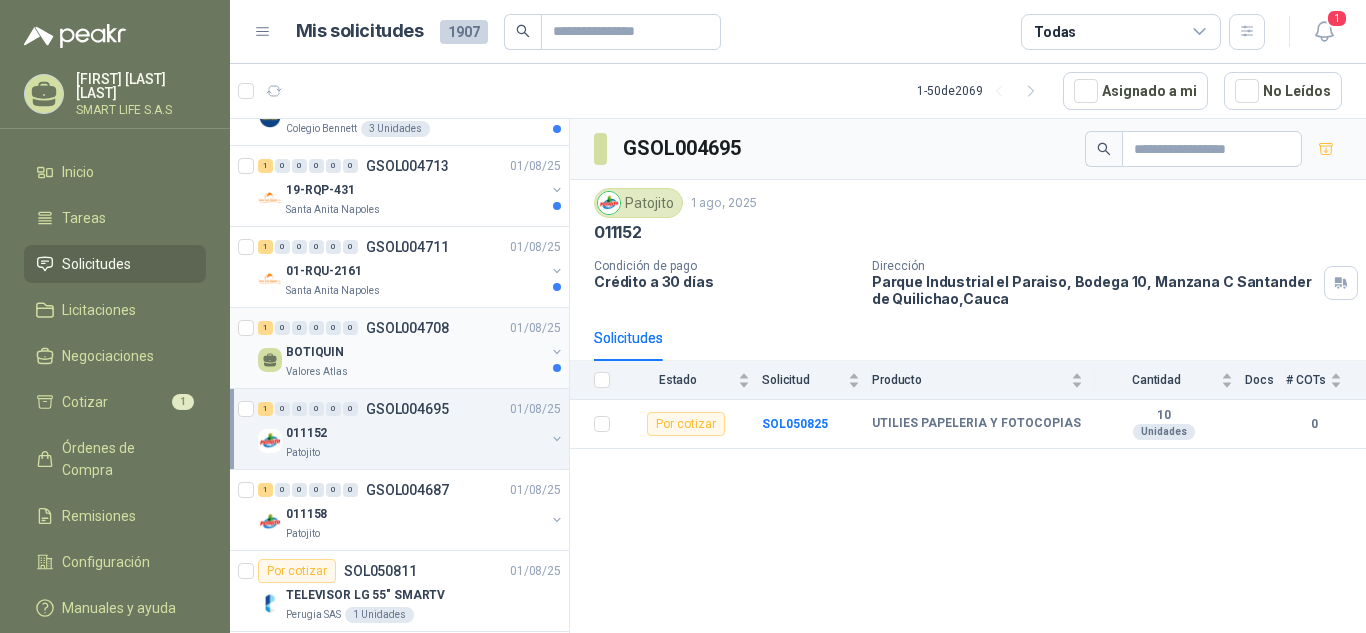 click on "BOTIQUIN" at bounding box center (415, 352) 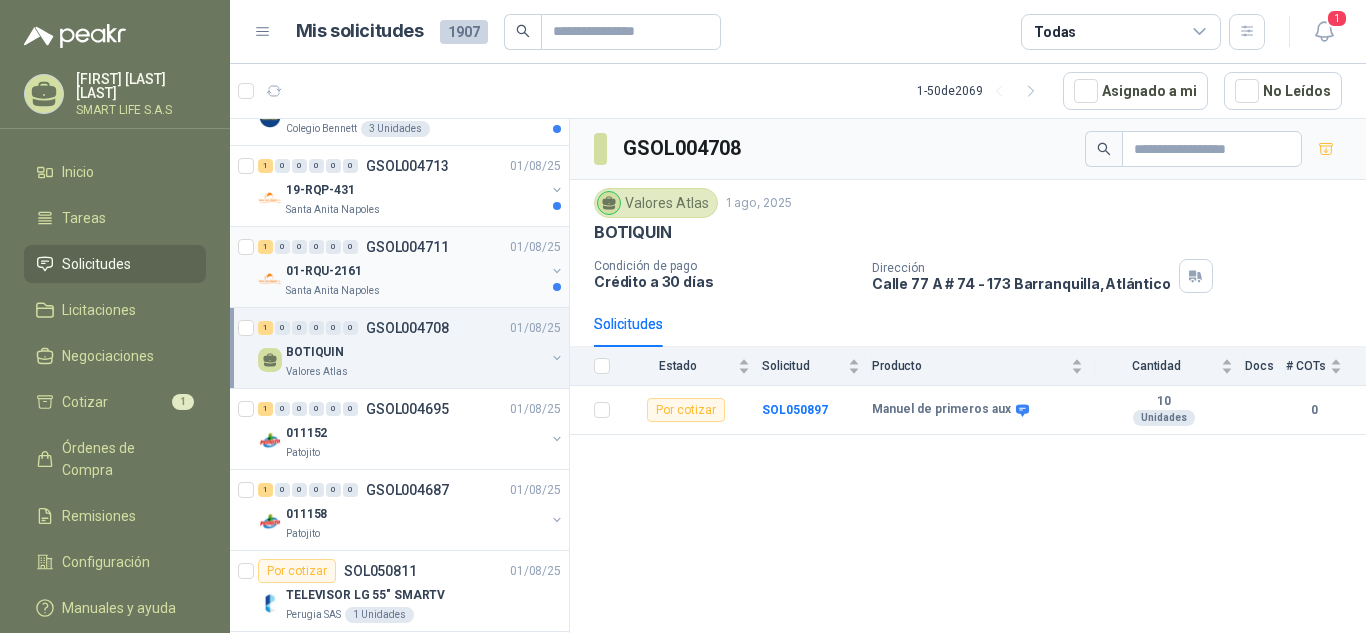click on "01-RQU-2161" at bounding box center [415, 271] 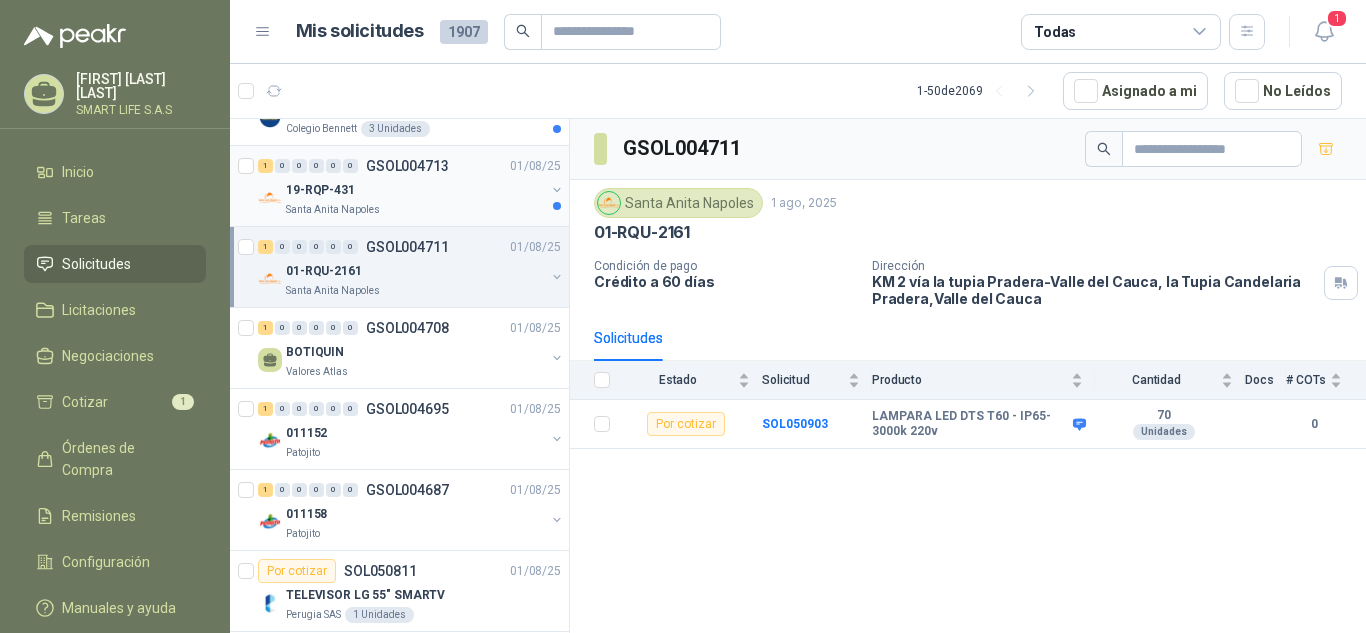 click on "19-RQP-431" at bounding box center (415, 190) 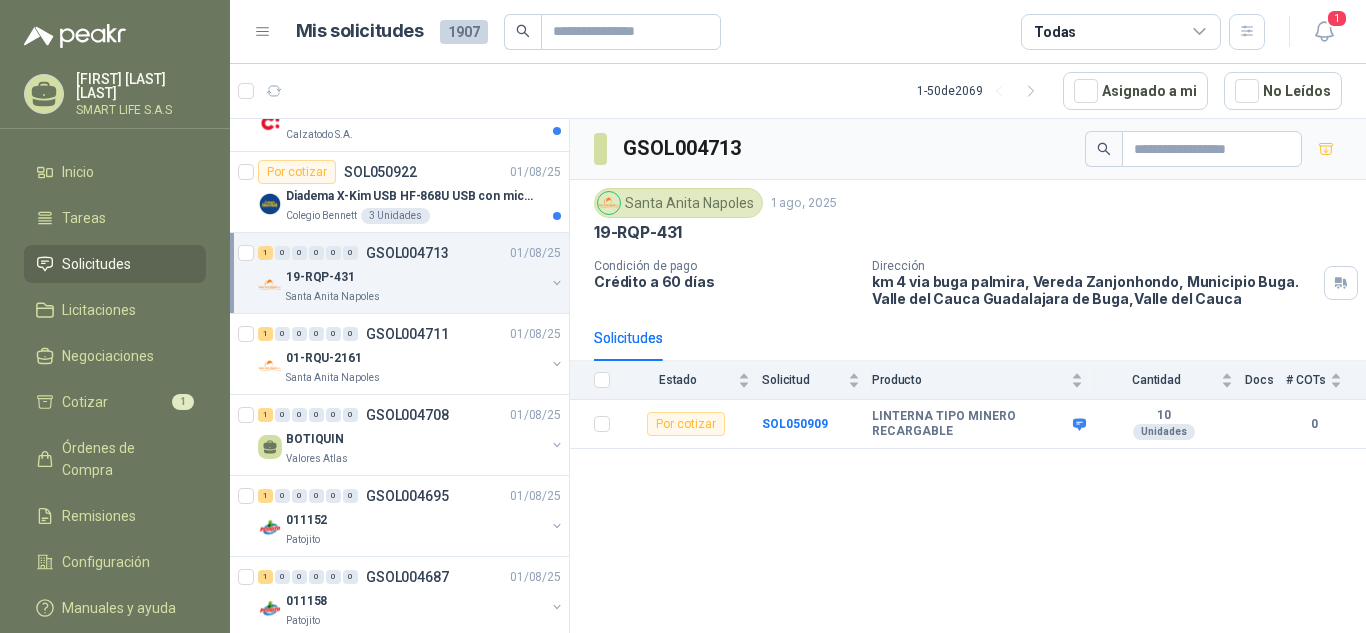 scroll, scrollTop: 2301, scrollLeft: 0, axis: vertical 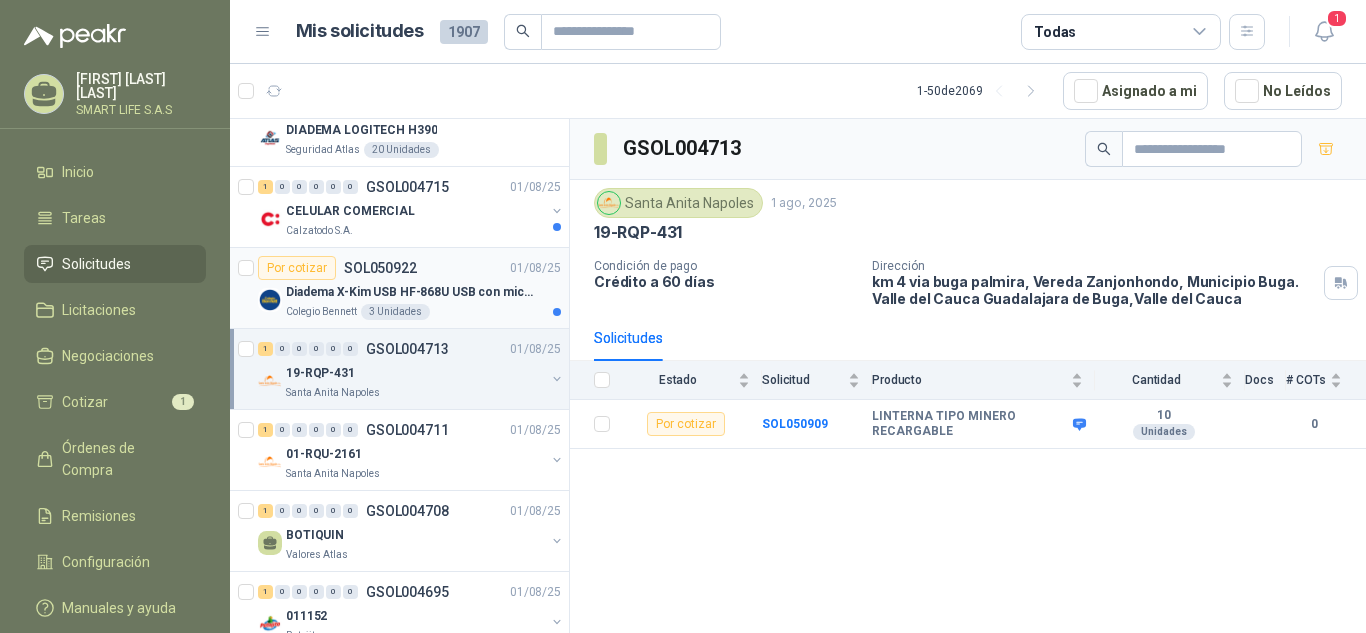 click on "Diadema X-Kim USB HF-868U USB con micrófono" at bounding box center [410, 292] 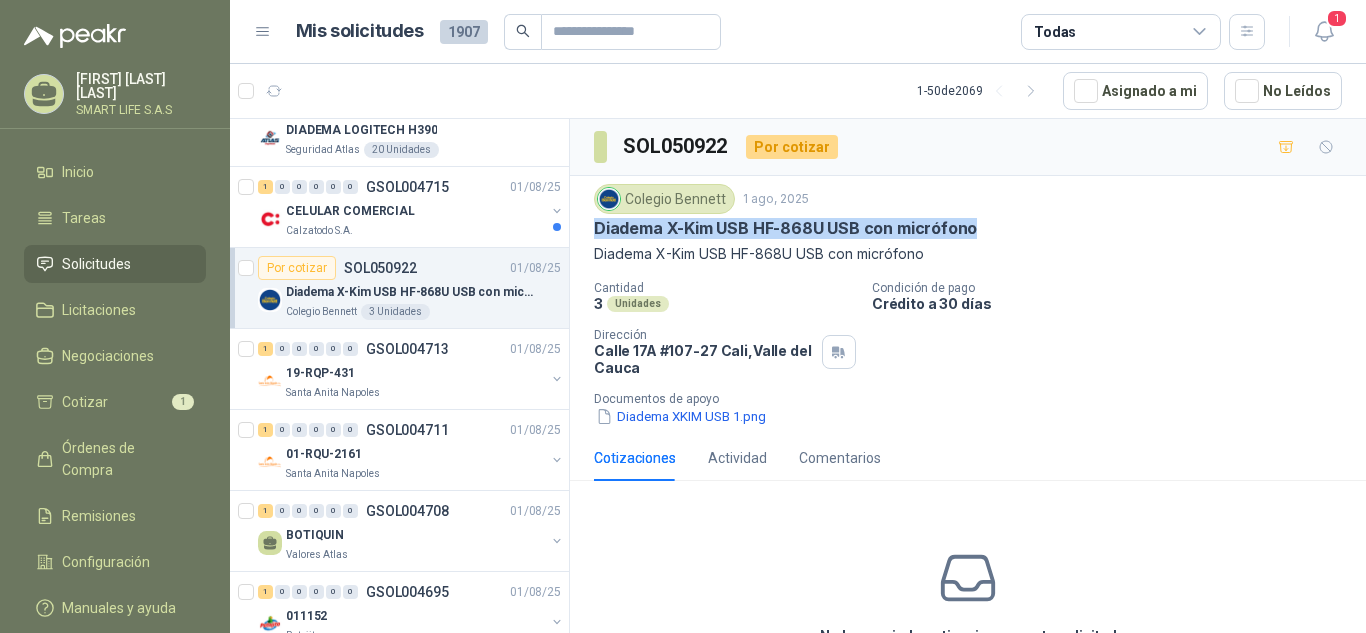 drag, startPoint x: 971, startPoint y: 227, endPoint x: 595, endPoint y: 225, distance: 376.0053 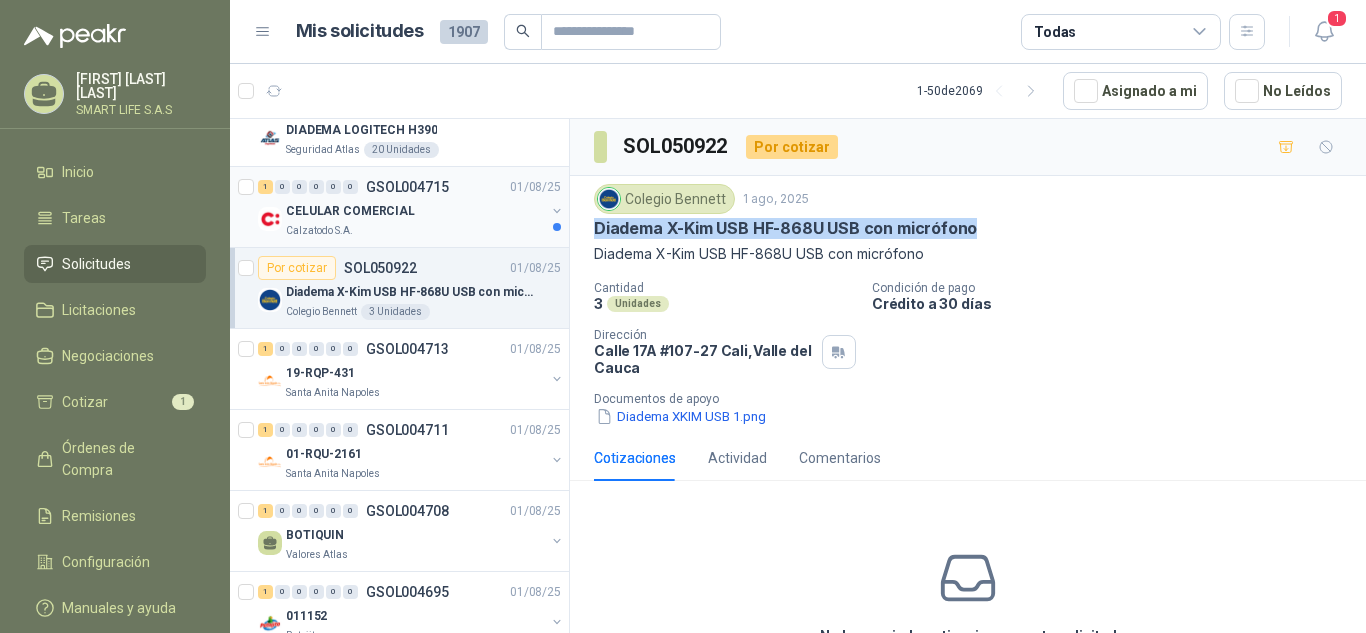 click on "CELULAR COMERCIAL" at bounding box center (415, 211) 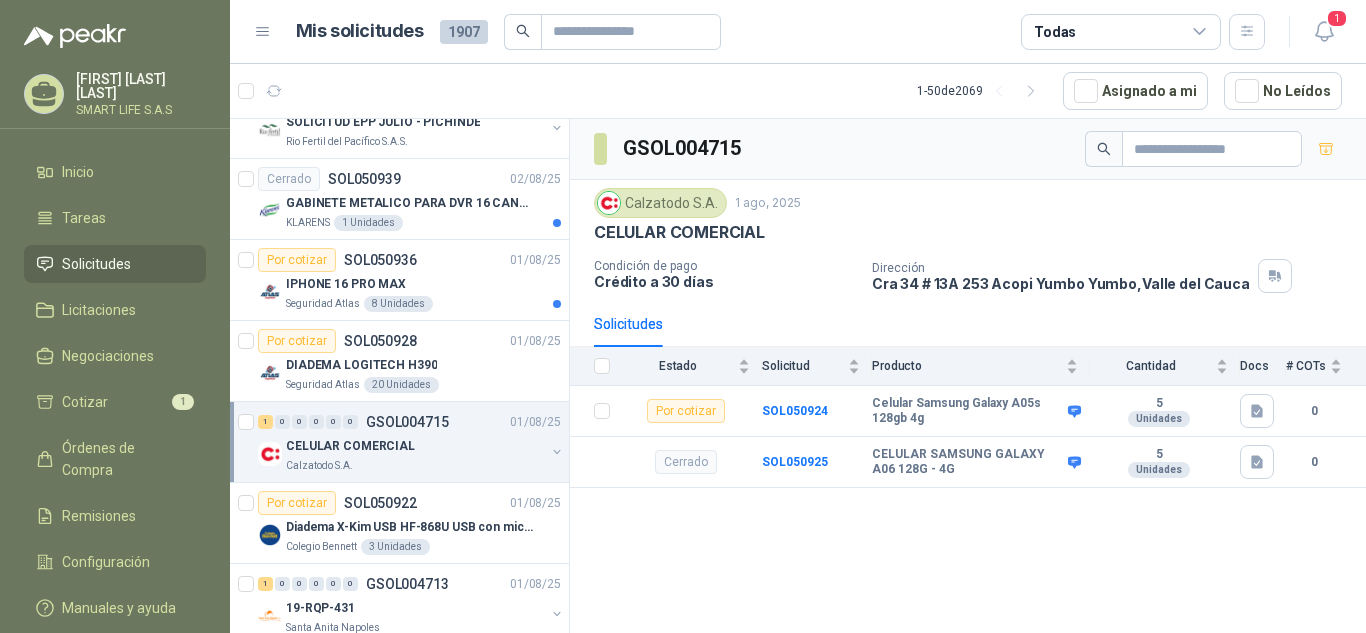 scroll, scrollTop: 2040, scrollLeft: 0, axis: vertical 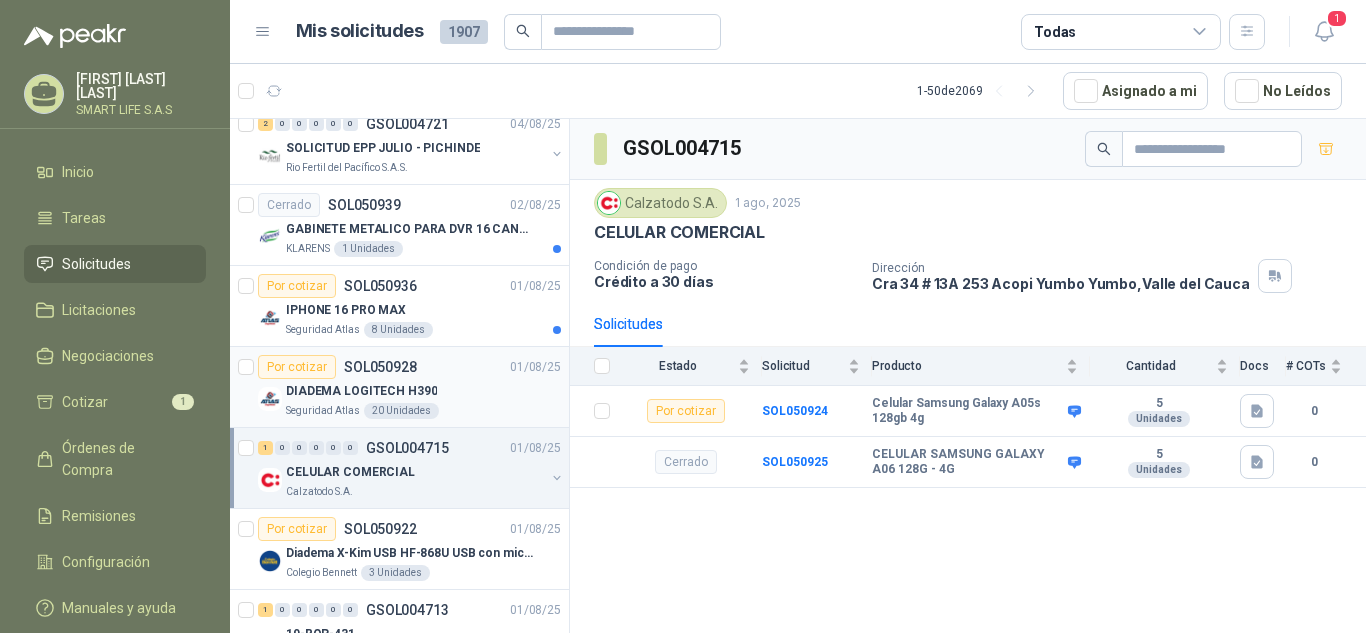 click on "Seguridad Atlas 20   Unidades" at bounding box center [423, 411] 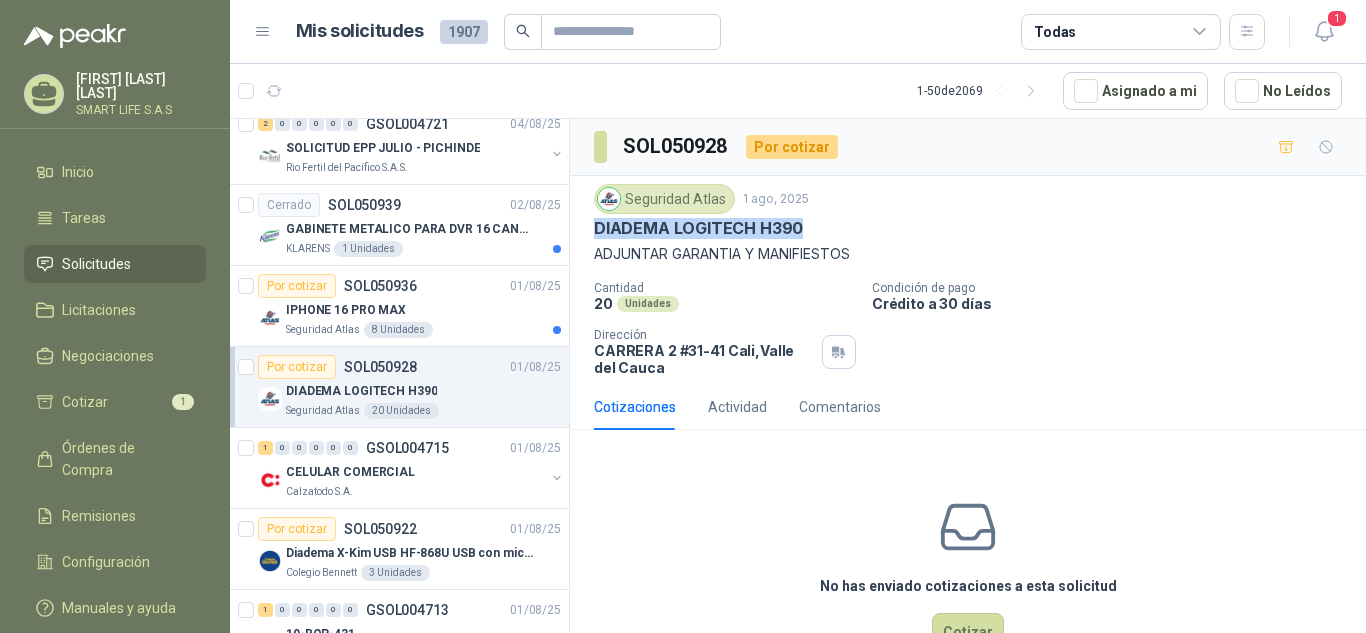 drag, startPoint x: 795, startPoint y: 227, endPoint x: 592, endPoint y: 226, distance: 203.00246 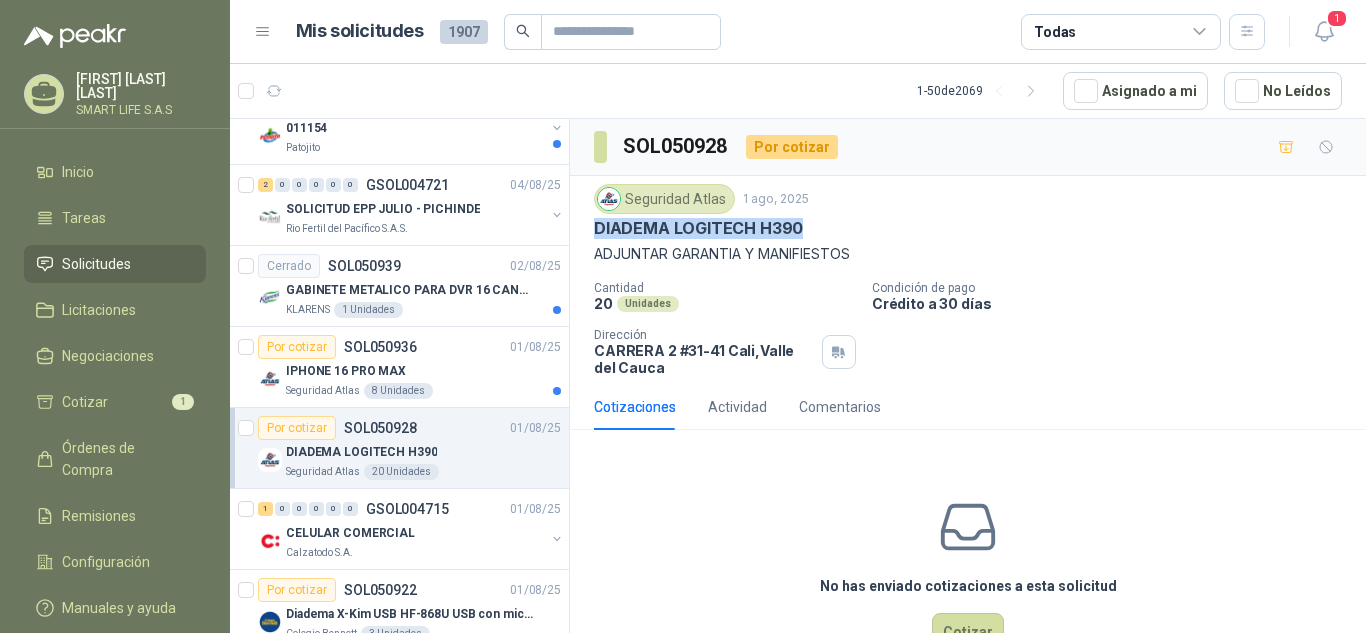 scroll, scrollTop: 1961, scrollLeft: 0, axis: vertical 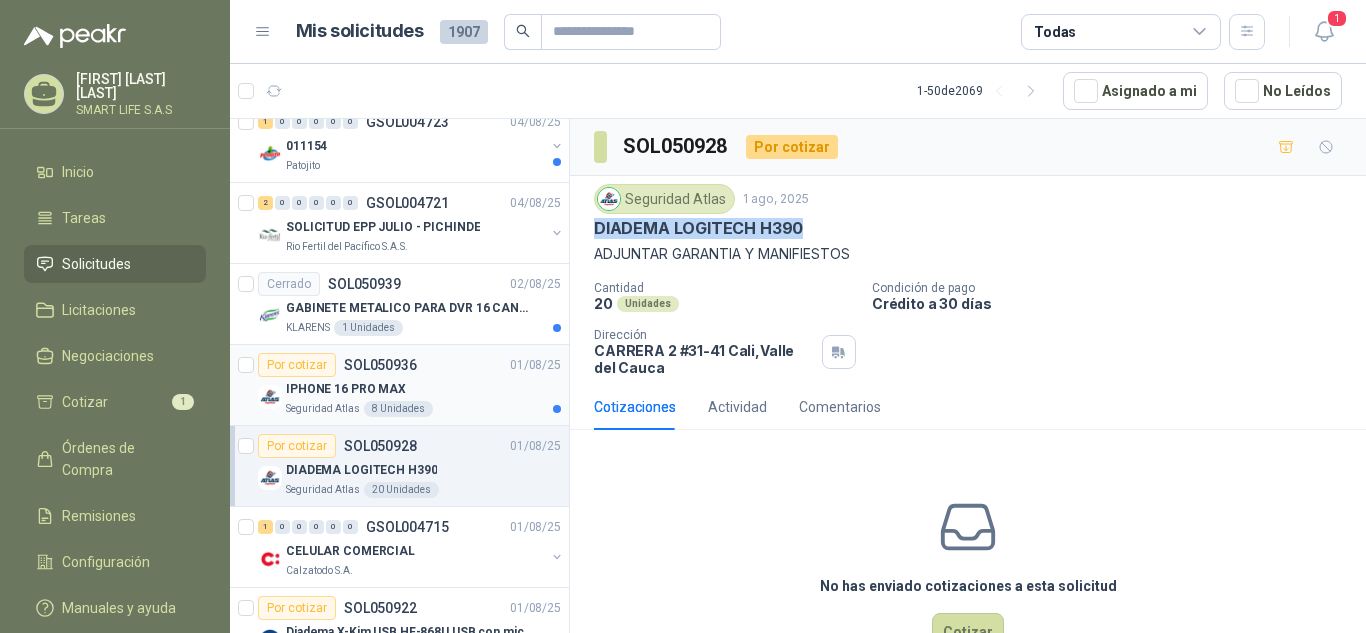 click on "IPHONE 16 PRO MAX" at bounding box center (423, 389) 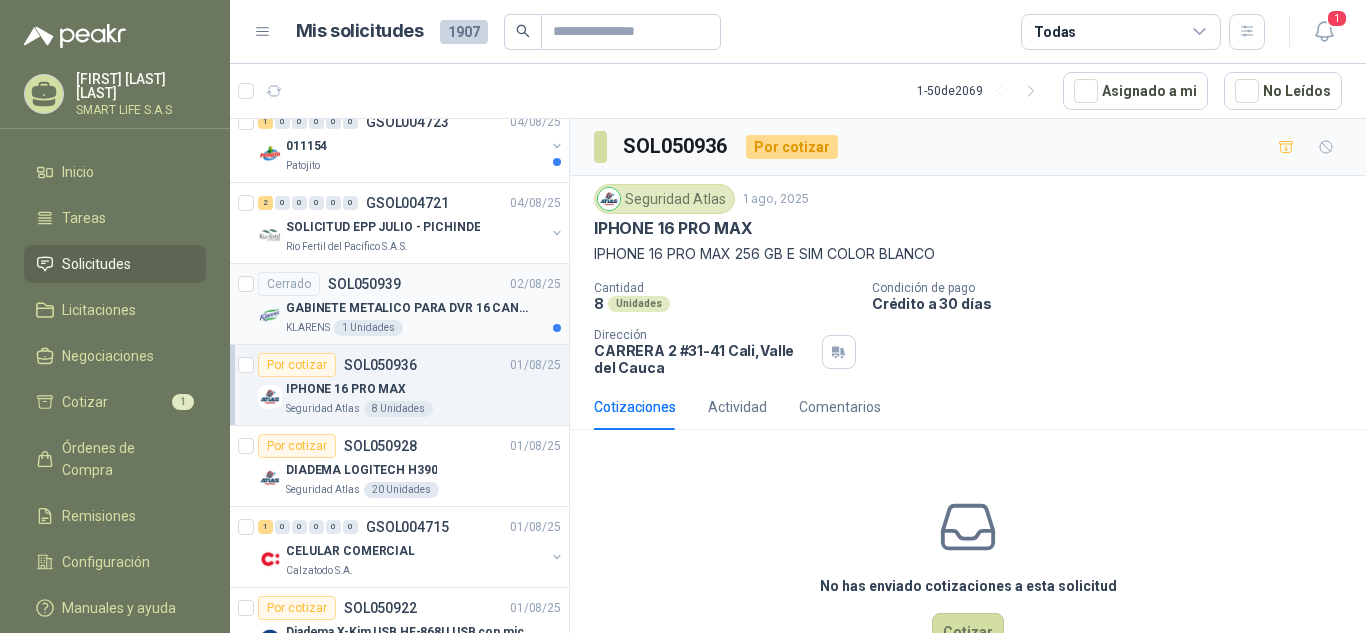 click on "KLARENS 1   Unidades" at bounding box center (423, 328) 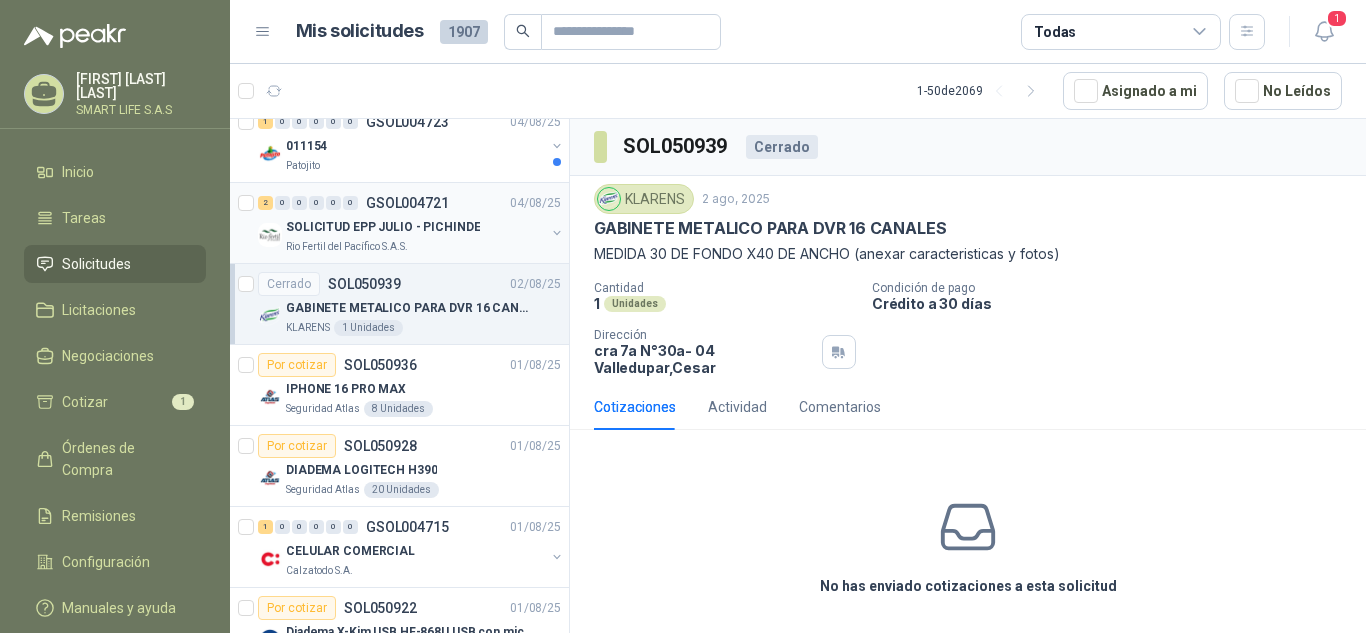 click on "Rio Fertil del Pacífico S.A.S." at bounding box center [415, 247] 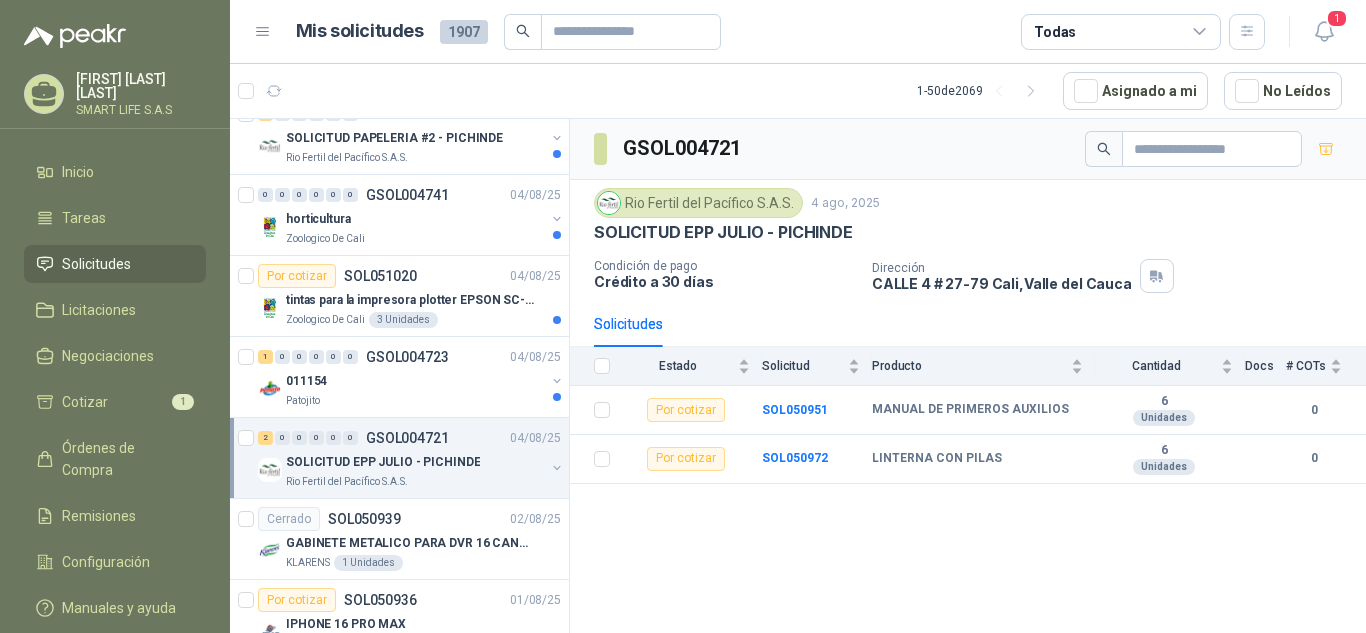 scroll, scrollTop: 1700, scrollLeft: 0, axis: vertical 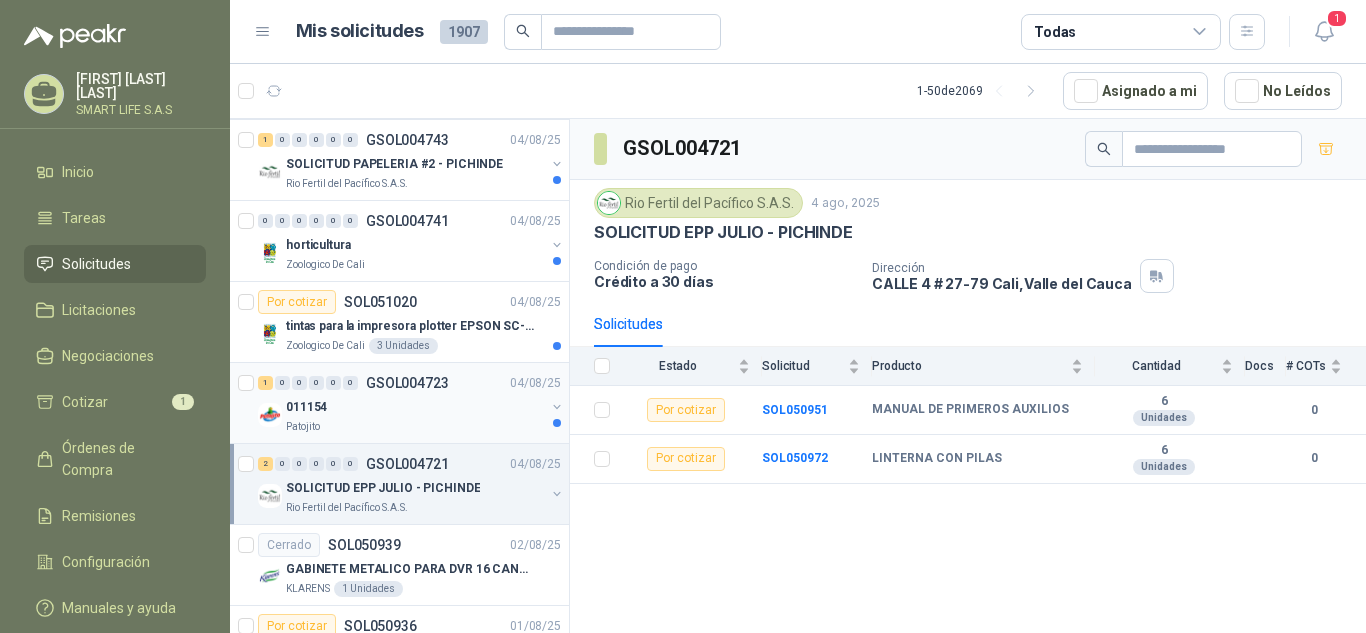 click on "011154" at bounding box center (415, 407) 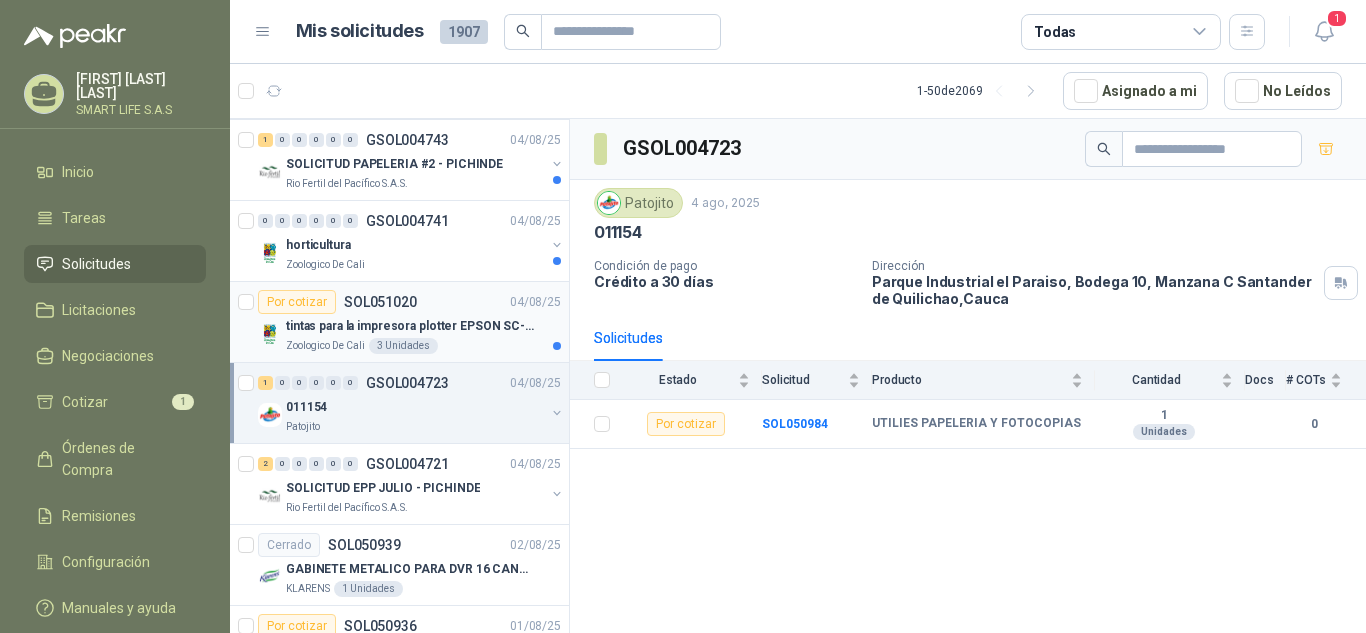 click on "tintas para la impresora plotter EPSON SC-T3100" at bounding box center [410, 326] 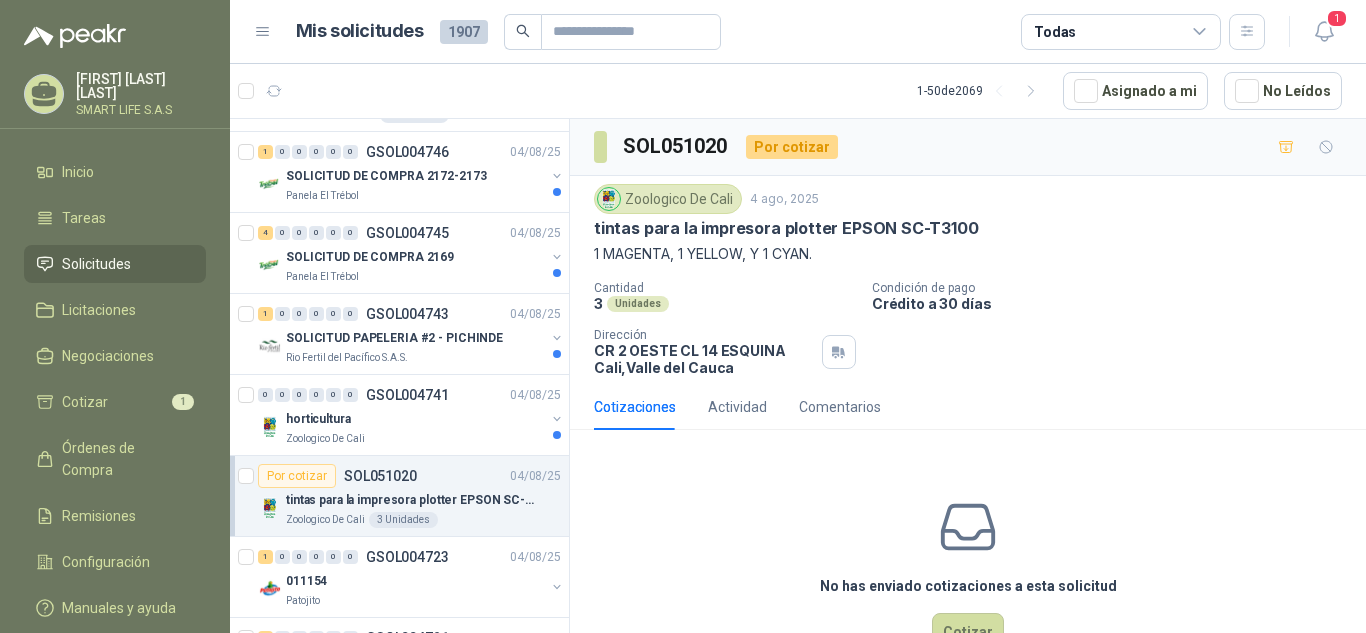 scroll, scrollTop: 1482, scrollLeft: 0, axis: vertical 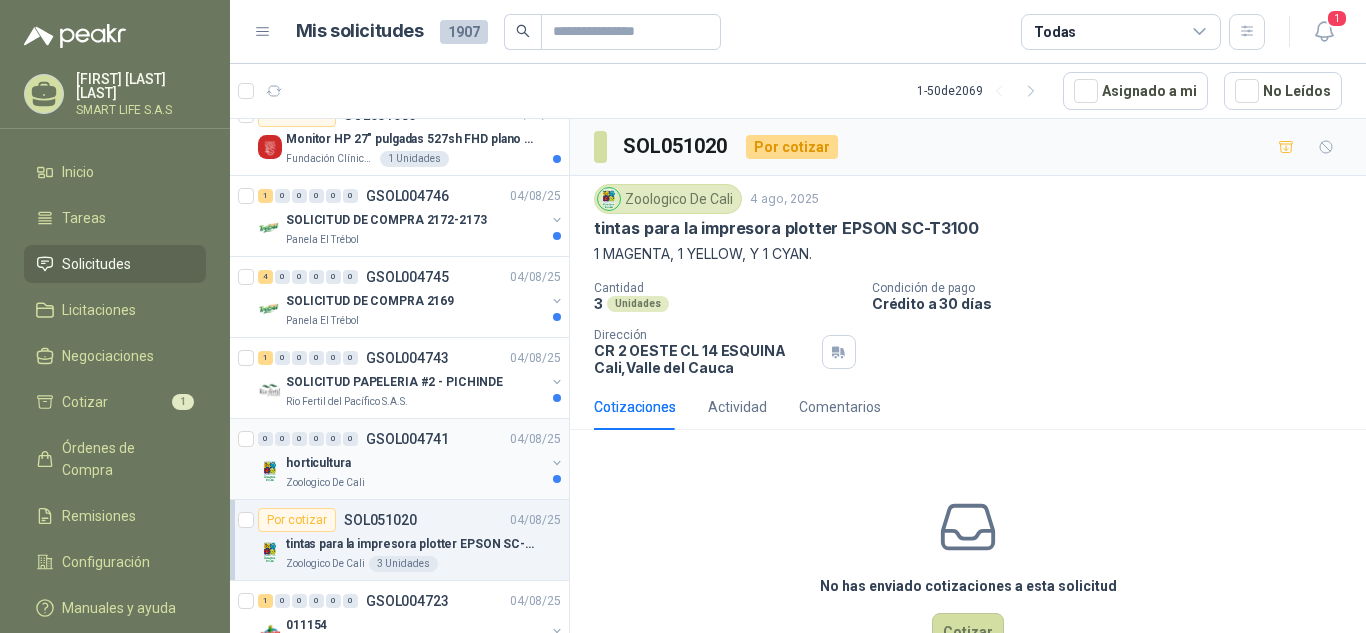 click on "horticultura" at bounding box center (415, 463) 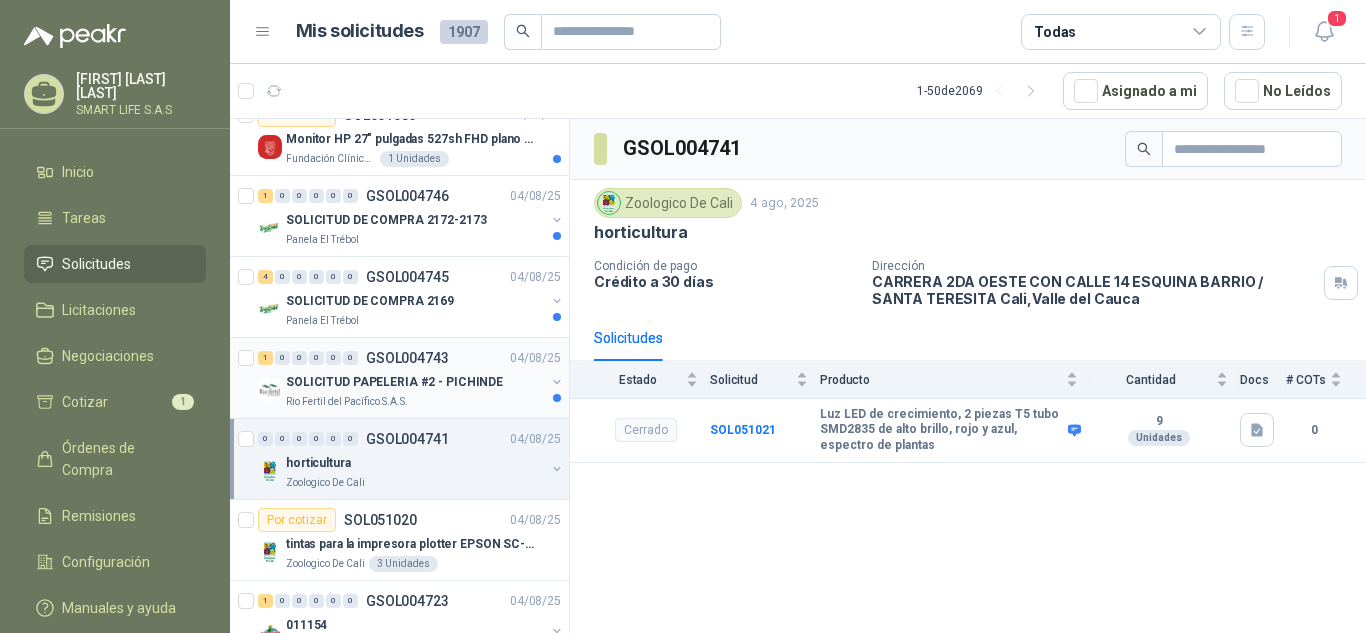 click on "Rio Fertil del Pacífico S.A.S." at bounding box center (415, 402) 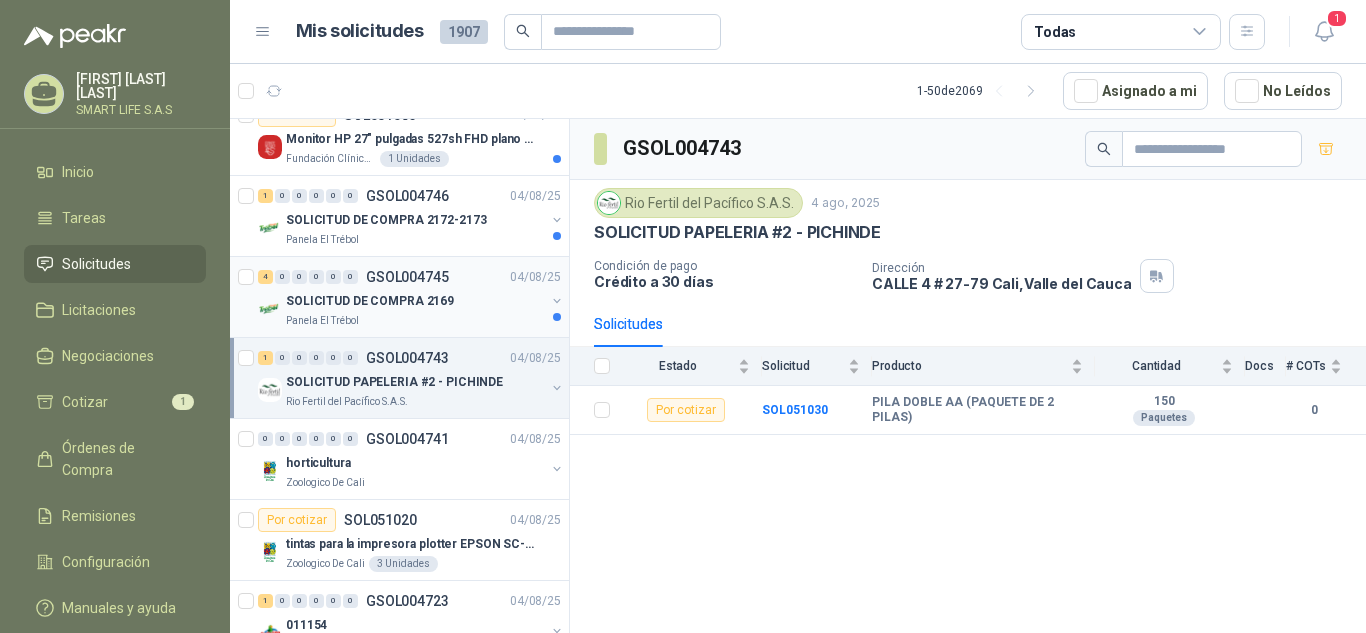 click on "SOLICITUD DE COMPRA 2169" at bounding box center [415, 301] 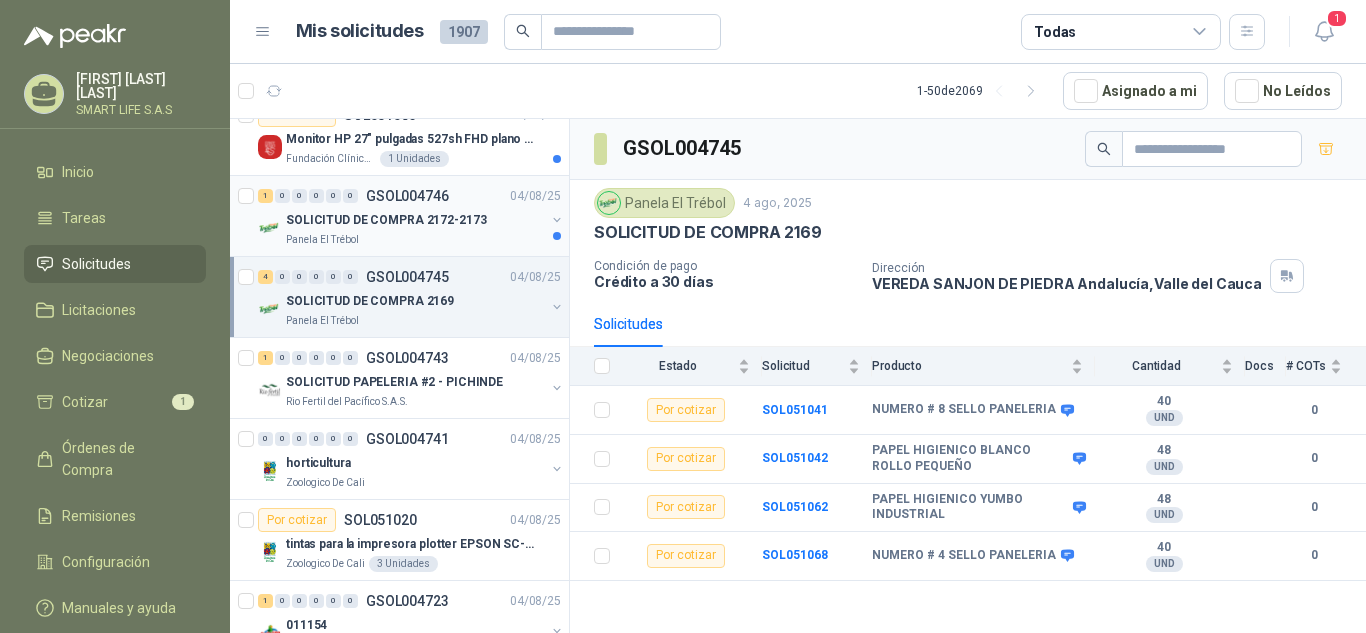 click on "Panela El Trébol" at bounding box center (415, 240) 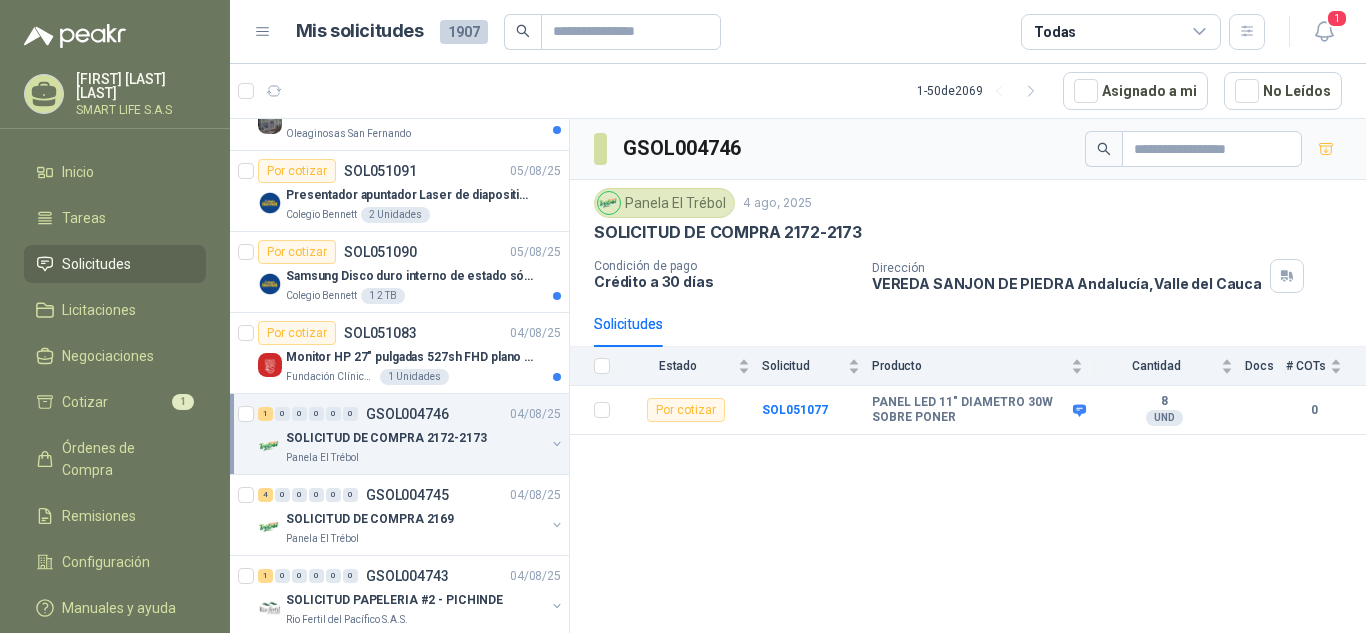 scroll, scrollTop: 1194, scrollLeft: 0, axis: vertical 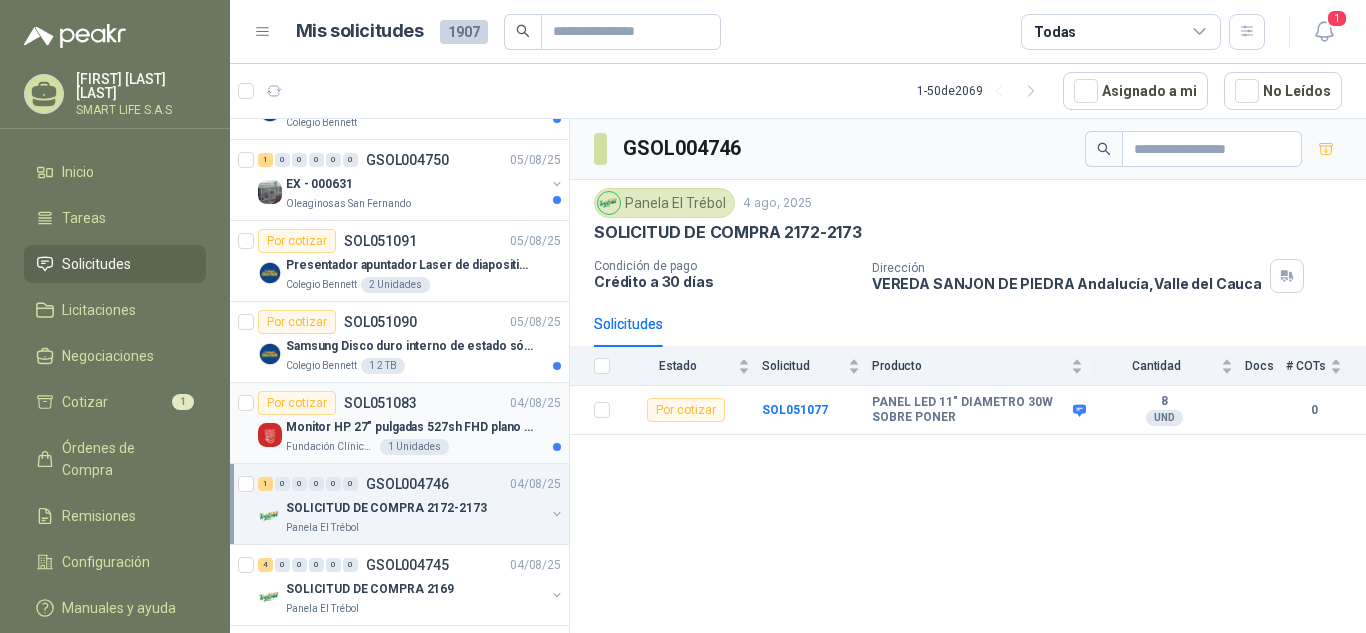 click on "Fundación Clínica Shaio 1   Unidades" at bounding box center (423, 447) 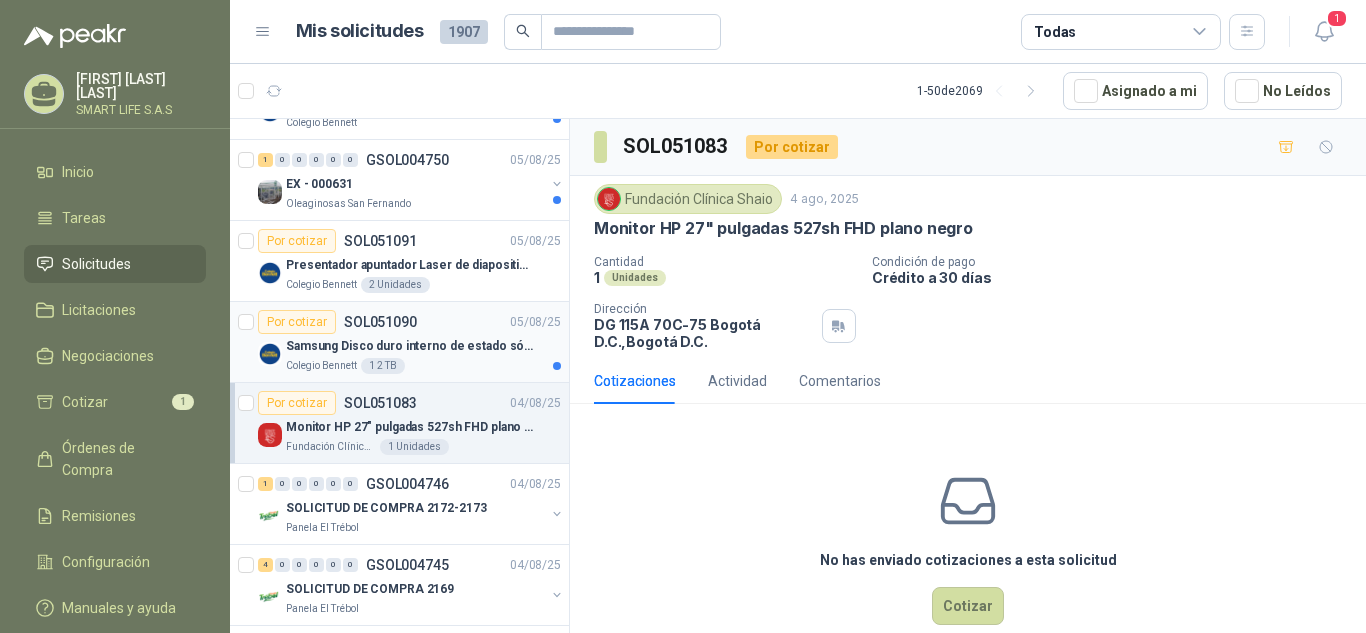 click on "Colegio Bennett 1   2 TB" at bounding box center (423, 366) 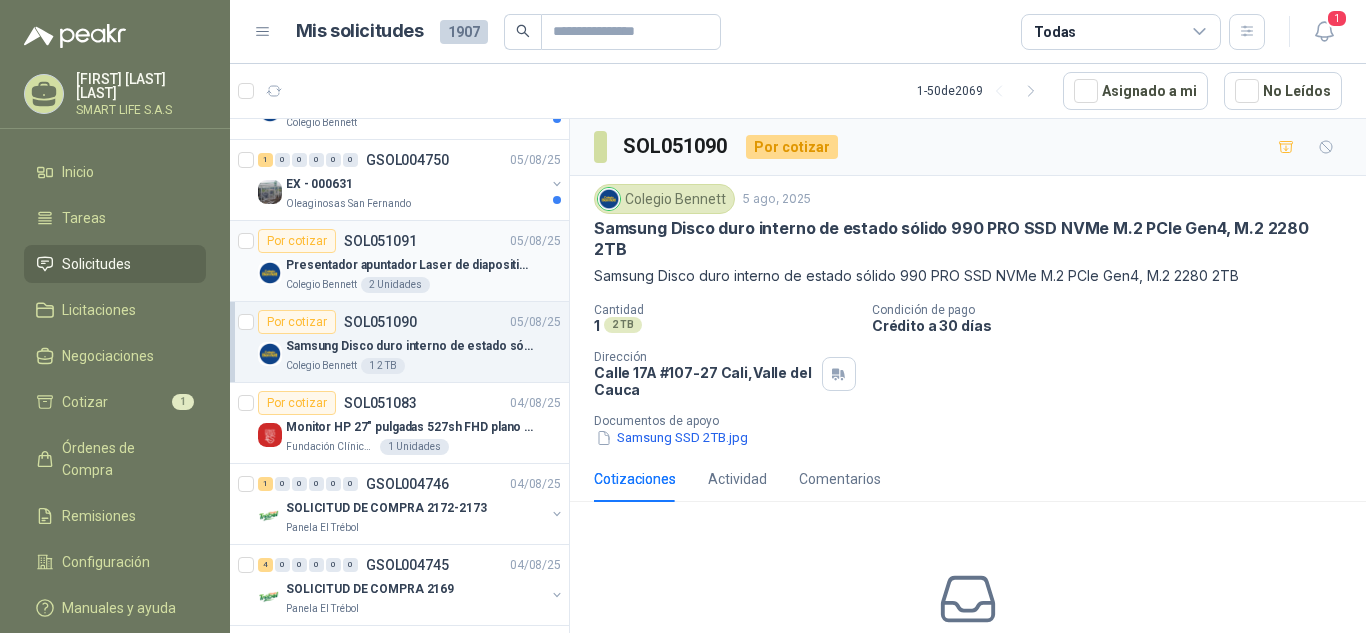 click on "Por cotizar SOL051091 05/08/25" at bounding box center [409, 241] 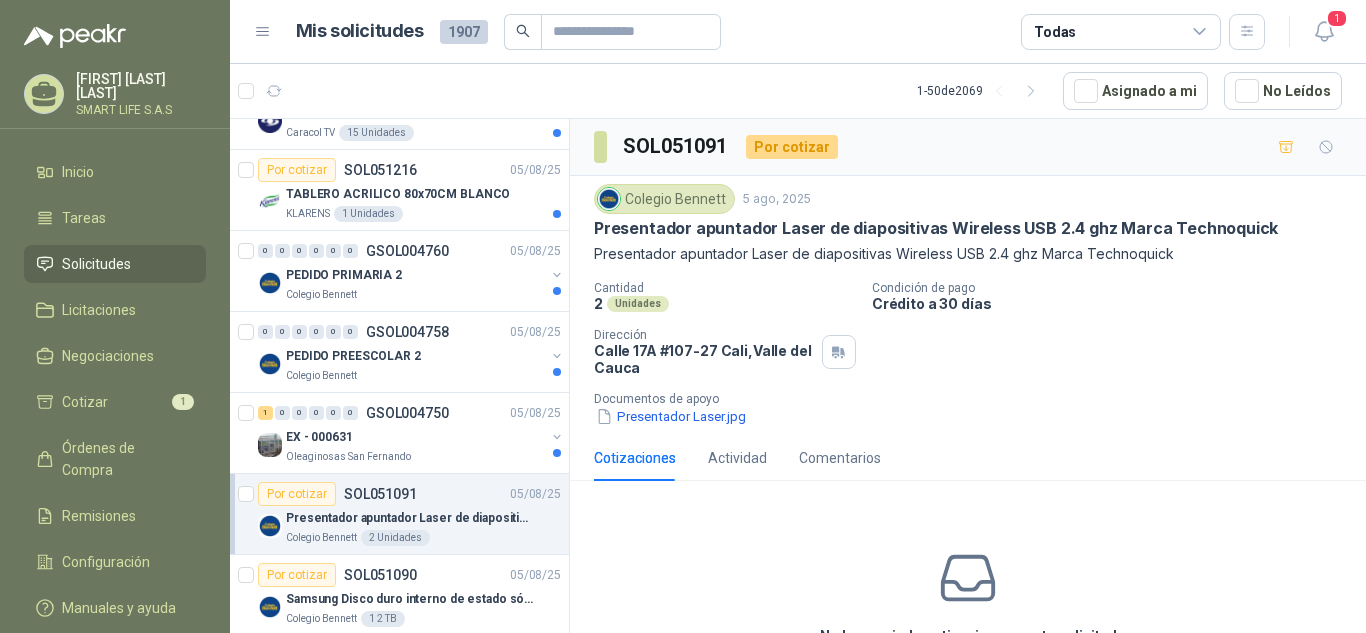 scroll, scrollTop: 924, scrollLeft: 0, axis: vertical 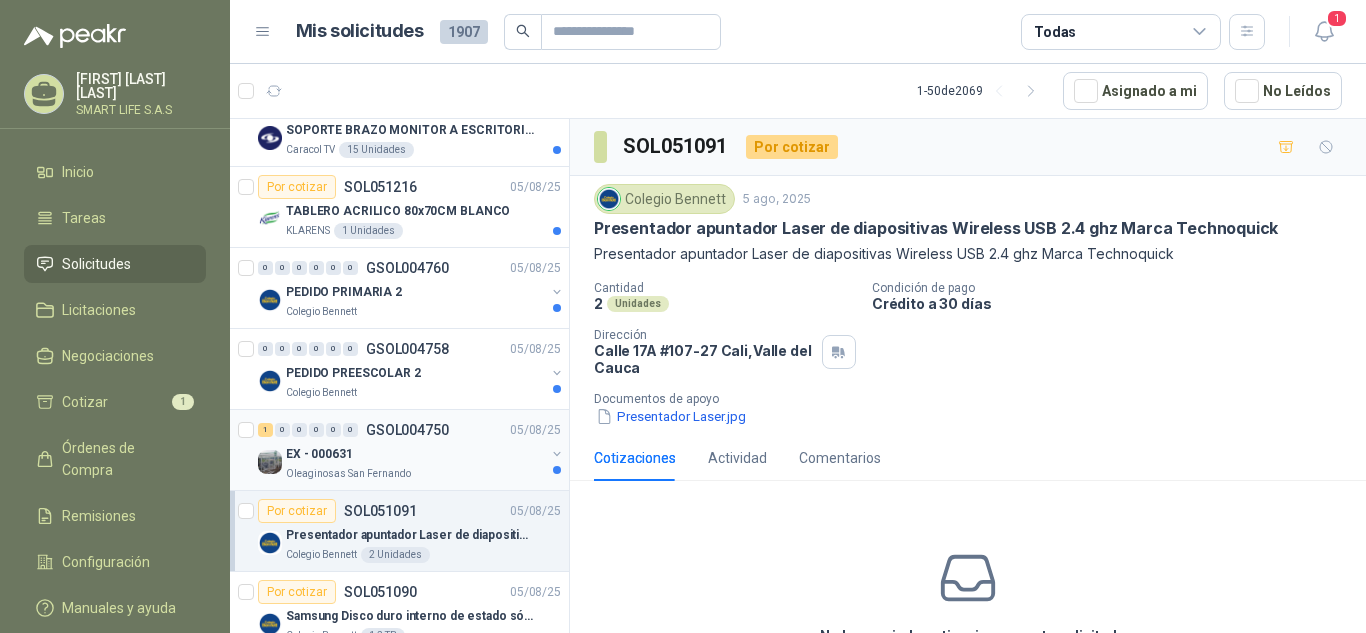 click on "EX - 000631" at bounding box center [415, 454] 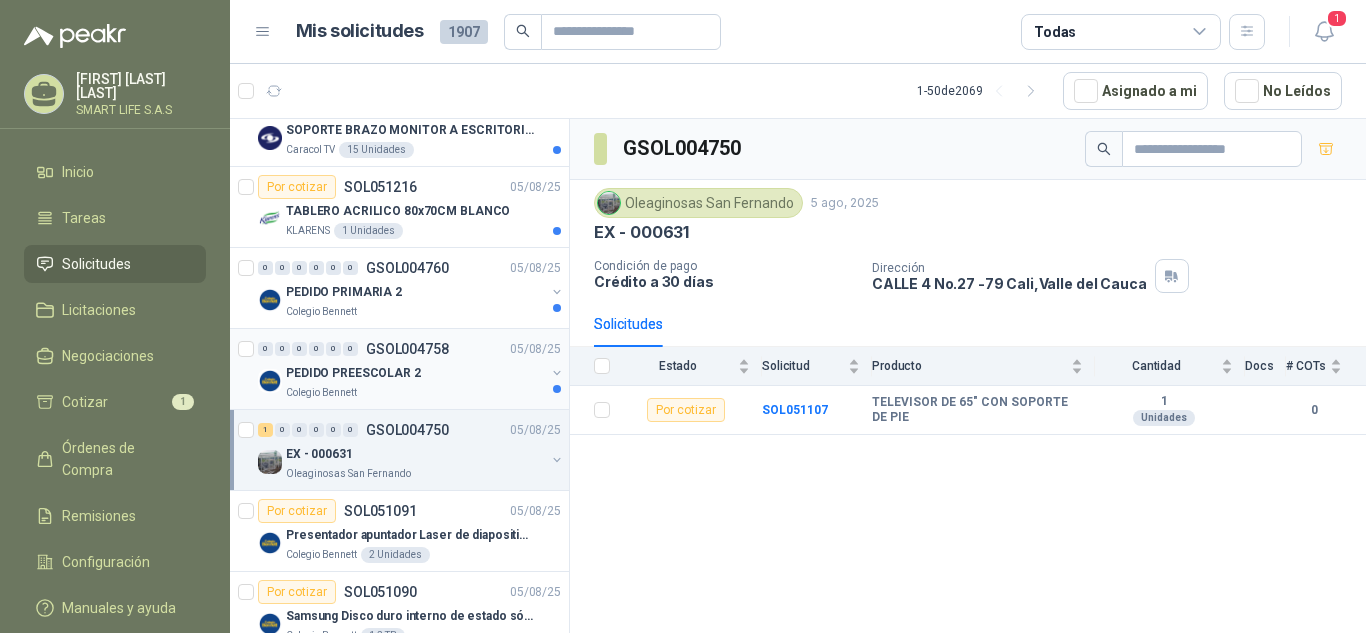 click on "Colegio Bennett" at bounding box center [415, 393] 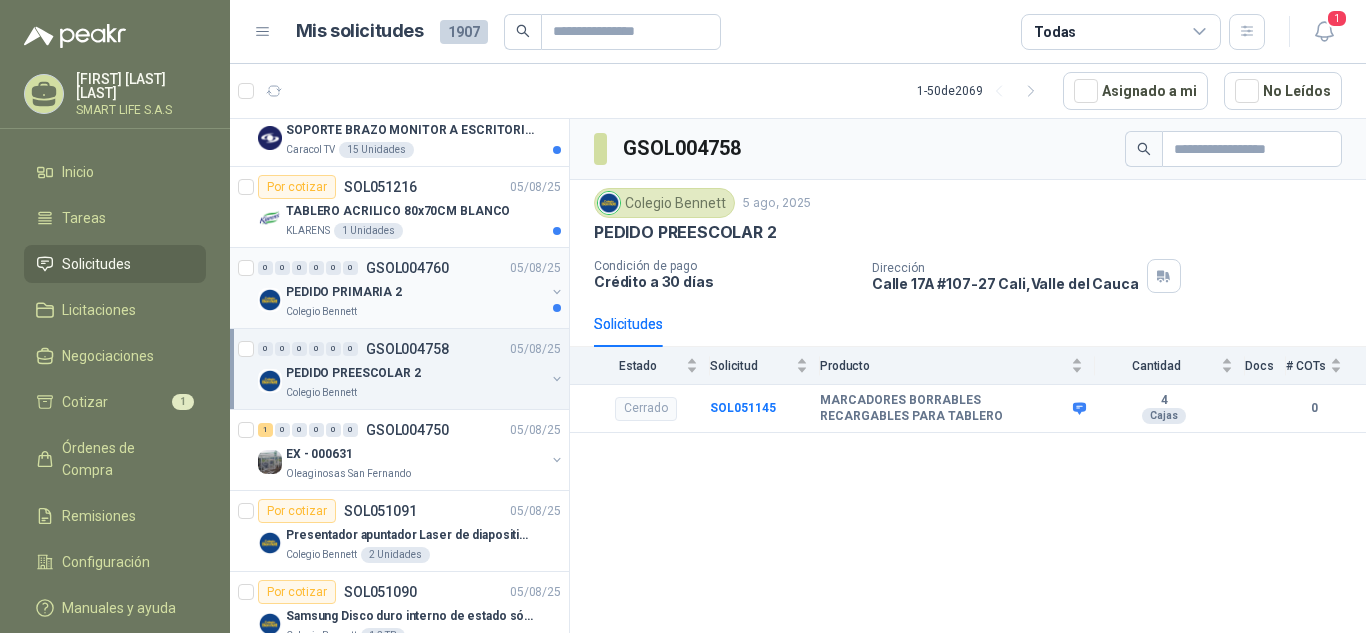 click on "0   0   0   0   0   0   GSOL004760 05/08/25   PEDIDO PRIMARIA 2 Colegio Bennett" at bounding box center [399, 288] 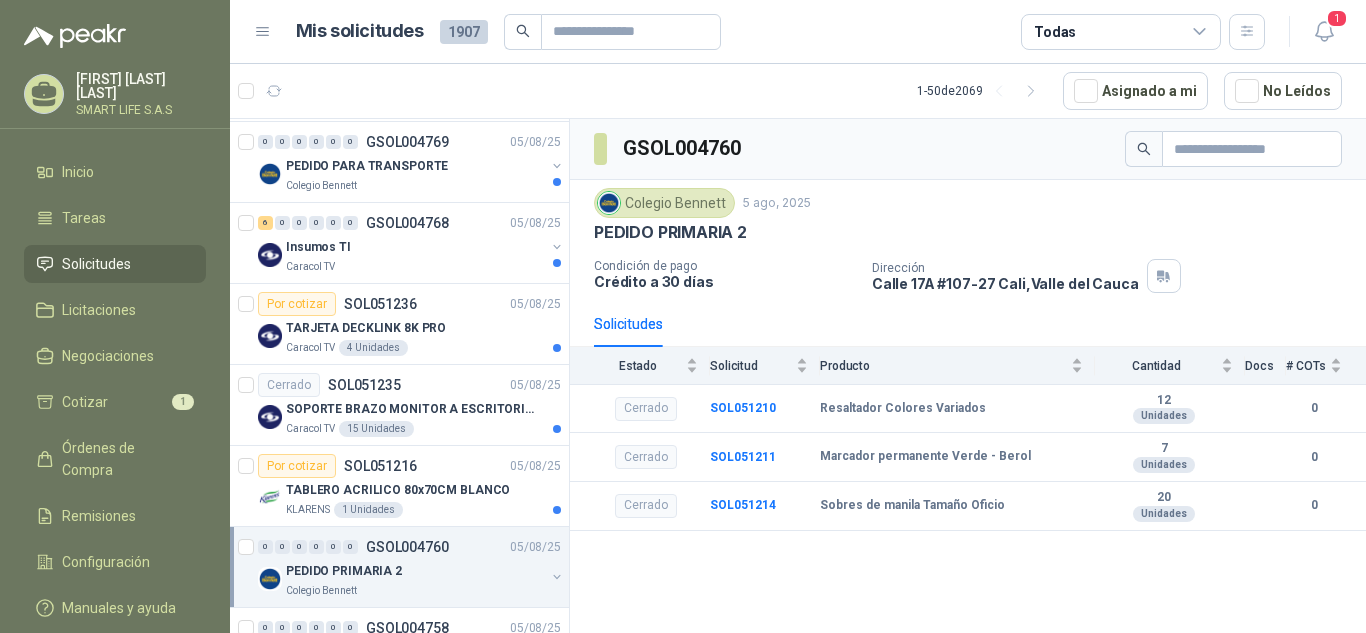 scroll, scrollTop: 628, scrollLeft: 0, axis: vertical 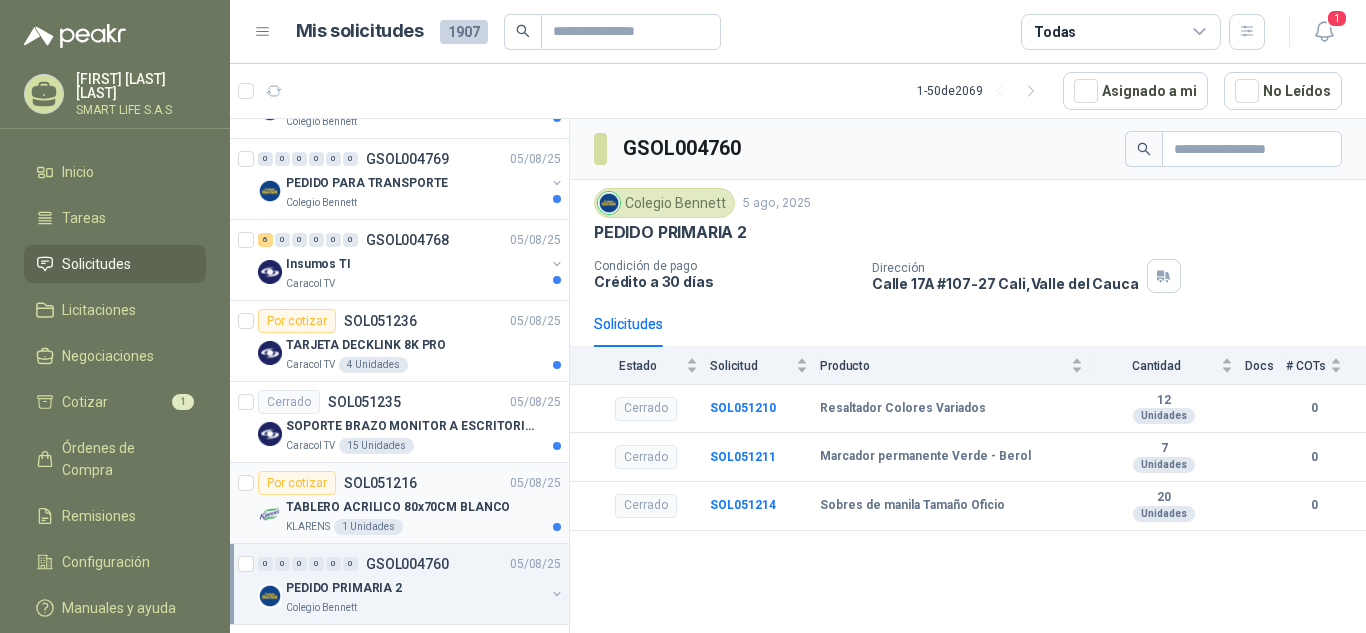 click on "TABLERO ACRILICO 80x70CM BLANCO" at bounding box center (398, 507) 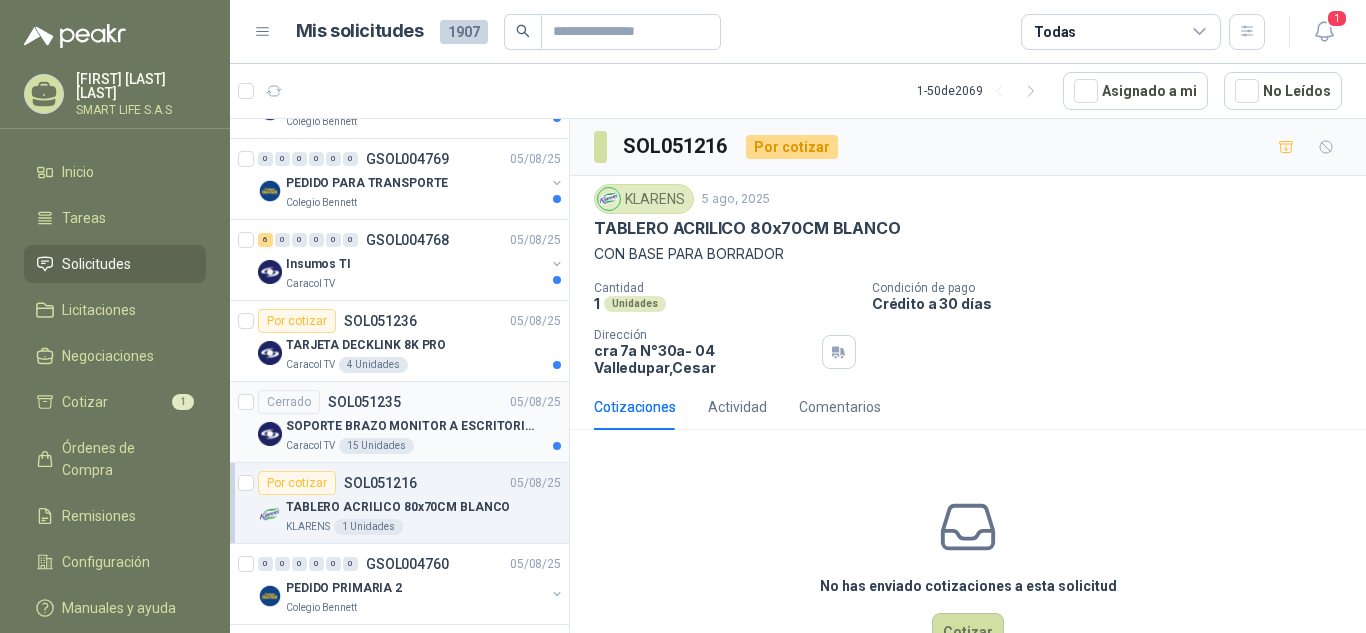 click on "SOPORTE BRAZO MONITOR A ESCRITORIO NBF80" at bounding box center (410, 426) 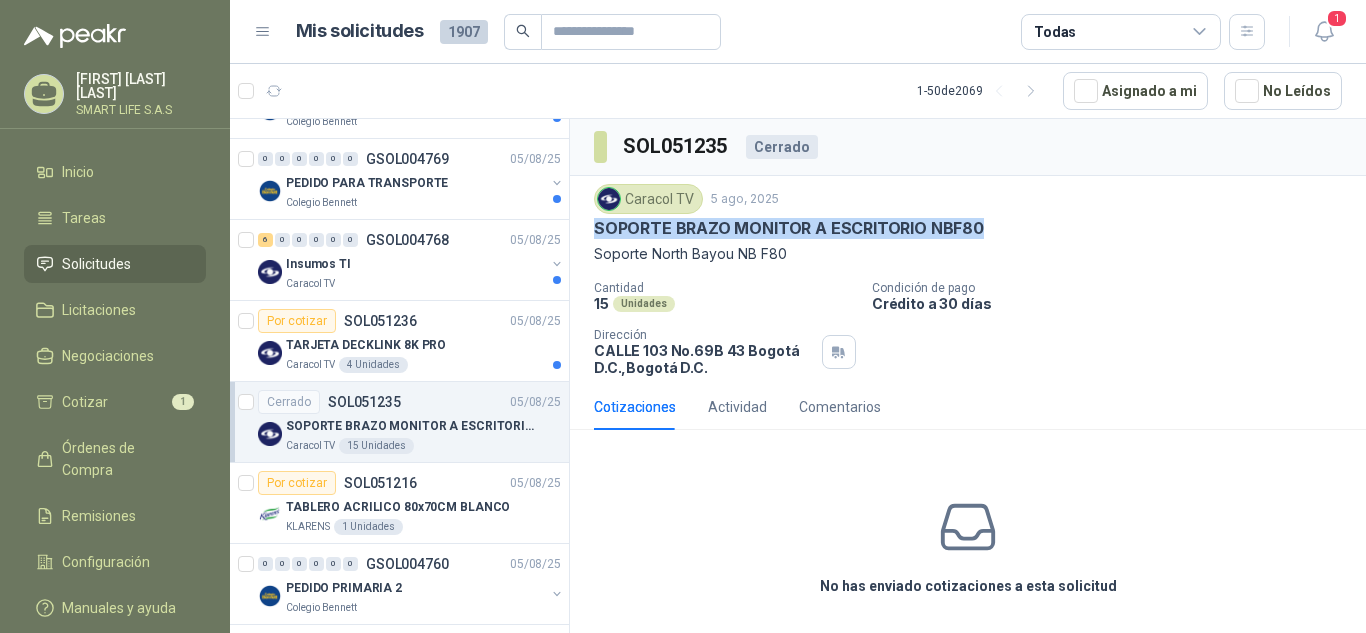drag, startPoint x: 974, startPoint y: 228, endPoint x: 599, endPoint y: 226, distance: 375.00534 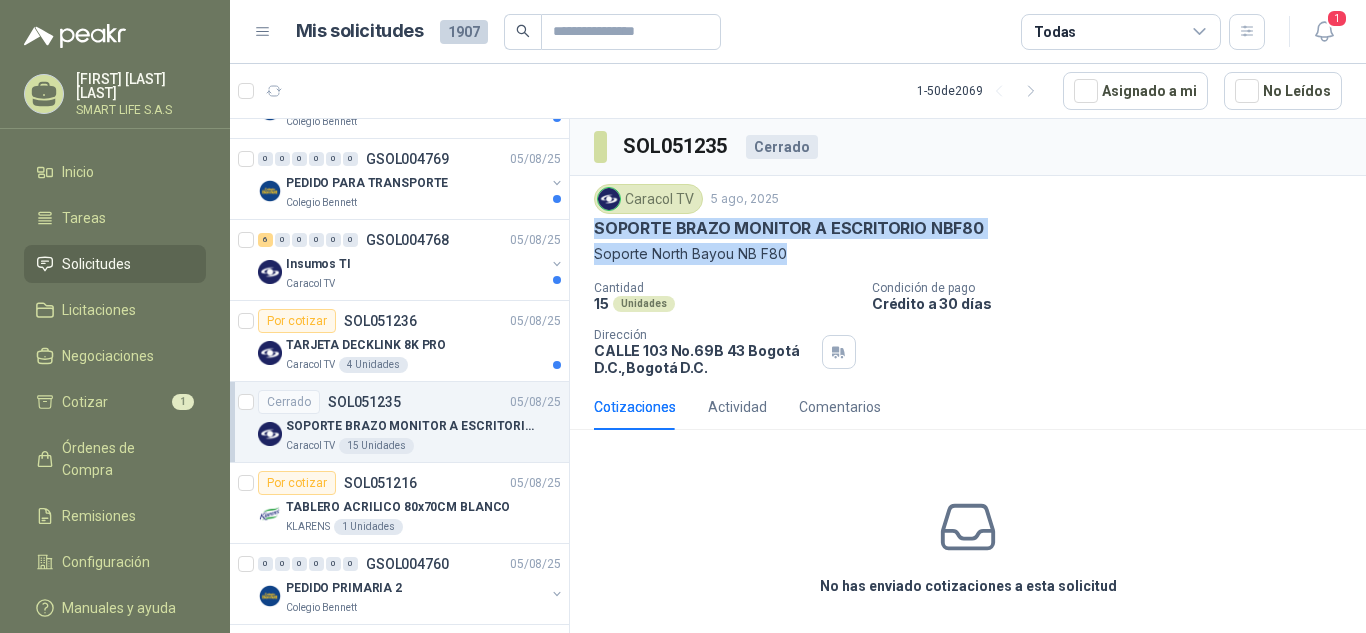drag, startPoint x: 786, startPoint y: 252, endPoint x: 590, endPoint y: 223, distance: 198.13379 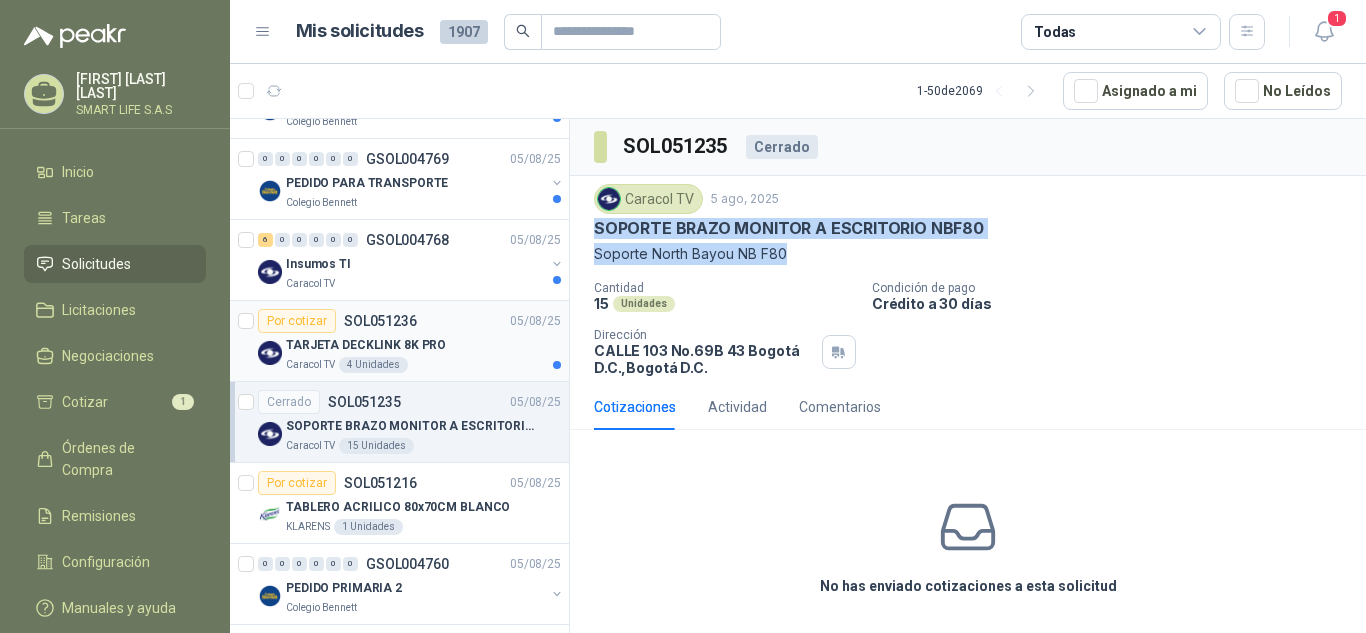 click on "TARJETA DECKLINK 8K PRO" at bounding box center [366, 345] 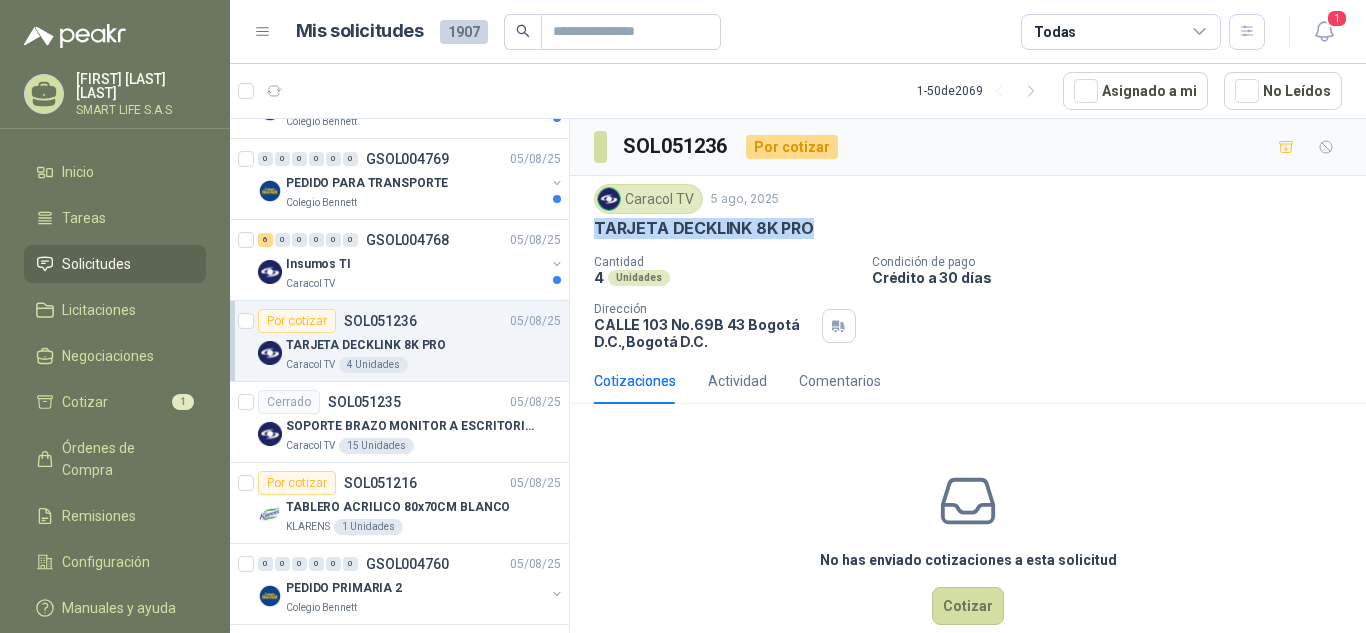 drag, startPoint x: 813, startPoint y: 227, endPoint x: 585, endPoint y: 231, distance: 228.03508 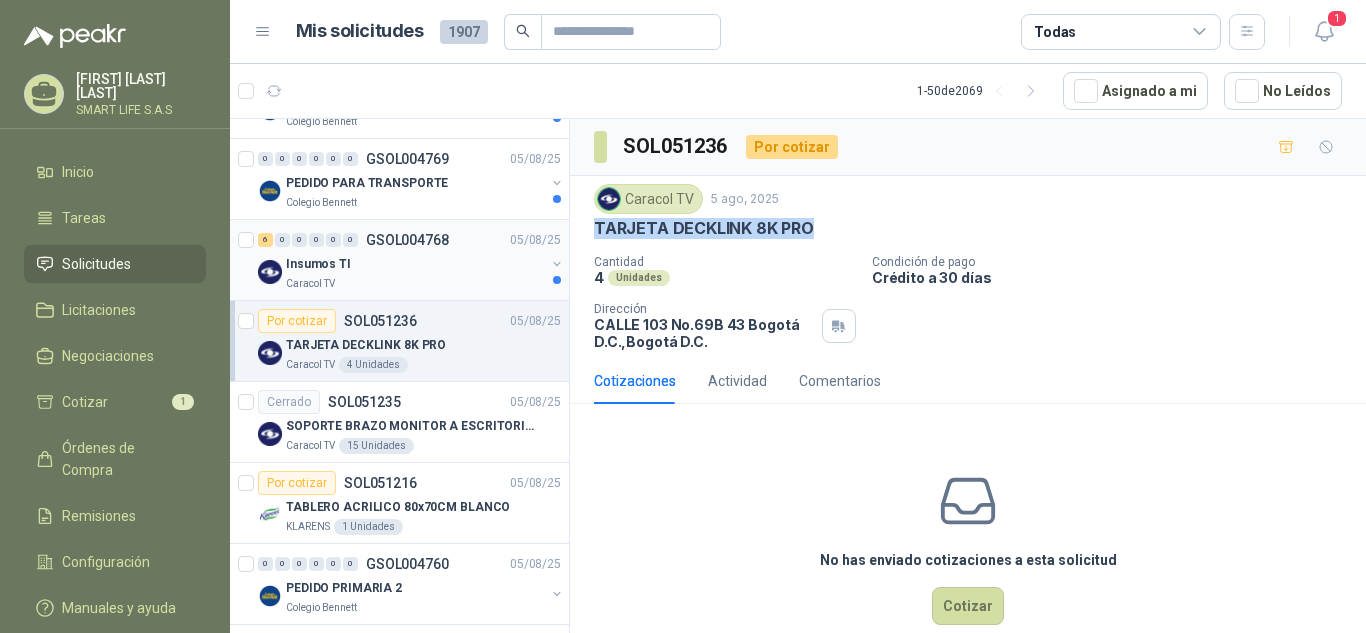 click on "Insumos TI" at bounding box center (415, 264) 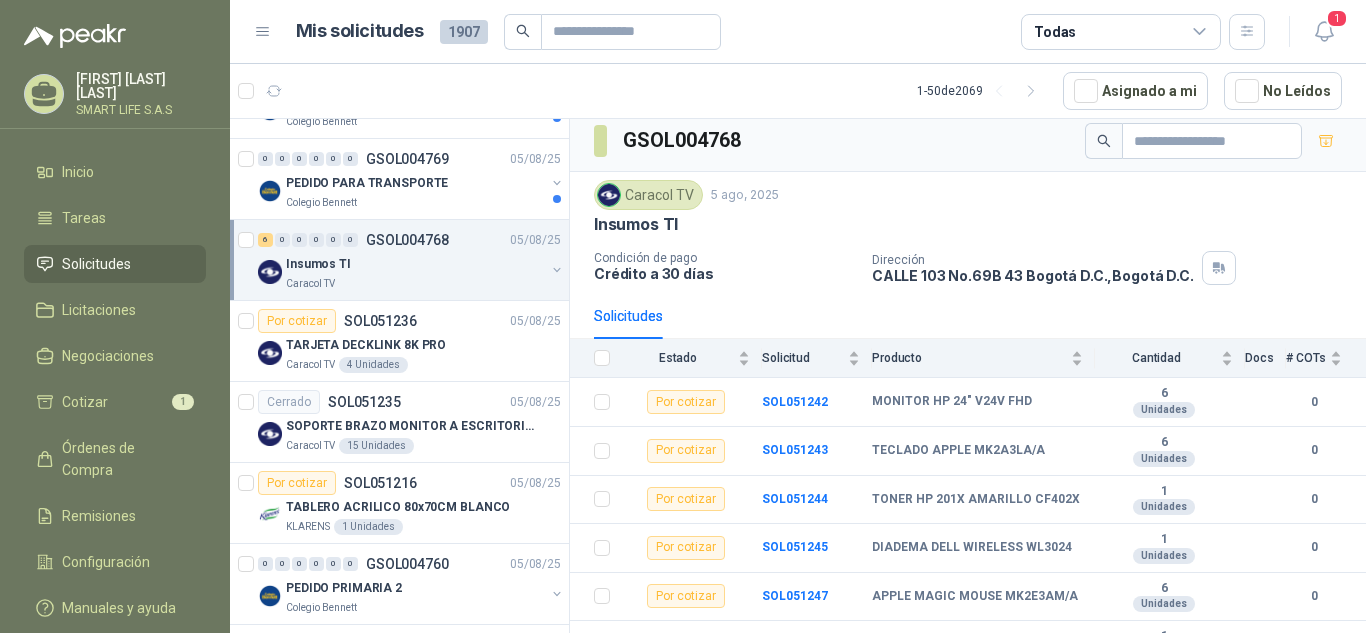scroll, scrollTop: 38, scrollLeft: 0, axis: vertical 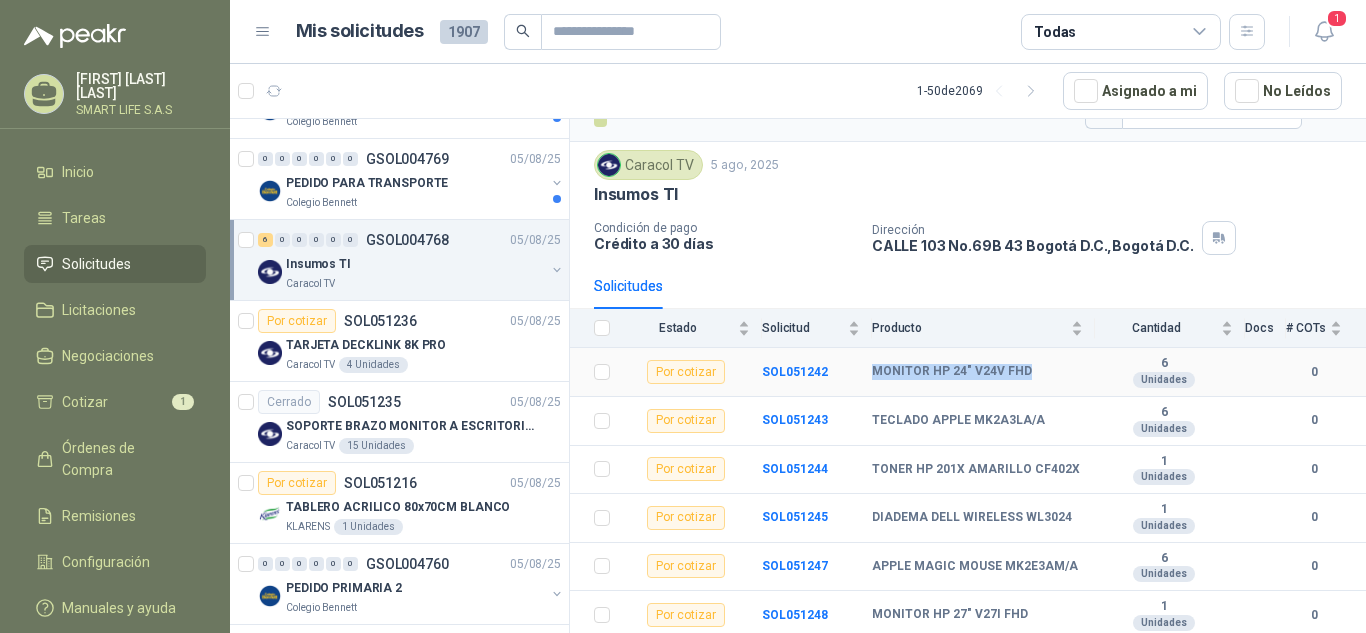 drag, startPoint x: 1023, startPoint y: 373, endPoint x: 873, endPoint y: 361, distance: 150.47923 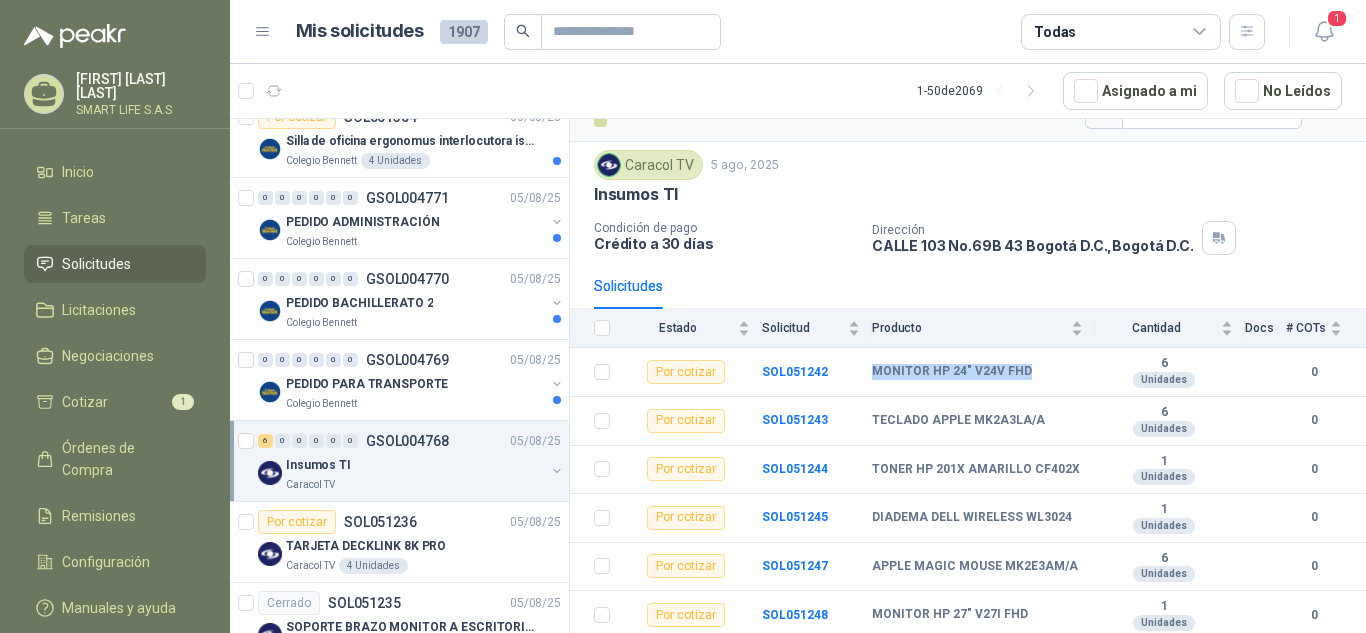scroll, scrollTop: 401, scrollLeft: 0, axis: vertical 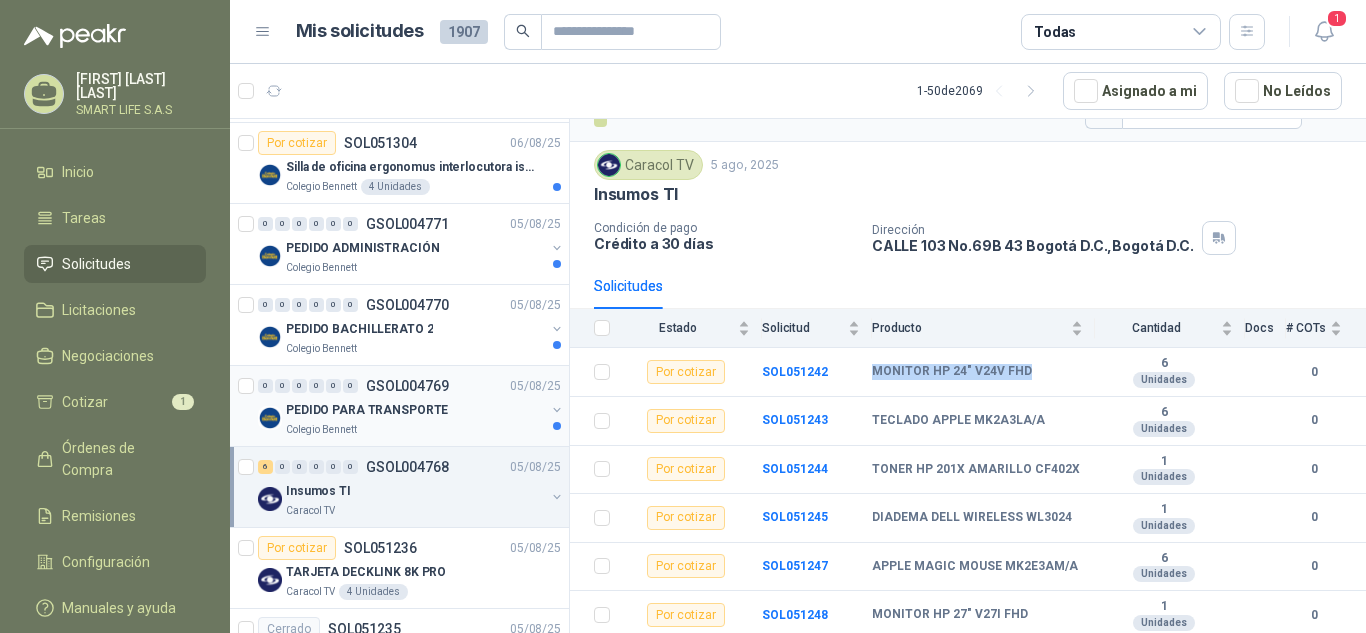 click on "PEDIDO PARA TRANSPORTE" at bounding box center (415, 410) 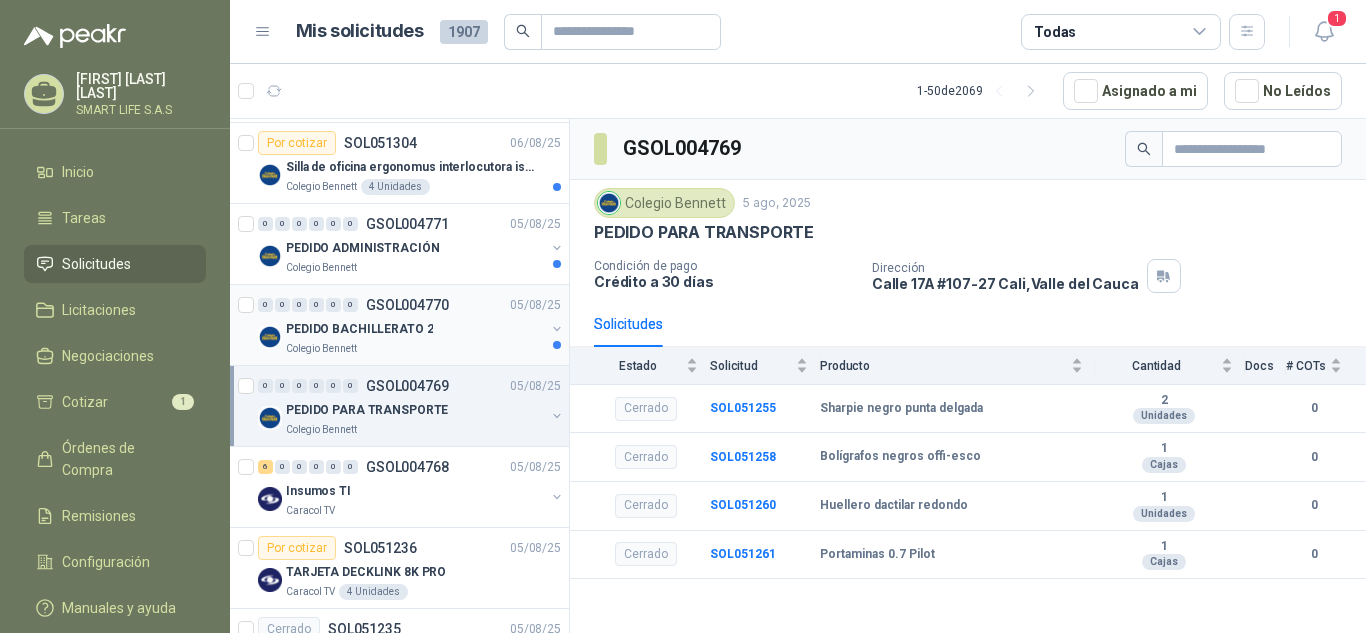 click on "PEDIDO BACHILLERATO 2" at bounding box center [415, 329] 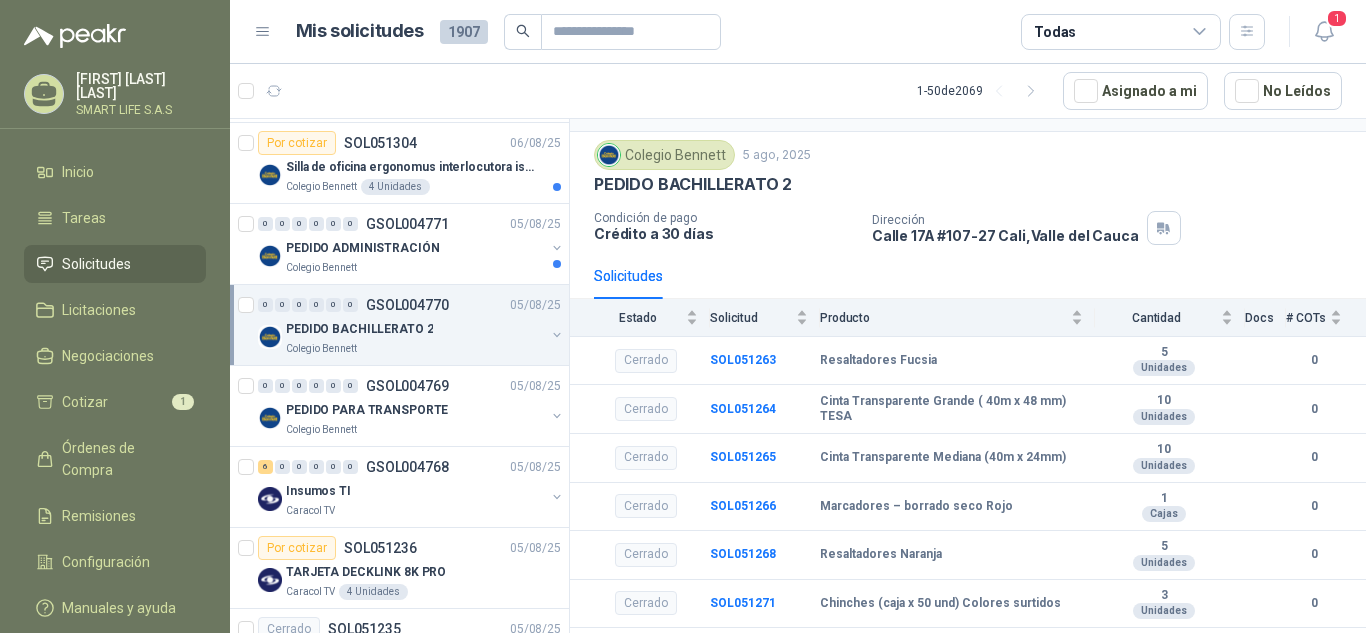 scroll, scrollTop: 0, scrollLeft: 0, axis: both 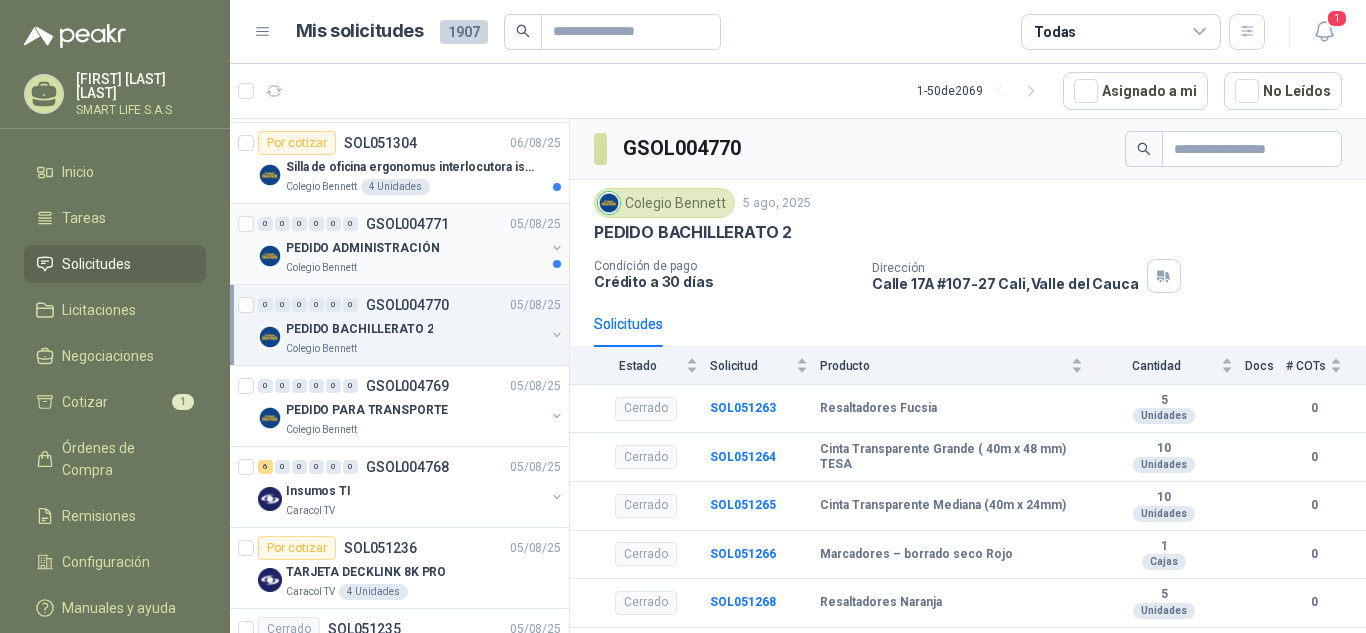 click on "Colegio Bennett" at bounding box center [415, 268] 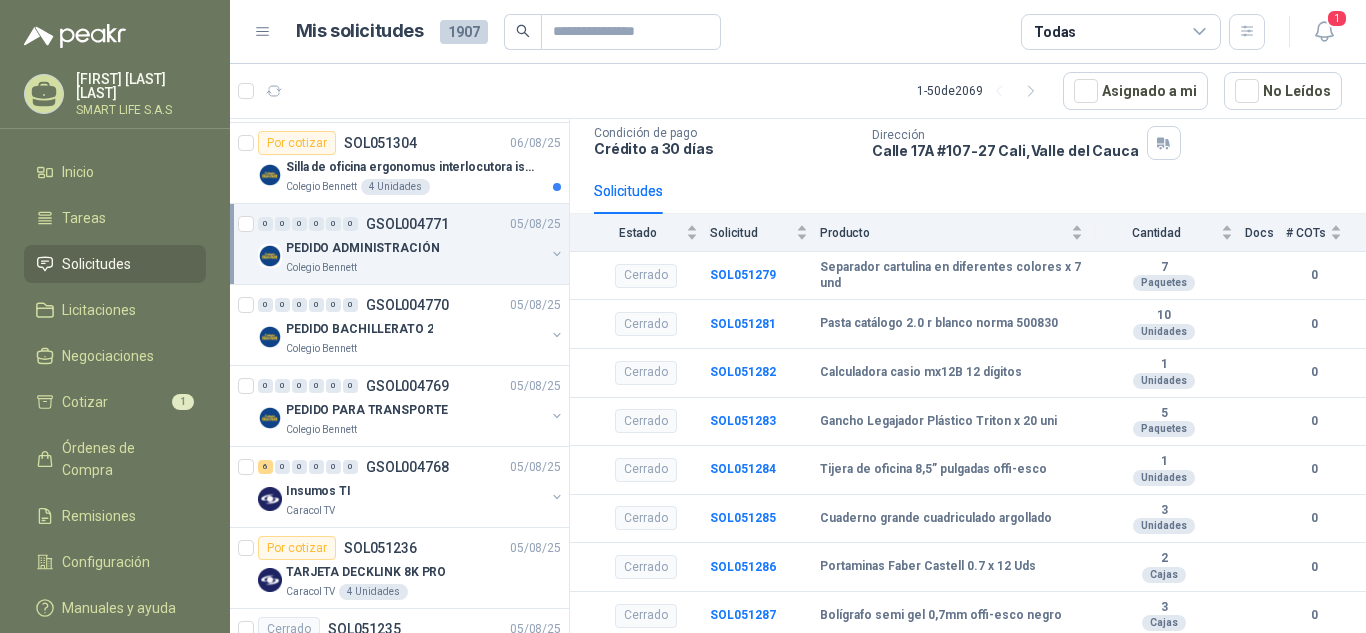 scroll, scrollTop: 0, scrollLeft: 0, axis: both 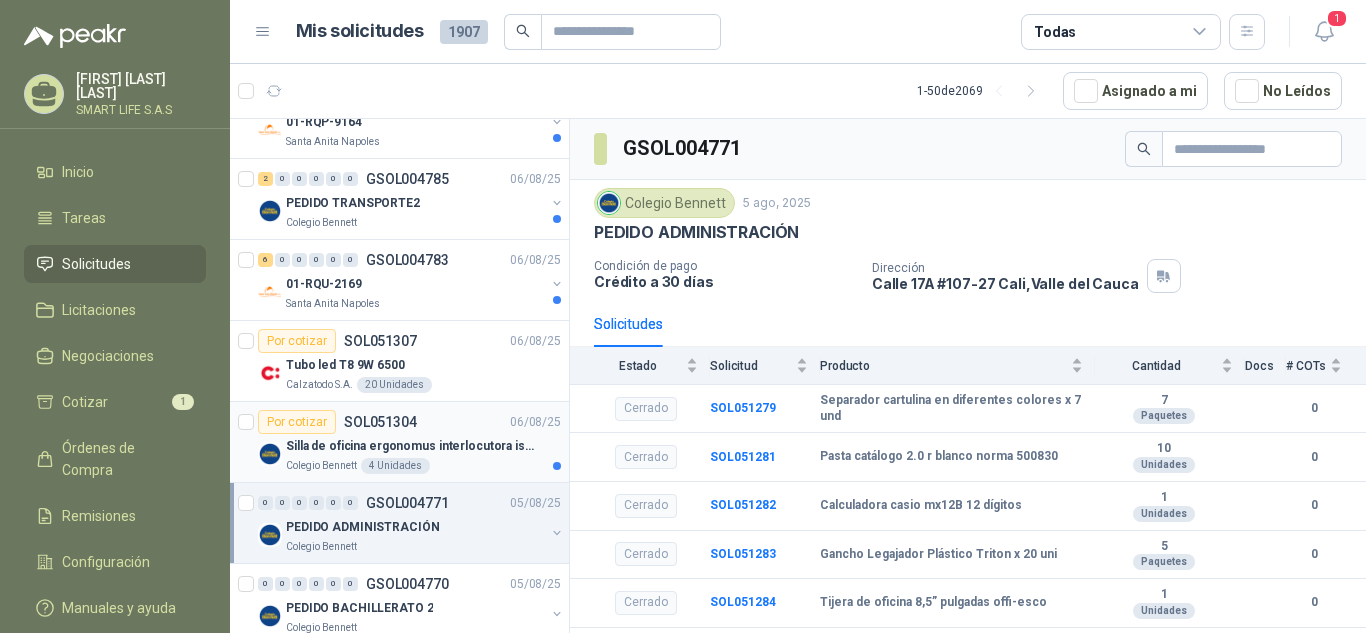 click on "Colegio Bennett 4   Unidades" at bounding box center [423, 466] 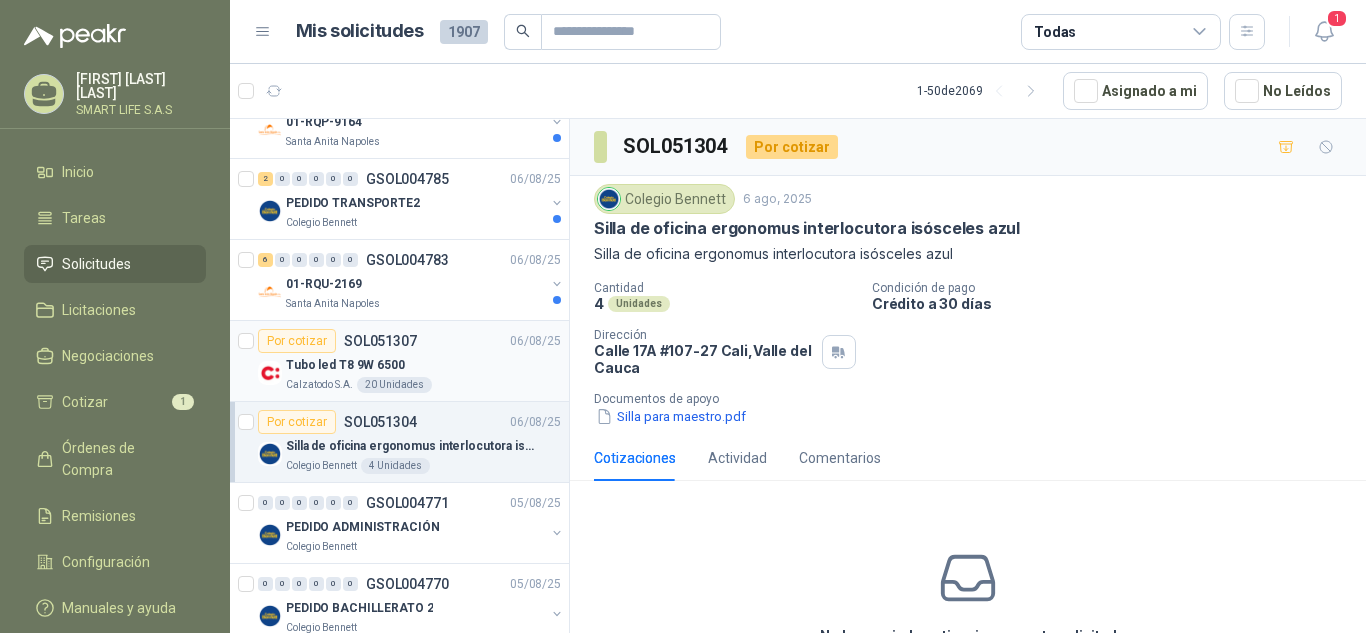 click on "Tubo led T8 9W 6500" at bounding box center [423, 365] 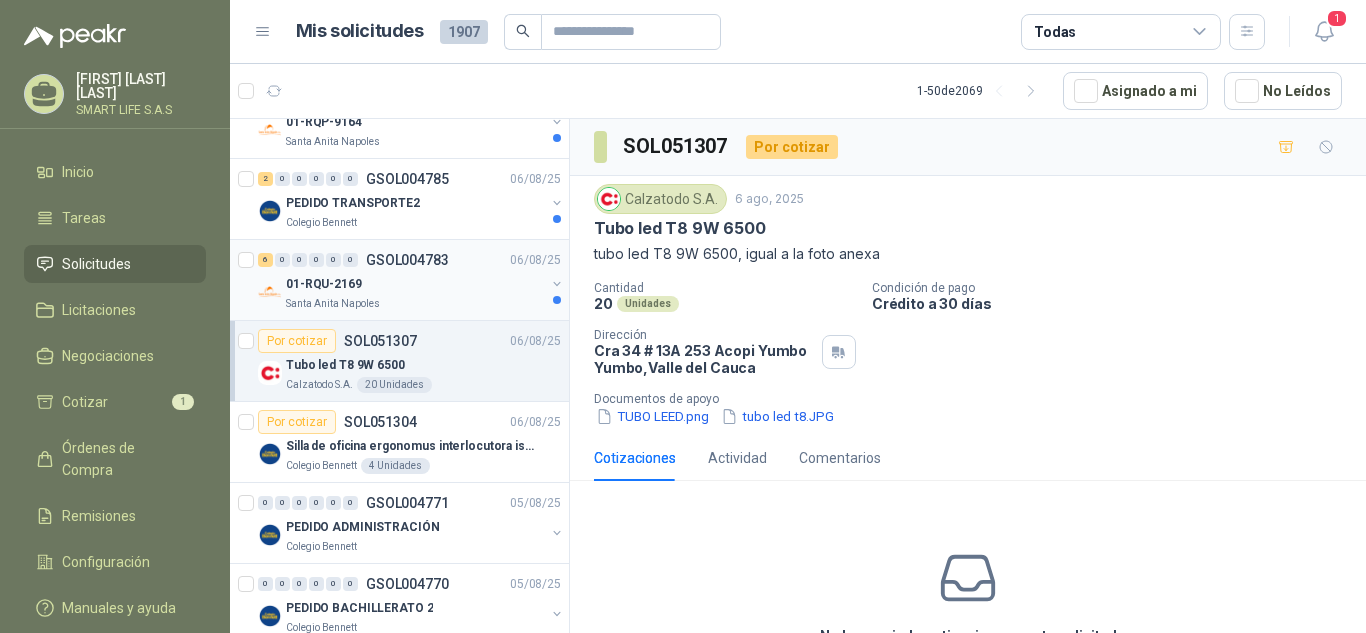 click on "01-RQU-2169" at bounding box center [415, 284] 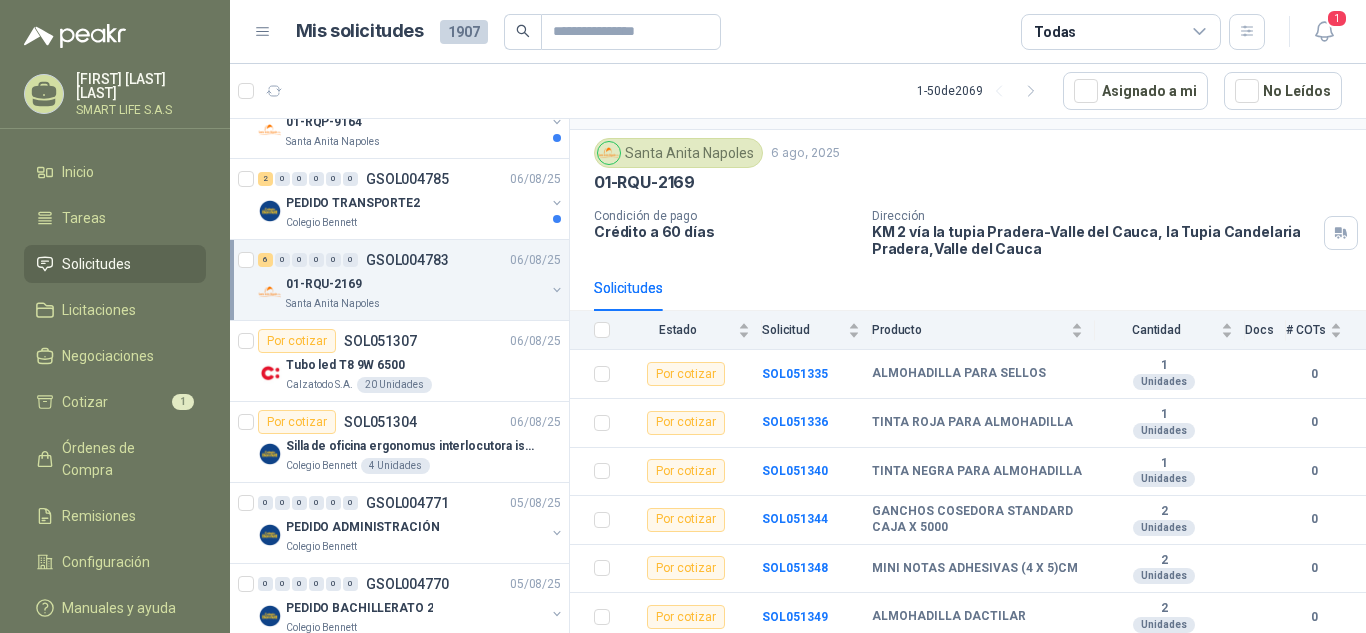 scroll, scrollTop: 52, scrollLeft: 0, axis: vertical 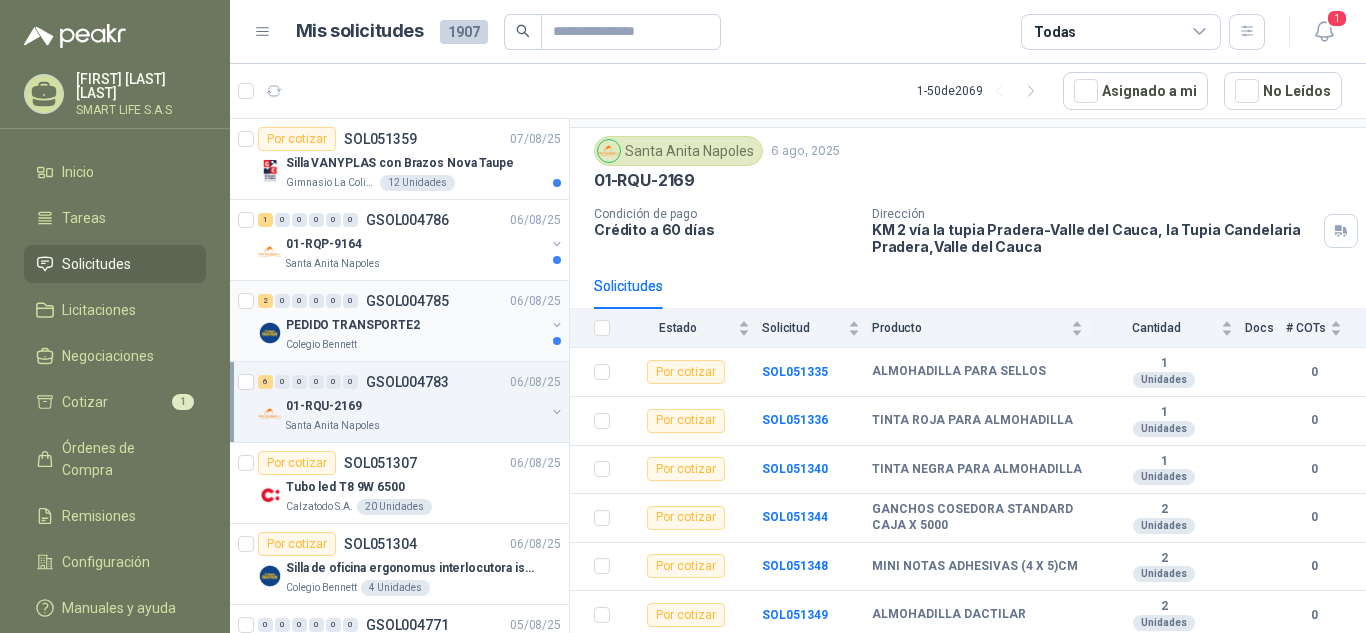 click on "PEDIDO TRANSPORTE2" at bounding box center (415, 325) 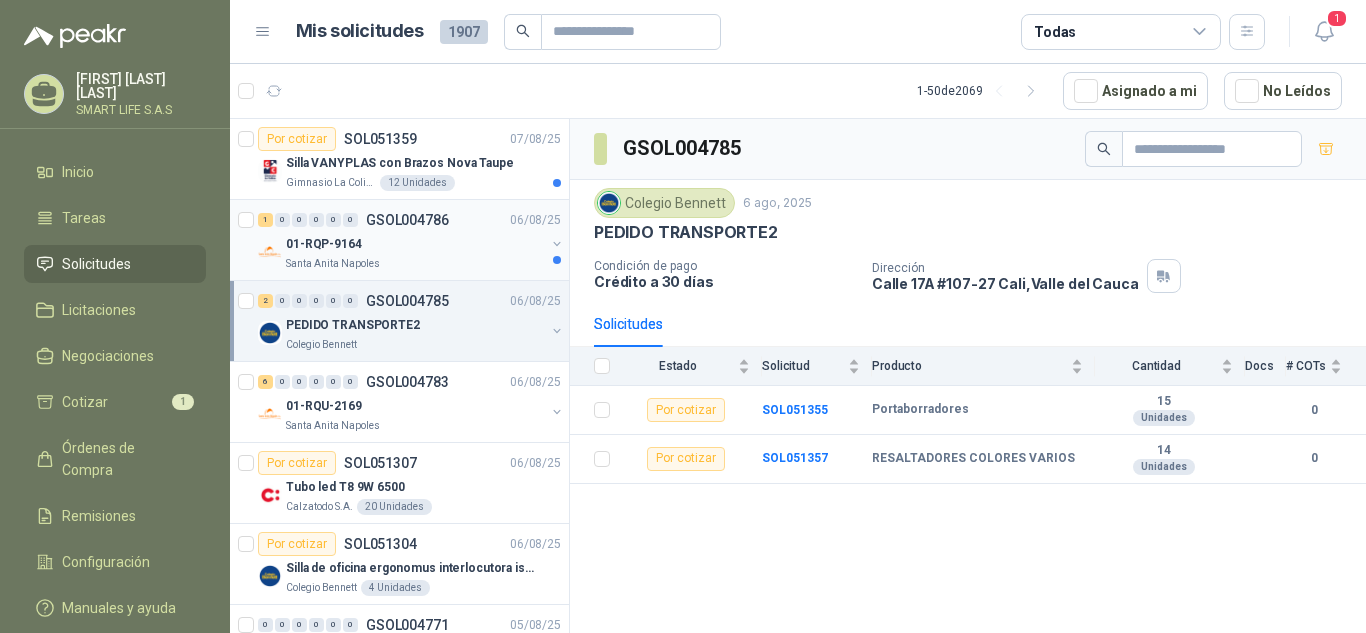 click on "Santa Anita Napoles" at bounding box center [415, 264] 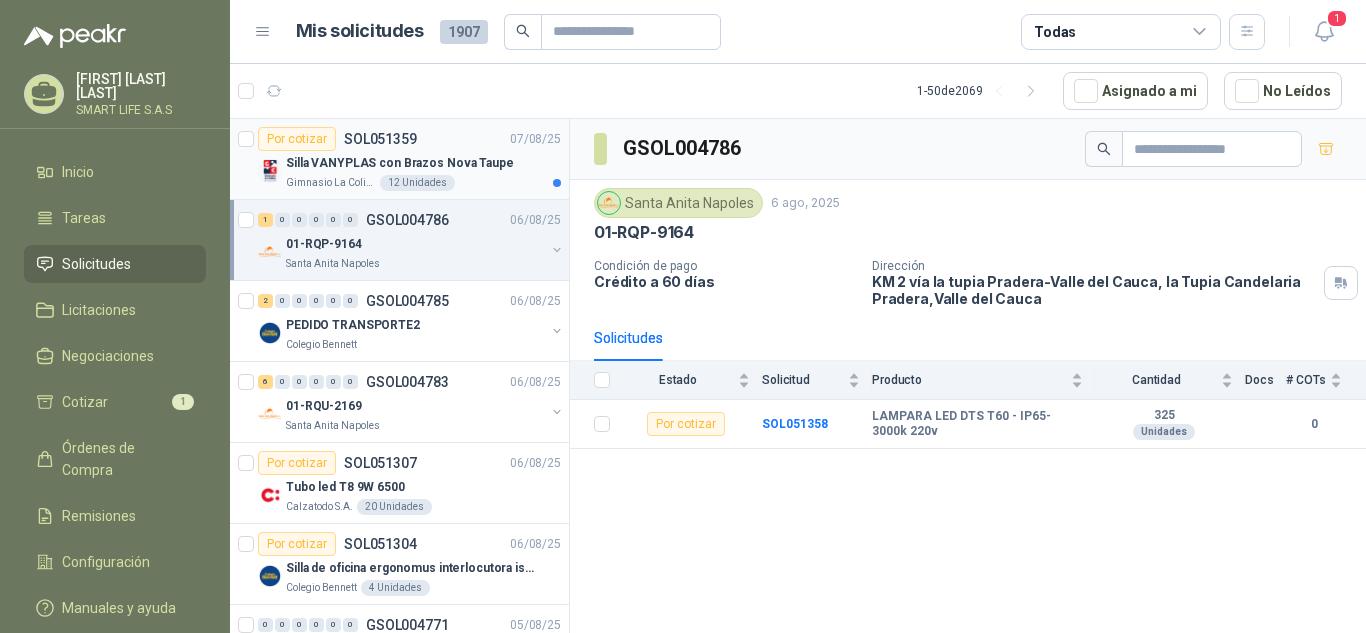 click on "Gimnasio La Colina 12   Unidades" at bounding box center [423, 183] 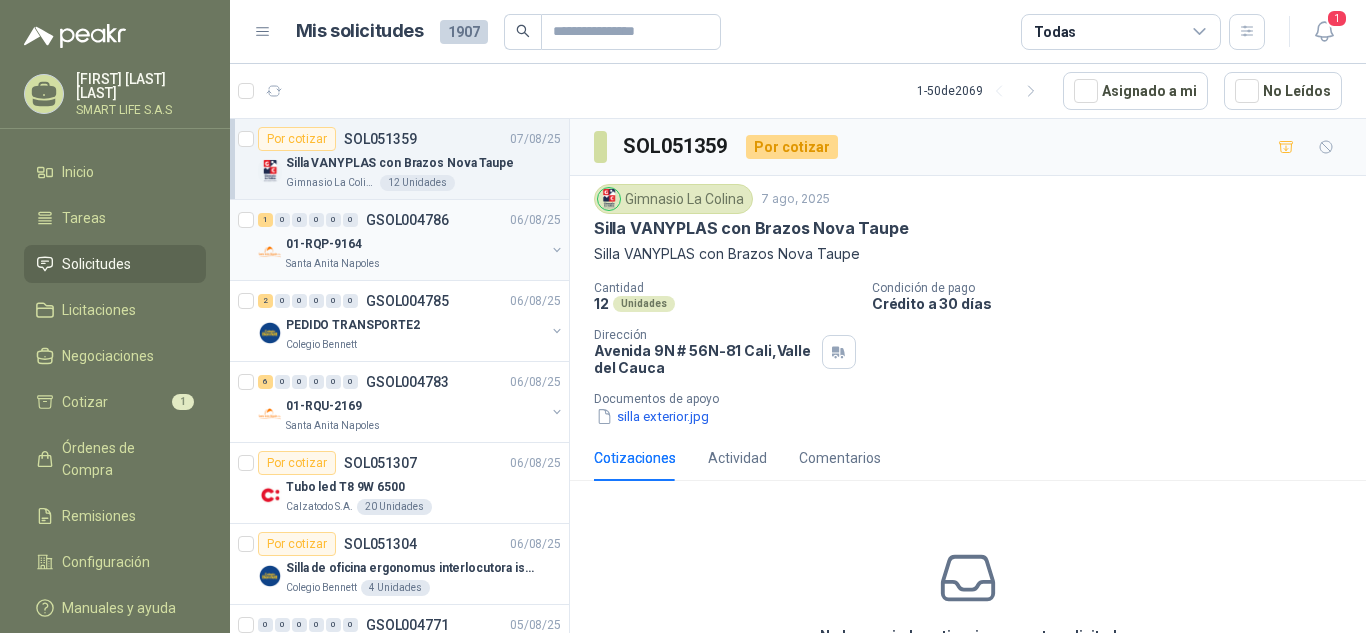click on "01-RQP-9164" at bounding box center (415, 244) 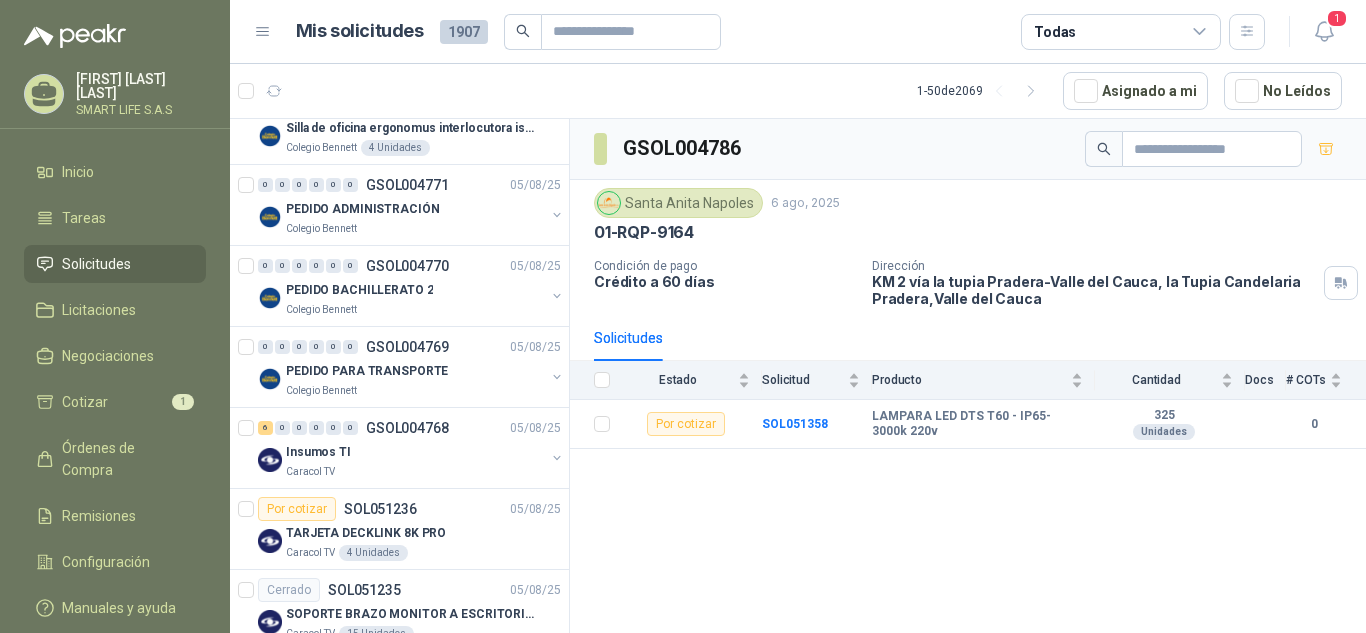 scroll, scrollTop: 442, scrollLeft: 0, axis: vertical 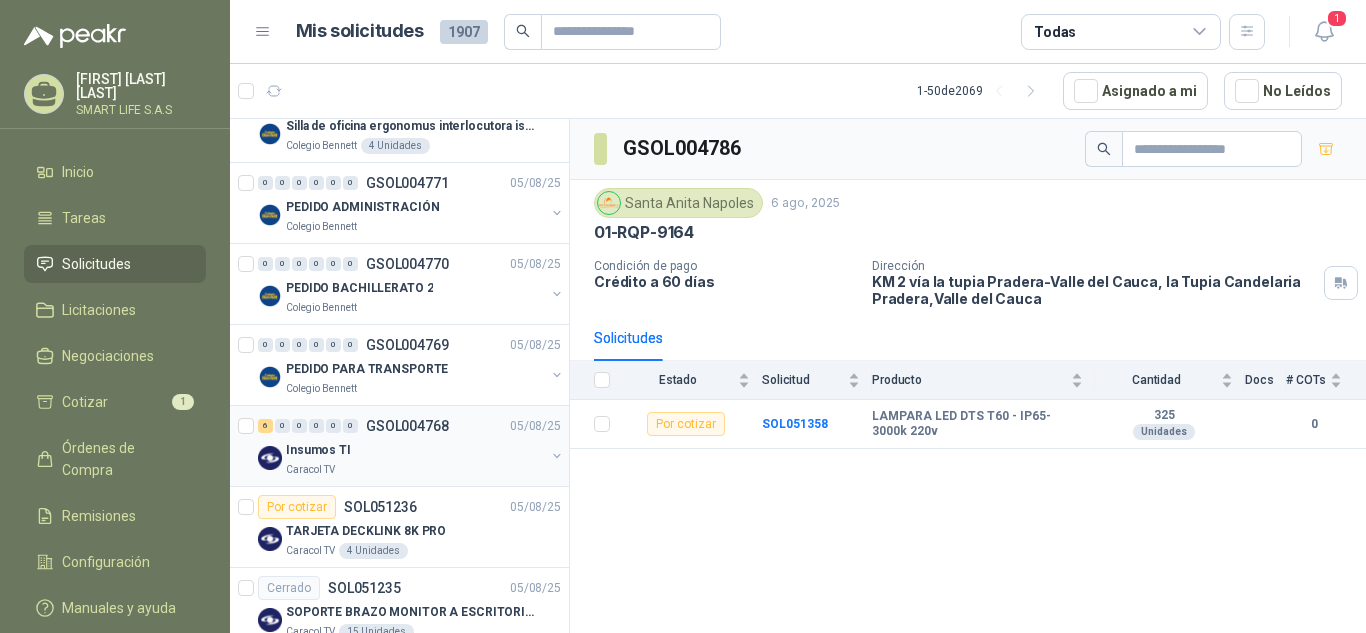 click on "Insumos TI" at bounding box center [415, 450] 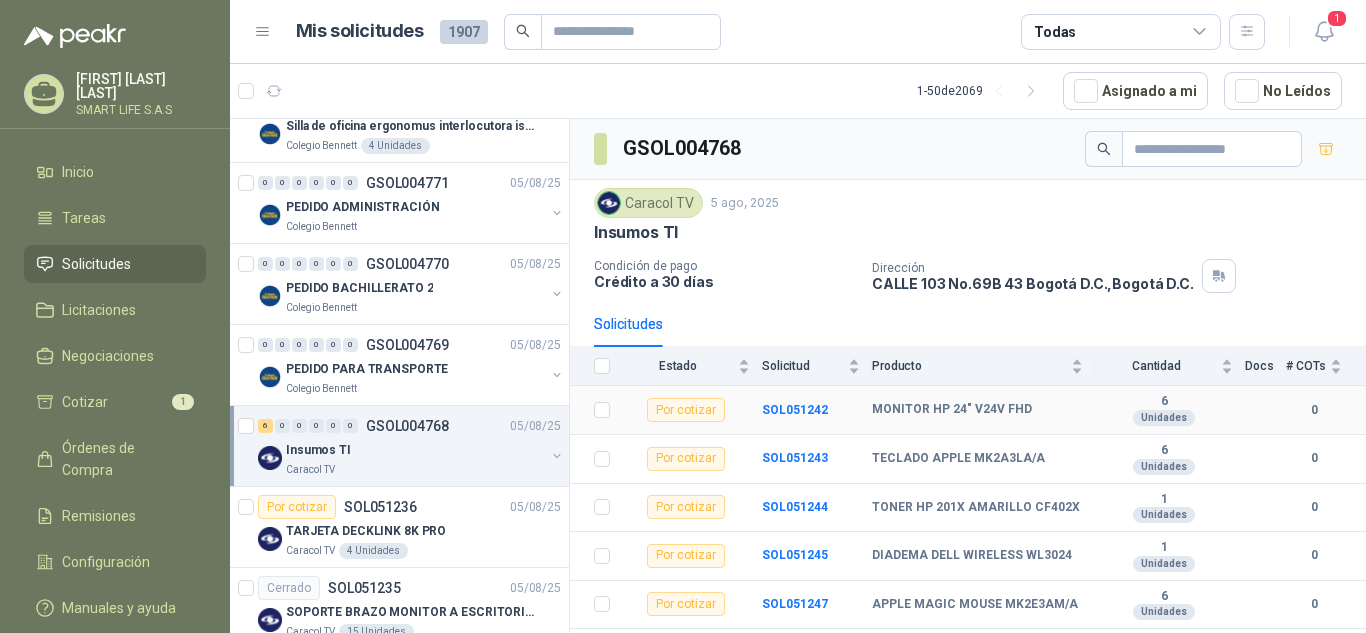 click on "Por cotizar" at bounding box center [686, 410] 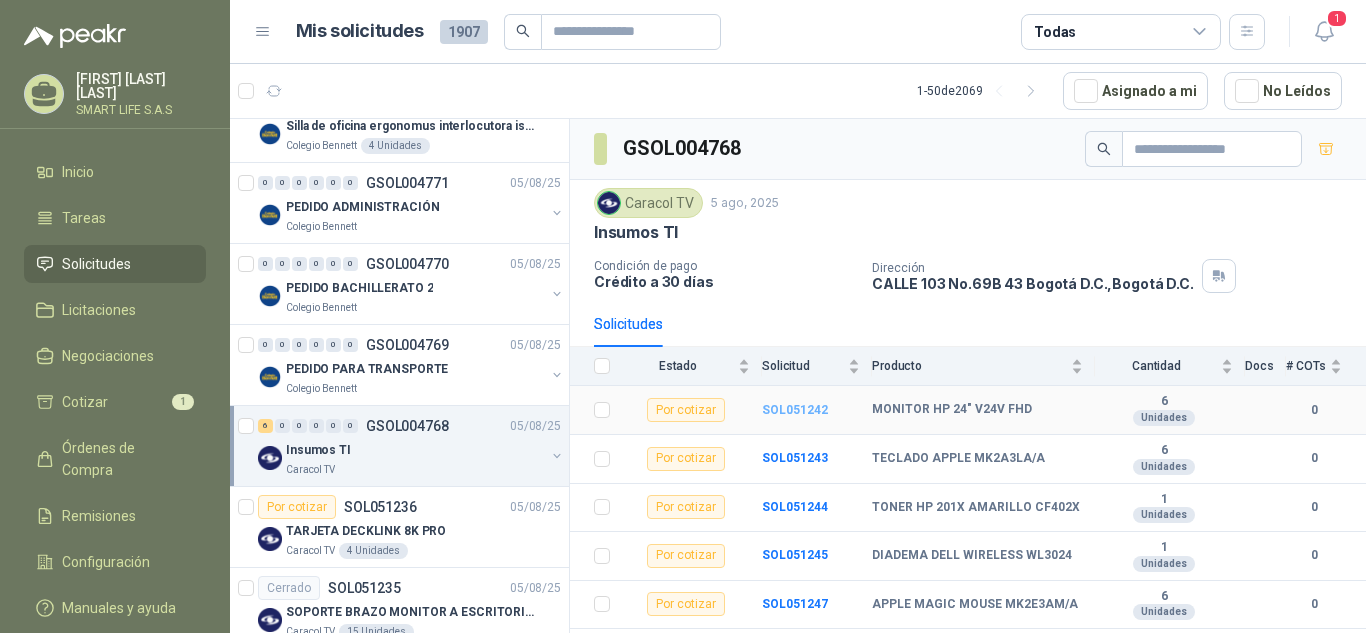 click on "SOL051242" at bounding box center [795, 410] 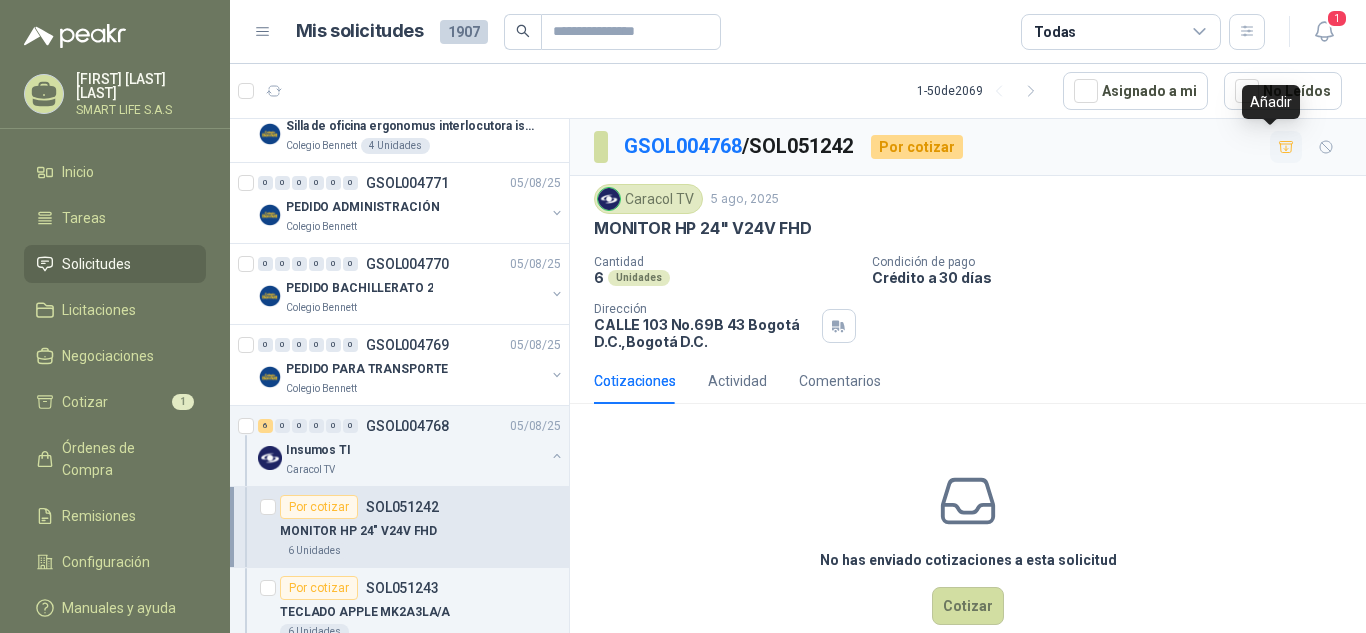 click 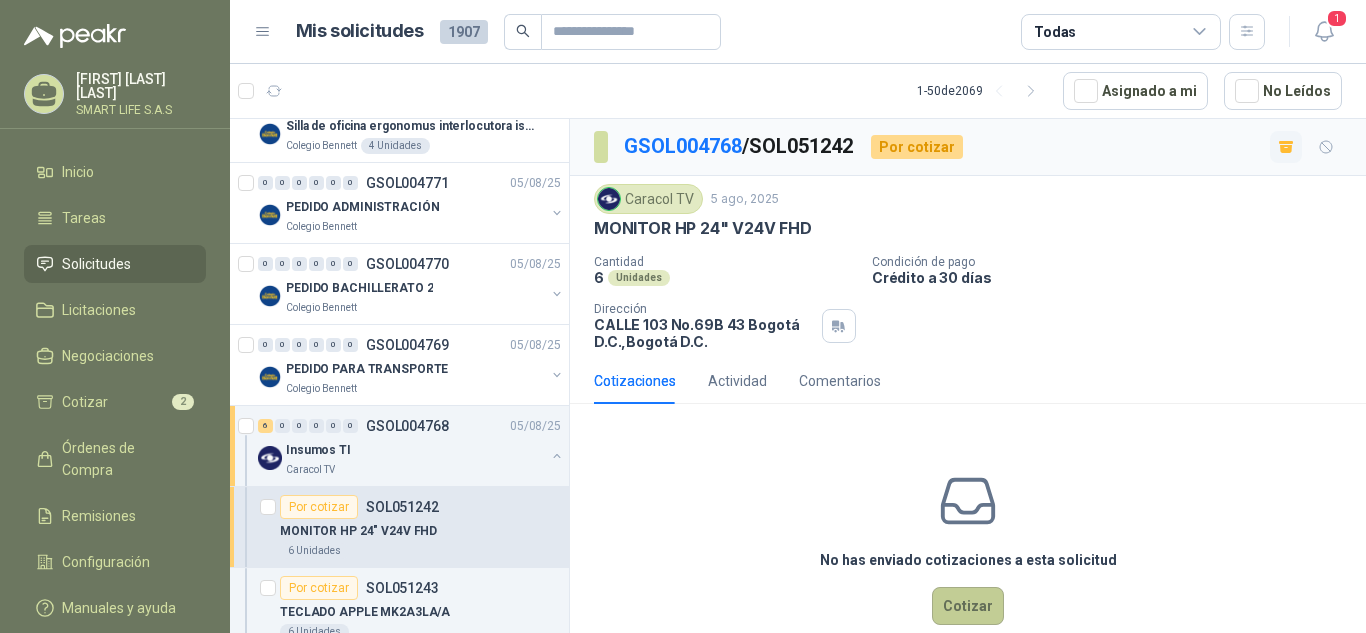 click on "Cotizar" at bounding box center [968, 606] 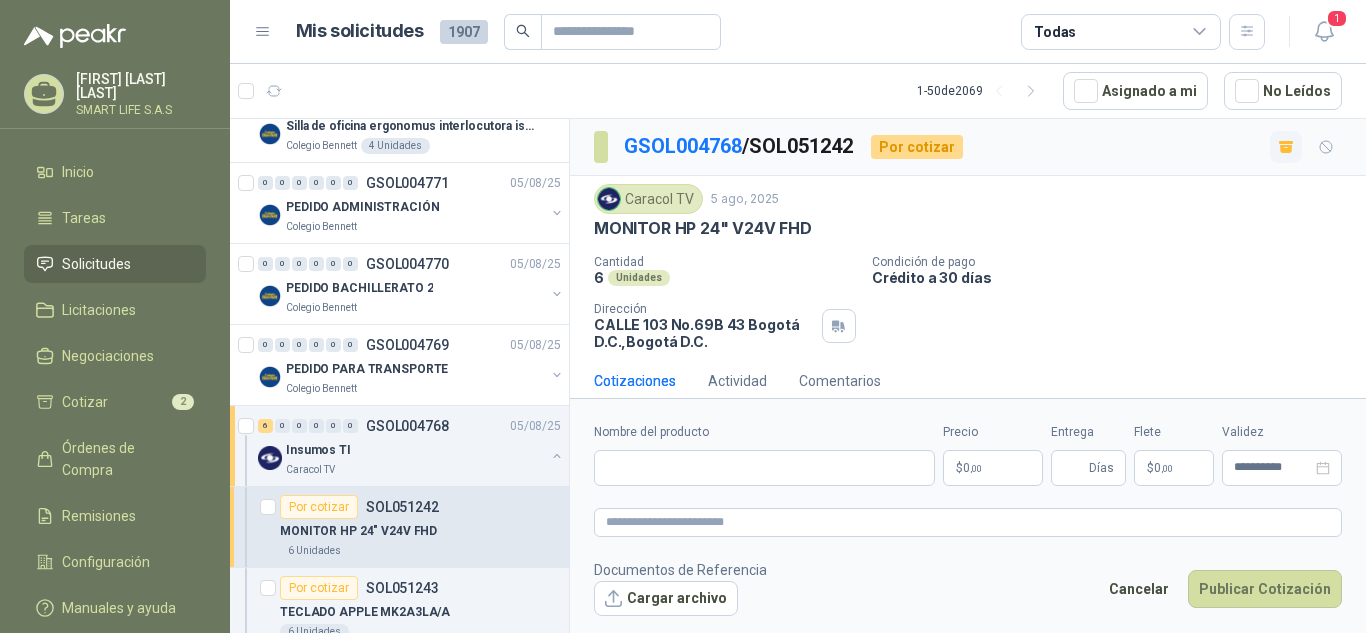 type 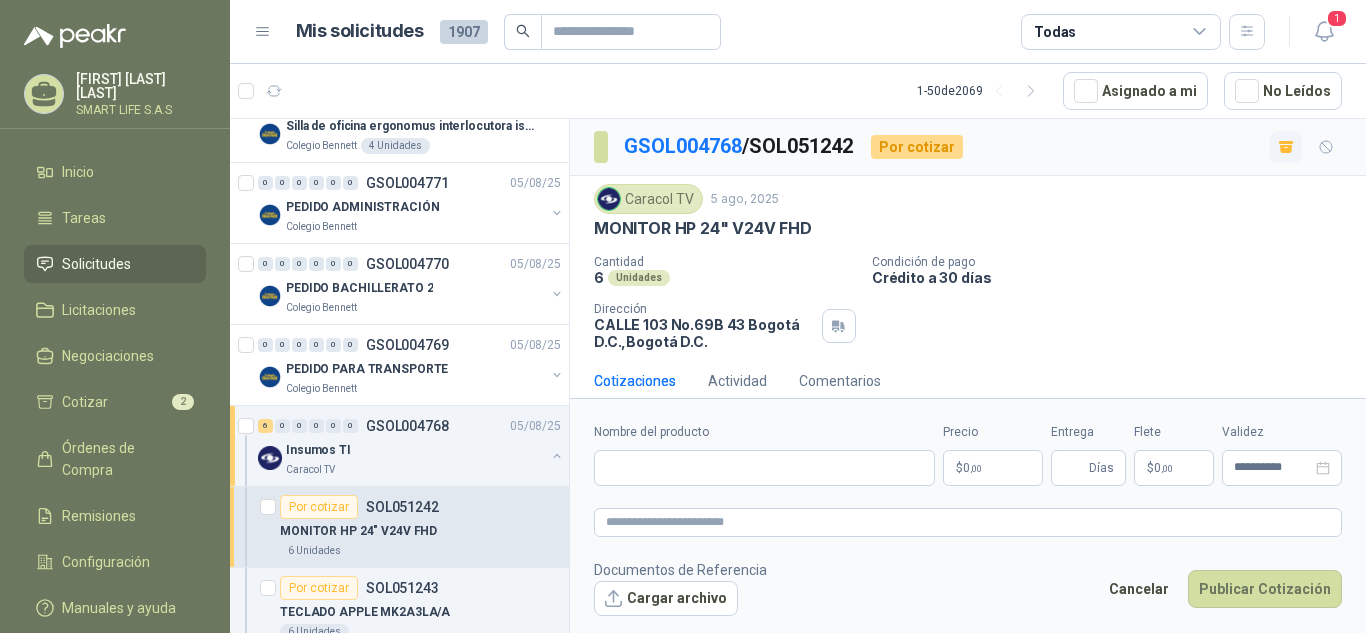 scroll, scrollTop: 22, scrollLeft: 0, axis: vertical 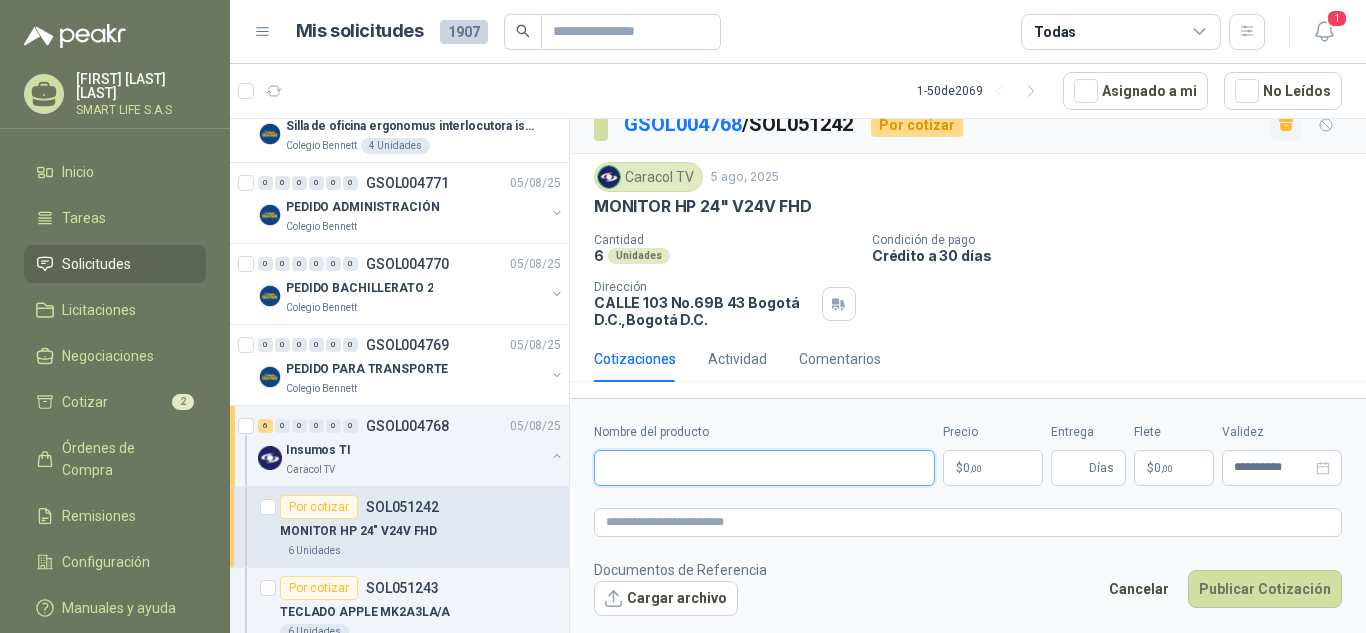 click on "Nombre del producto" at bounding box center (764, 468) 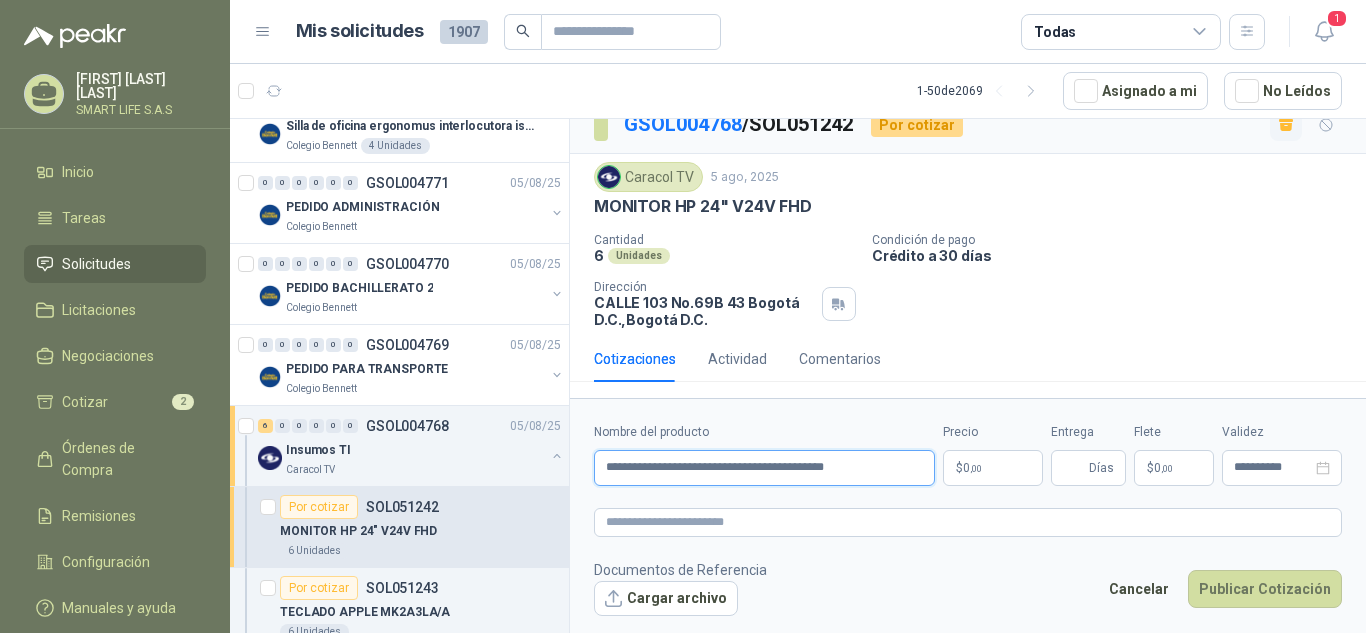 type on "**********" 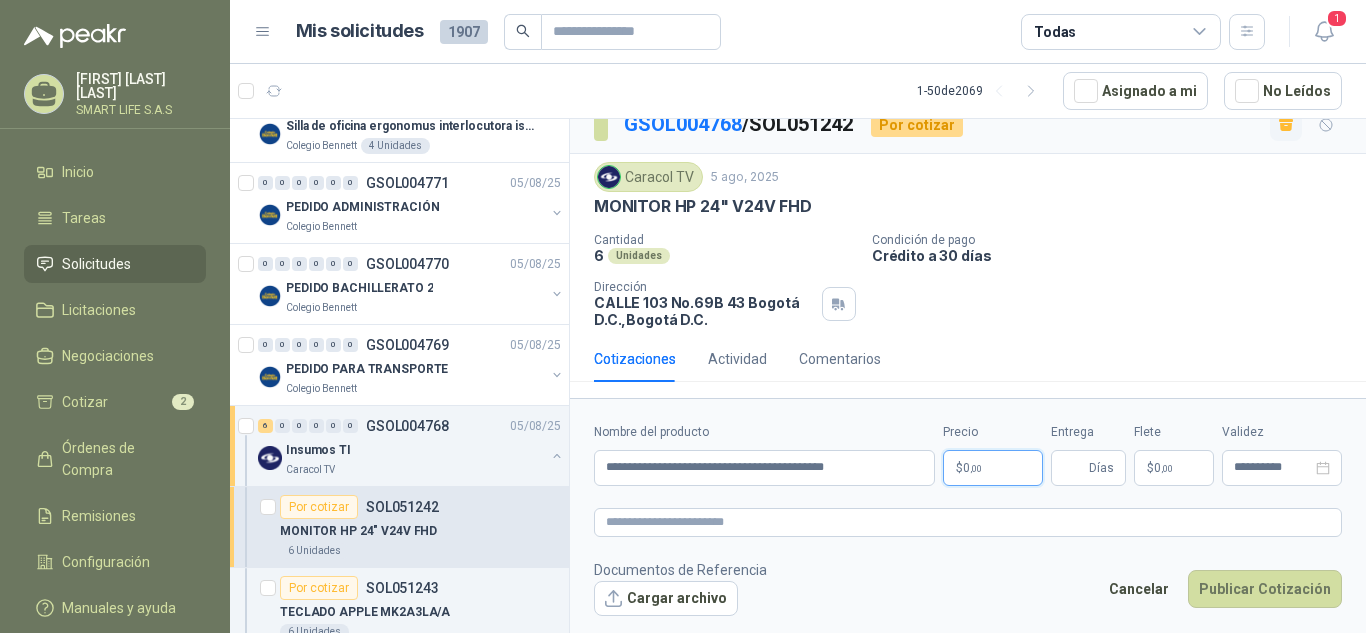 click on "[FIRST] [LAST] SMART LIFE S.A.S [...] Asignado a mi No Leídos Por cotizar SOL051359 07/08/25 Silla VANYPLAS con Brazos Nova Taupe Gimnasio La Colina 12 Unidades [...] GSOL004786 06/08/25 01-RQP-9164 Santa Anita Napoles 2 0 0 0 0 0 GSOL004785 06/08/25 PEDIDO TRANSPORTE2 Colegio Bennett 6 0 0 0 0 0 GSOL004783 06/08/25 01-RQU-2169 Santa Anita Napoles Por cotizar SOL051307 06/08/25 Tubo led T8 9W 6500 Calzatodo S.A. 20 Unidades Por cotizar SOL051304 06/08/25 Silla de oficina ergonomus interlocutora isósceles azul Colegio Bennett 4 Unidades 0 0 0 0 0 0 GSOL004771 05/08/25 PEDIDO ADMINISTRACIÓN Colegio Bennett 0 0 0 0 0 0 GSOL004770 05/08/25 PEDIDO BACHILLERATO 2 Colegio Bennett 0 0 0 0 0 0 GSOL004769" at bounding box center (683, 316) 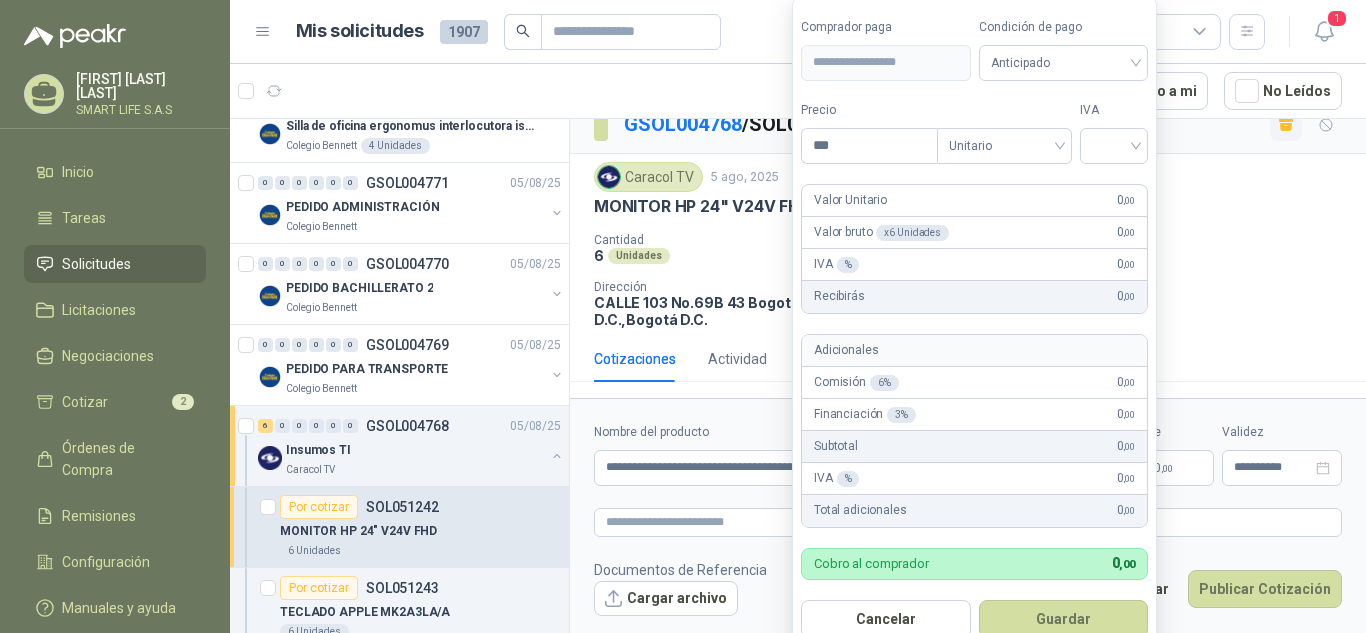 type 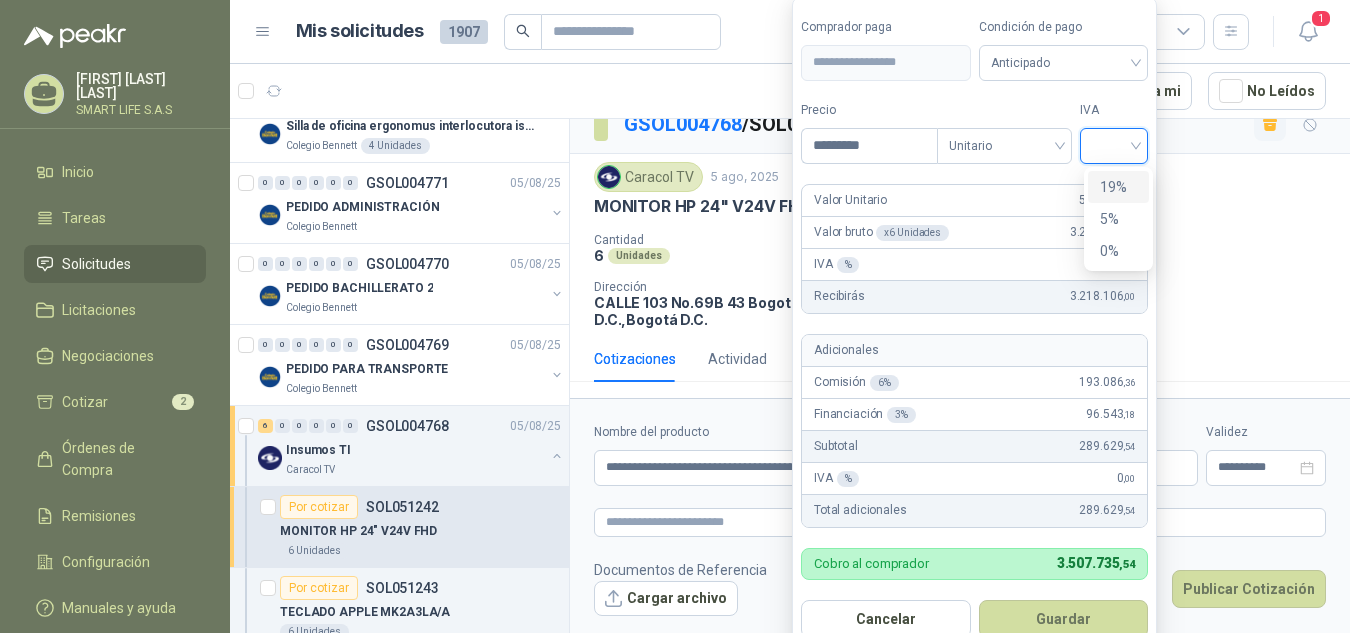 click at bounding box center [1114, 144] 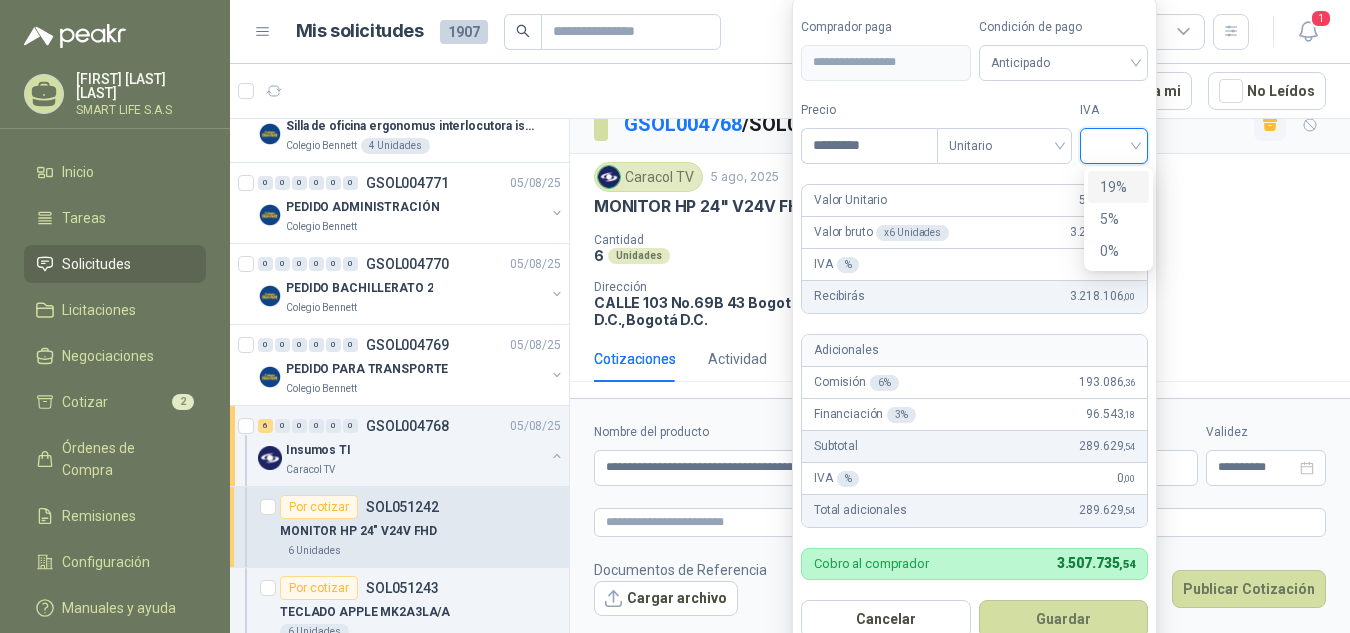 click on "19%" at bounding box center (1118, 187) 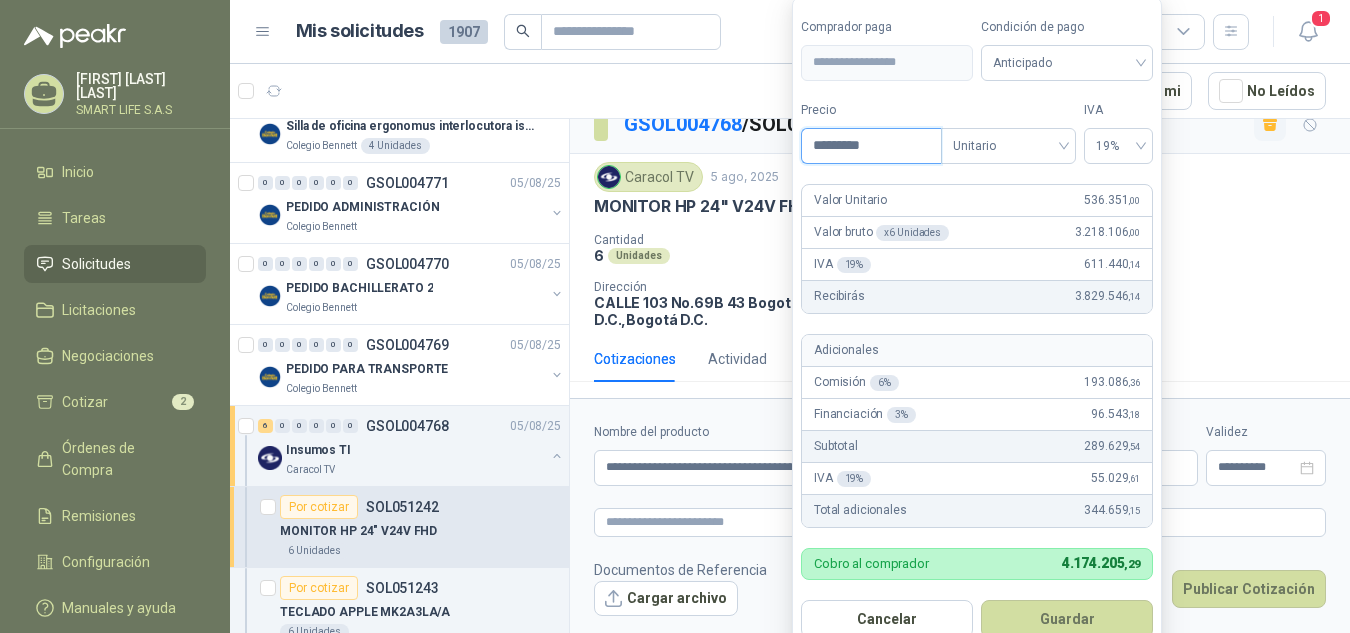 drag, startPoint x: 891, startPoint y: 136, endPoint x: 806, endPoint y: 136, distance: 85 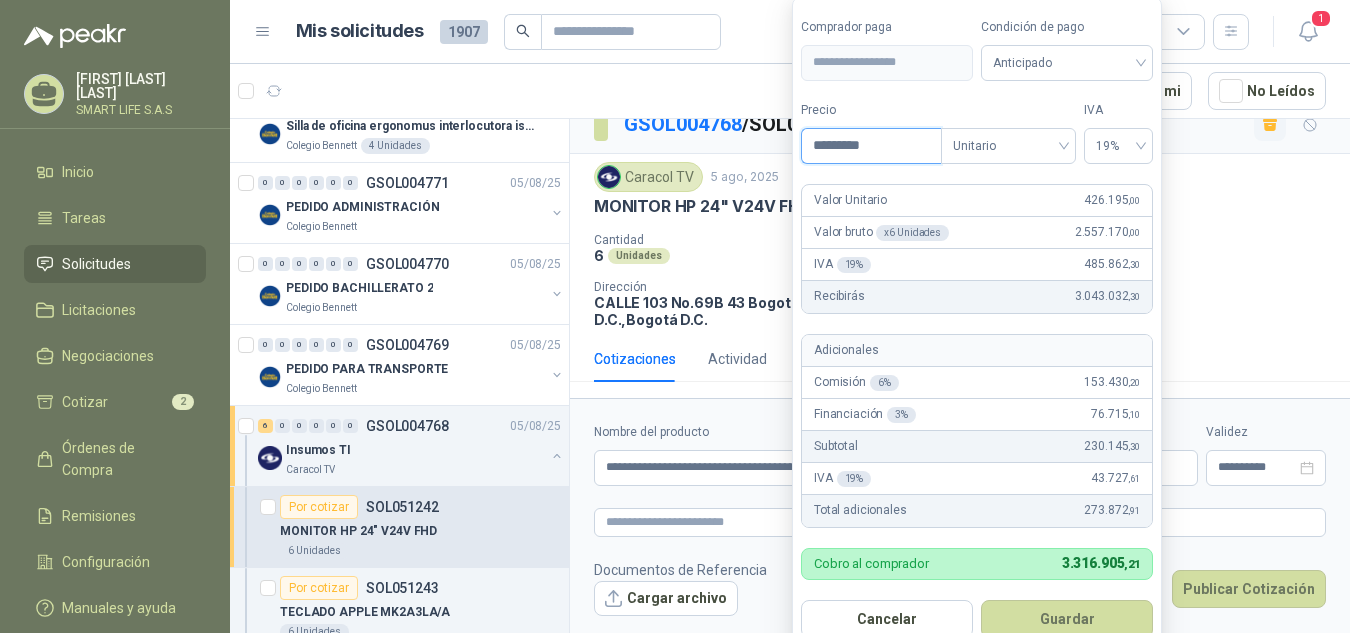 type on "*********" 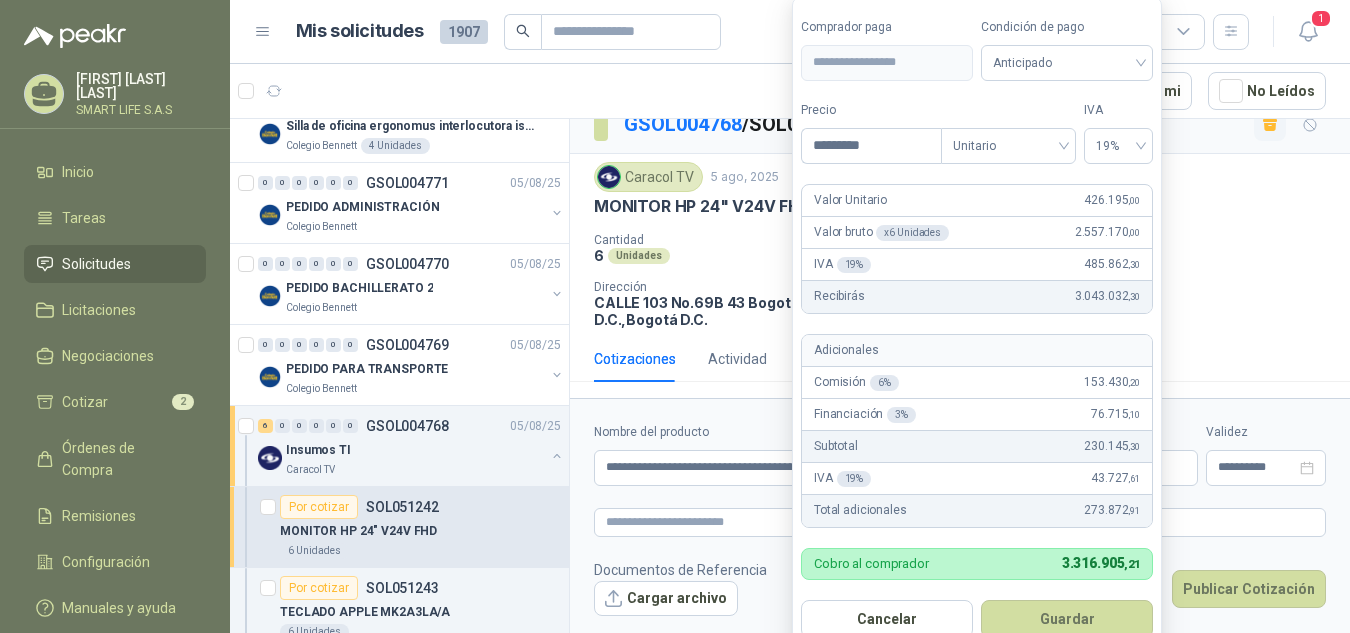 click on "**********" at bounding box center (977, 328) 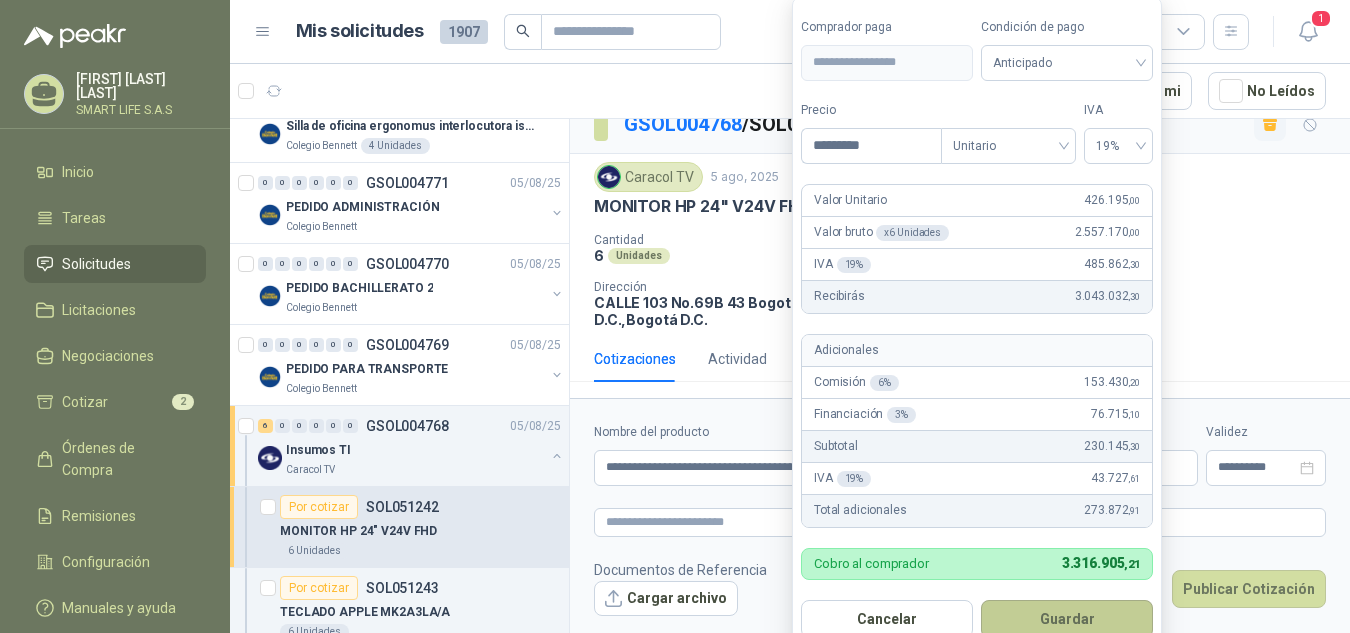click on "Guardar" at bounding box center [1067, 619] 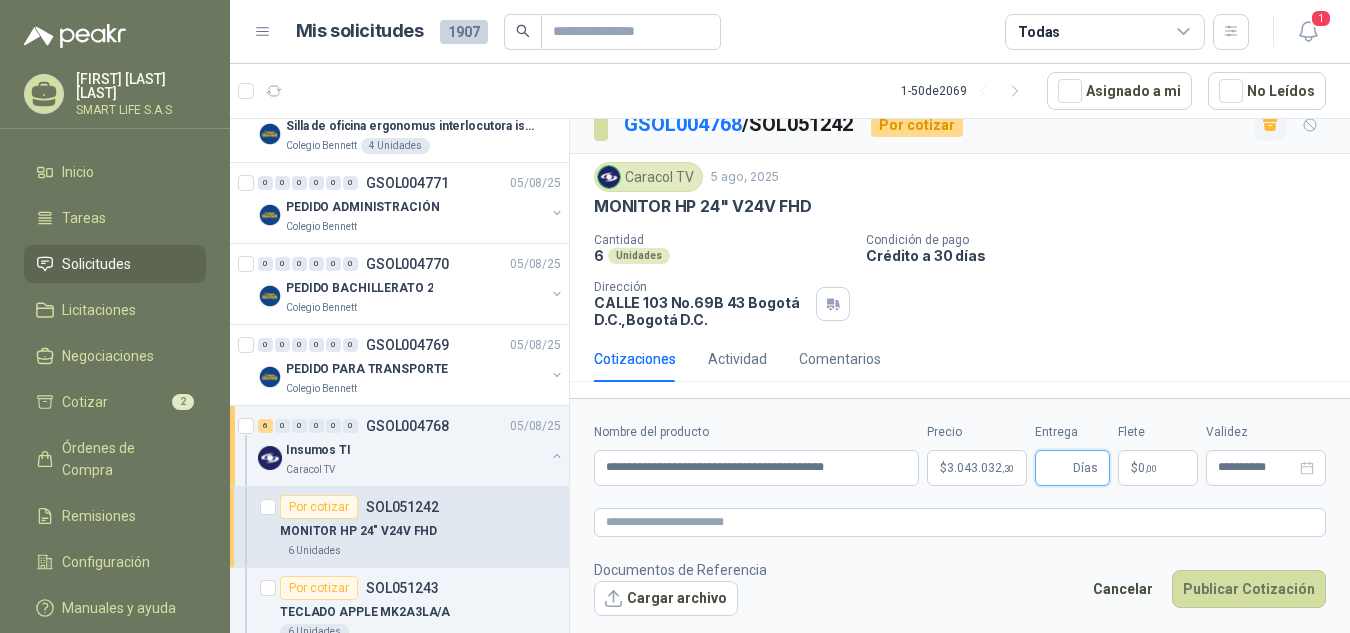 type 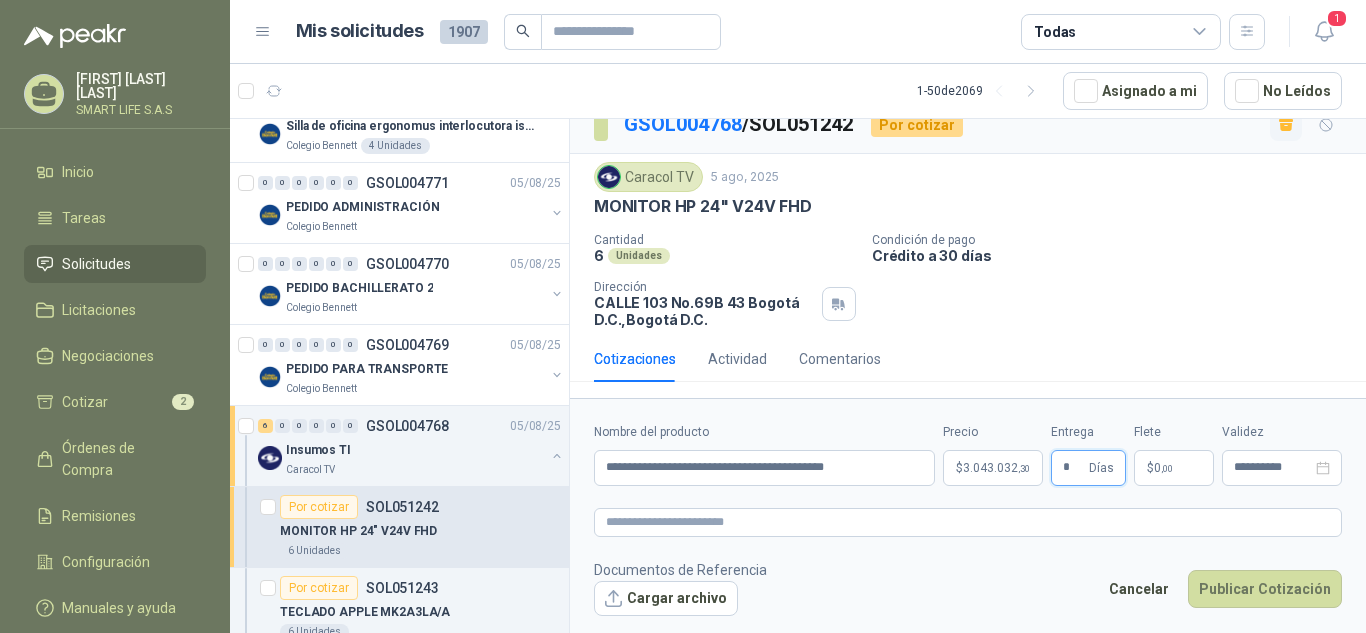 type on "*" 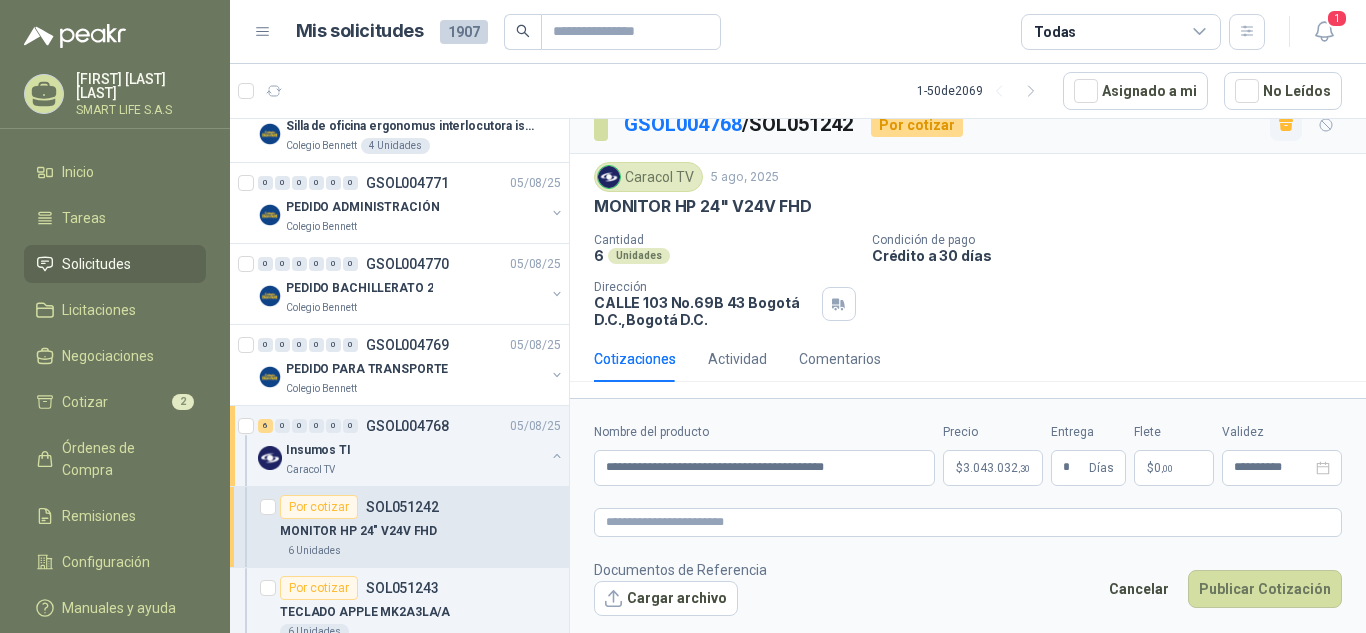 click on "**********" at bounding box center [968, 519] 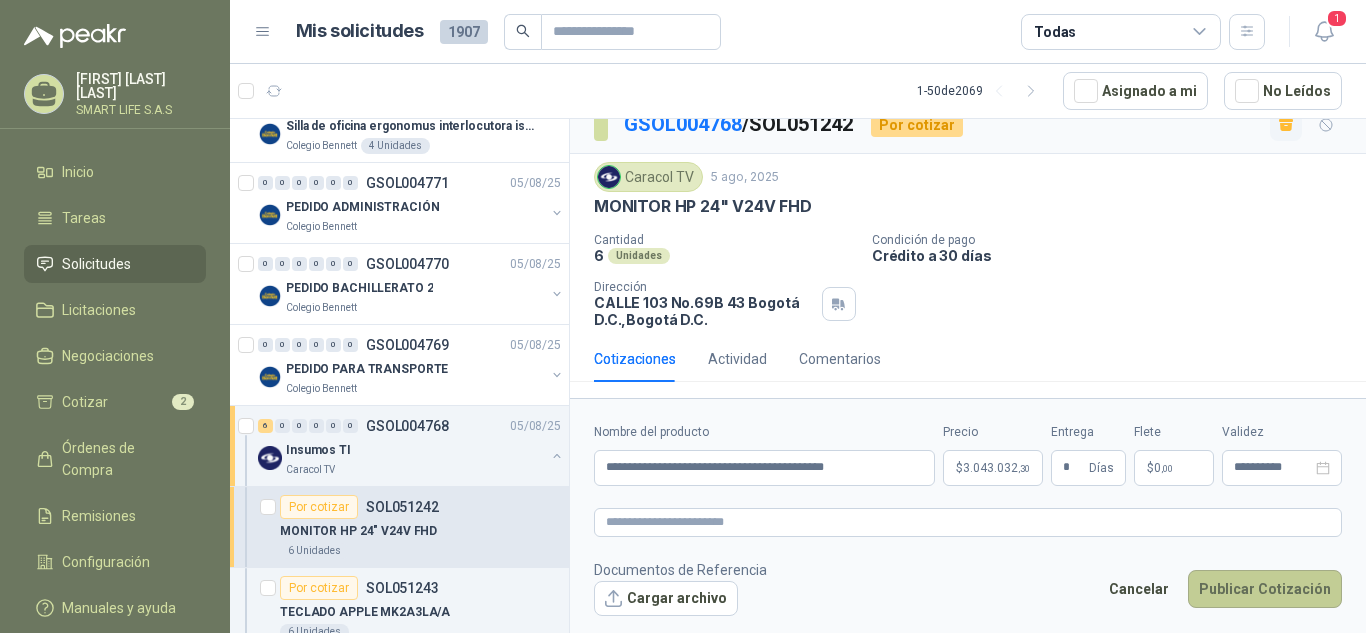 click on "Publicar Cotización" at bounding box center (1265, 589) 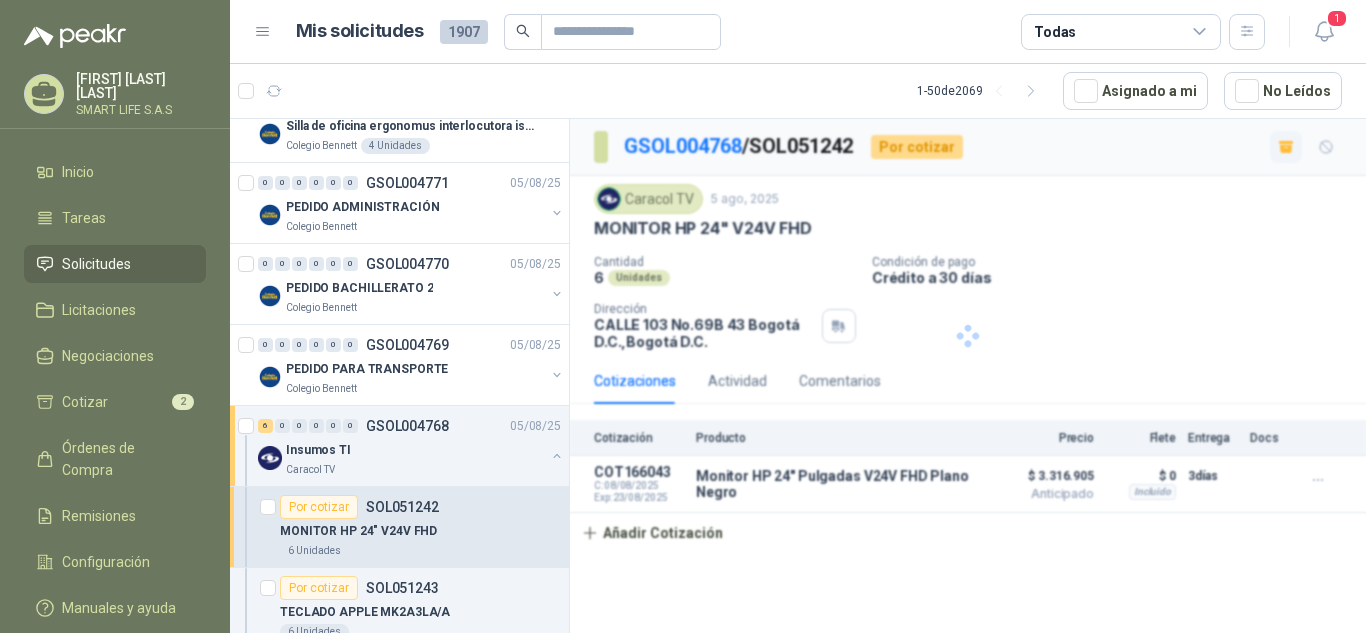 scroll, scrollTop: 0, scrollLeft: 0, axis: both 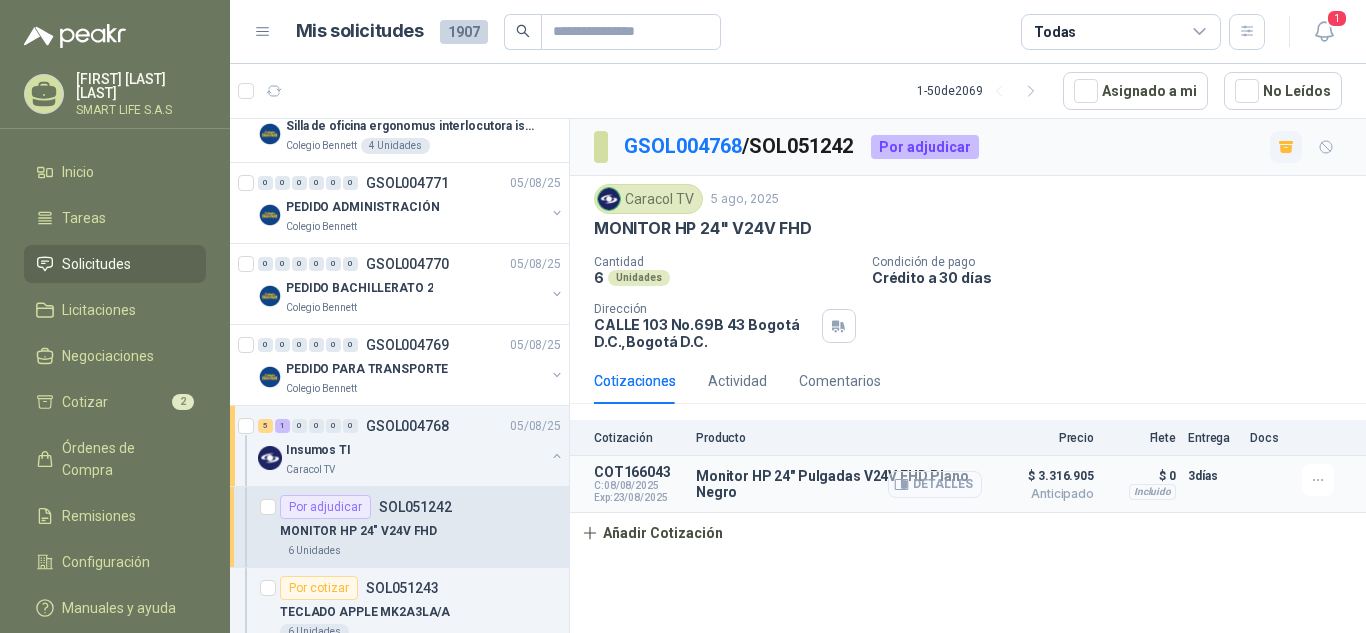 click on "Detalles" at bounding box center [935, 484] 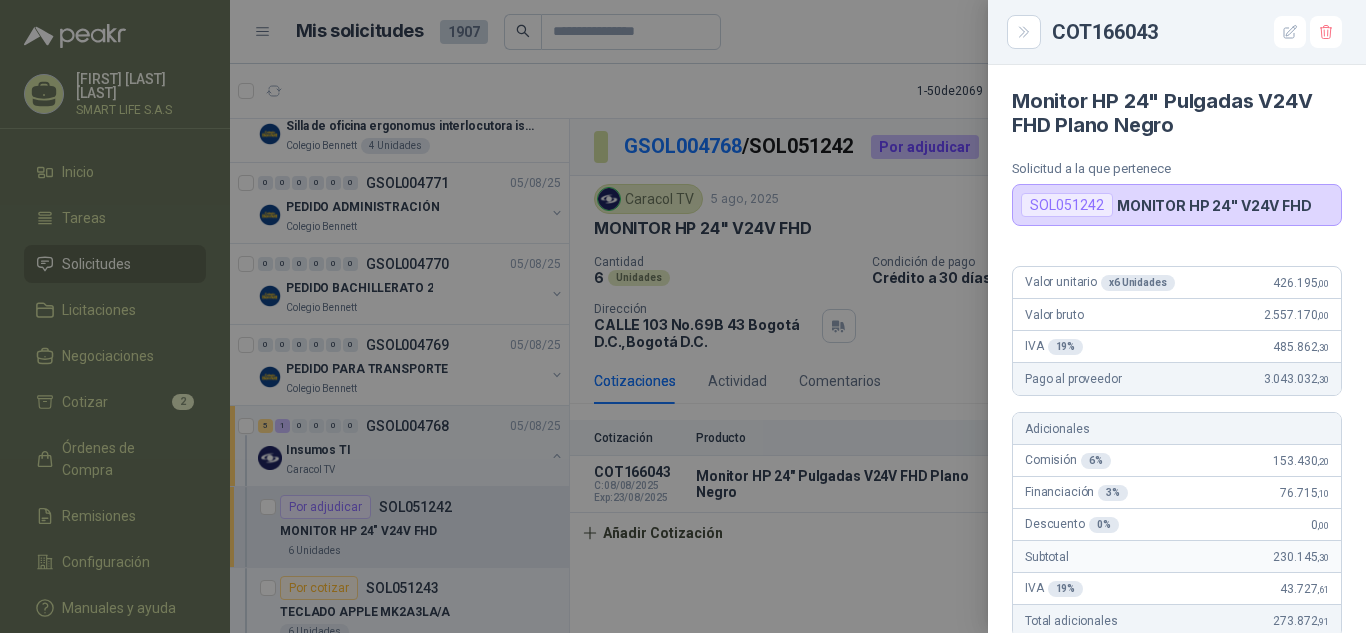 scroll, scrollTop: 5, scrollLeft: 0, axis: vertical 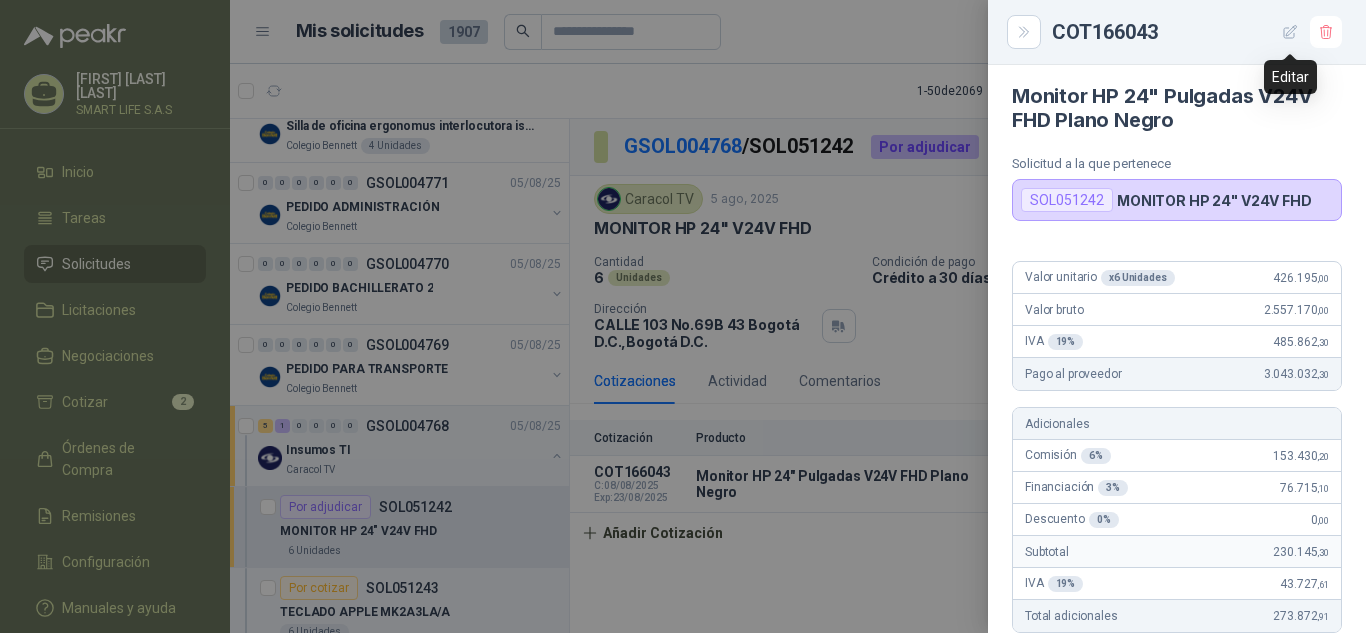 click 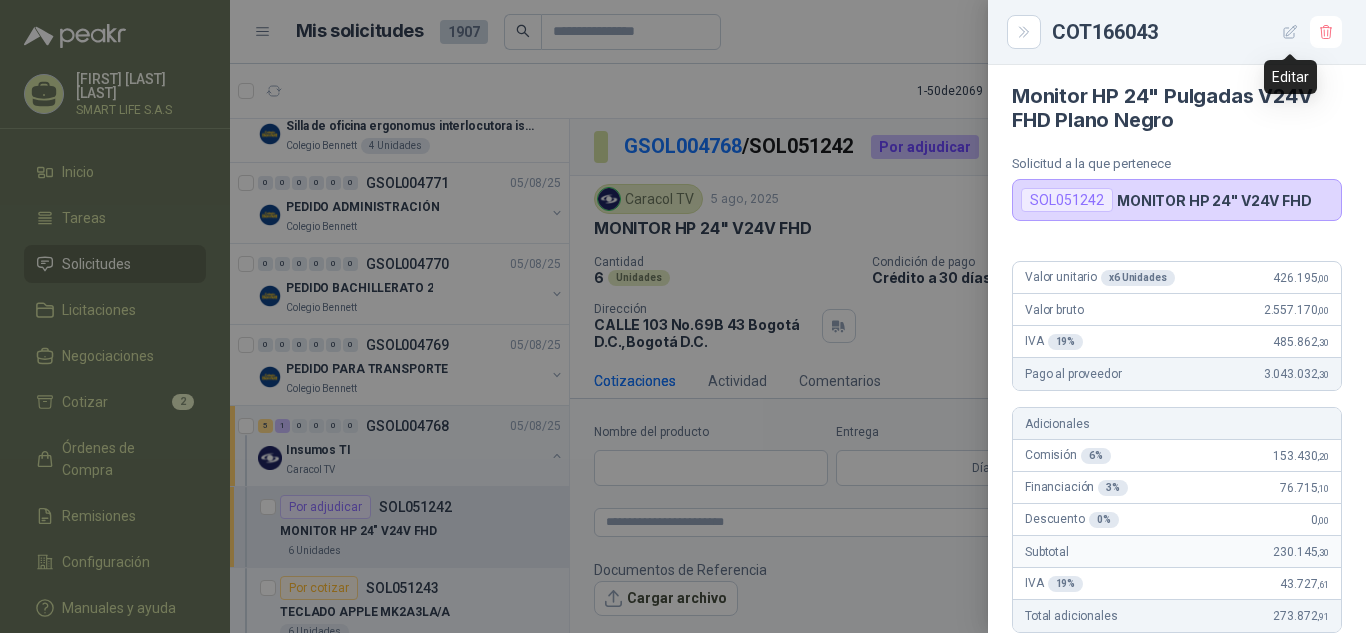type 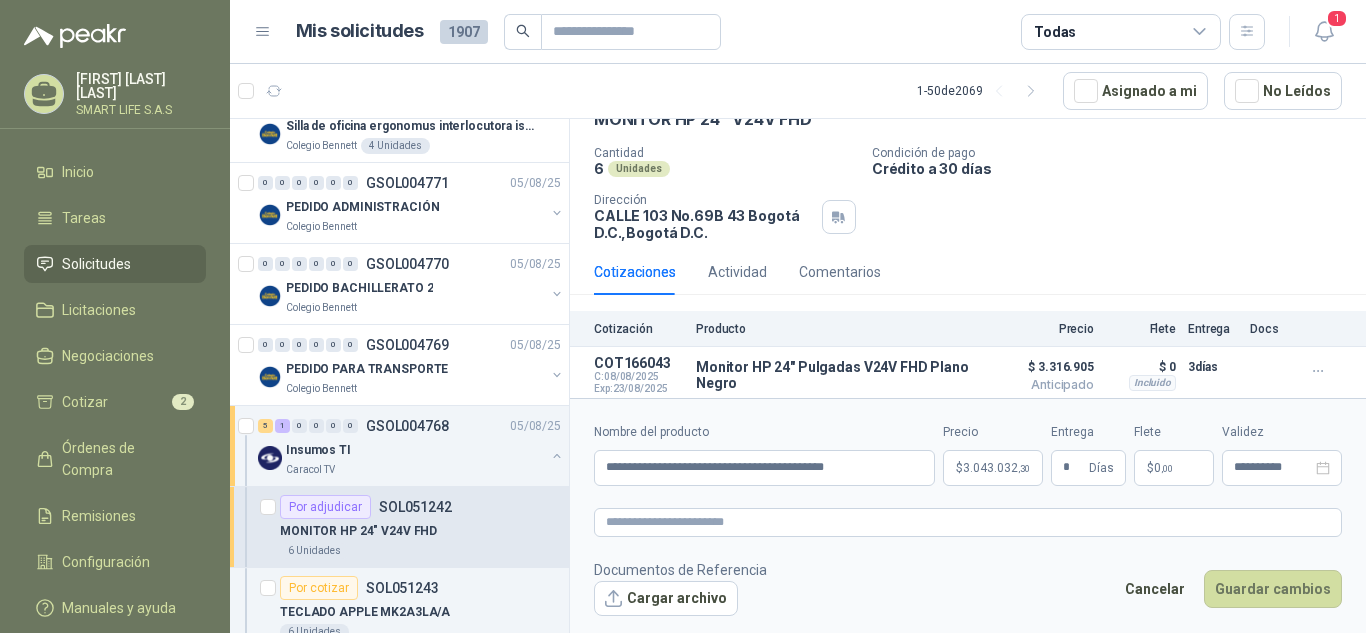 scroll, scrollTop: 116, scrollLeft: 0, axis: vertical 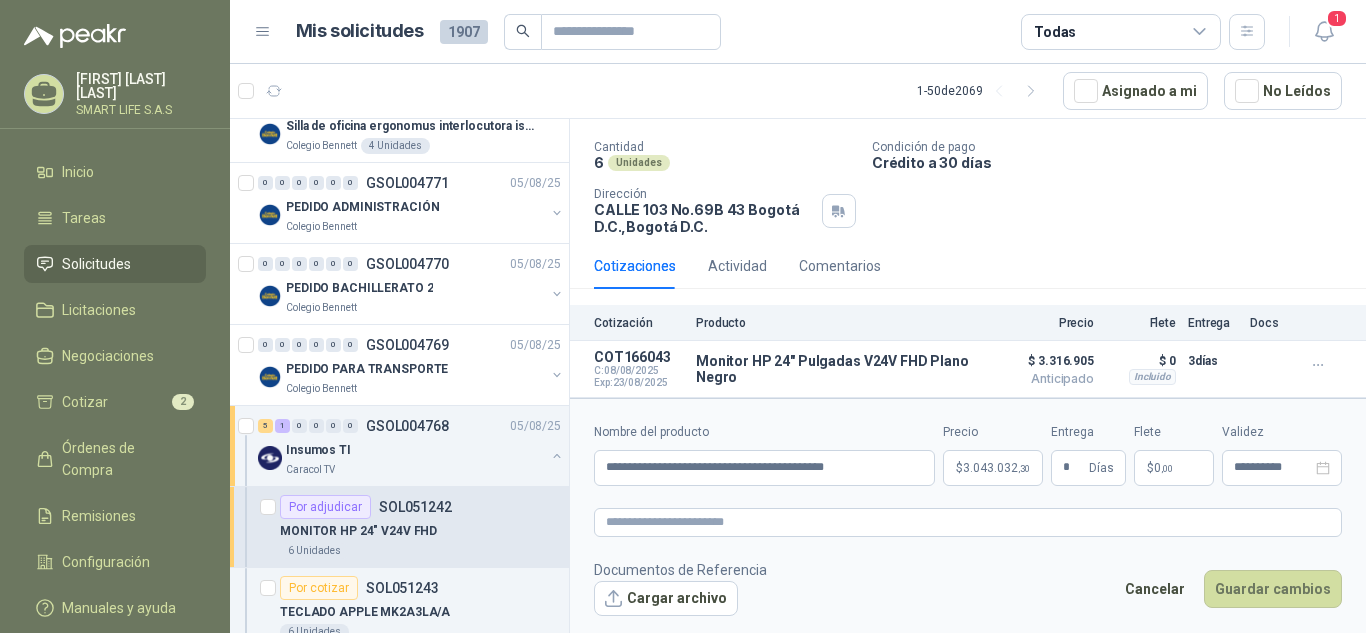 click on "**********" at bounding box center (968, 519) 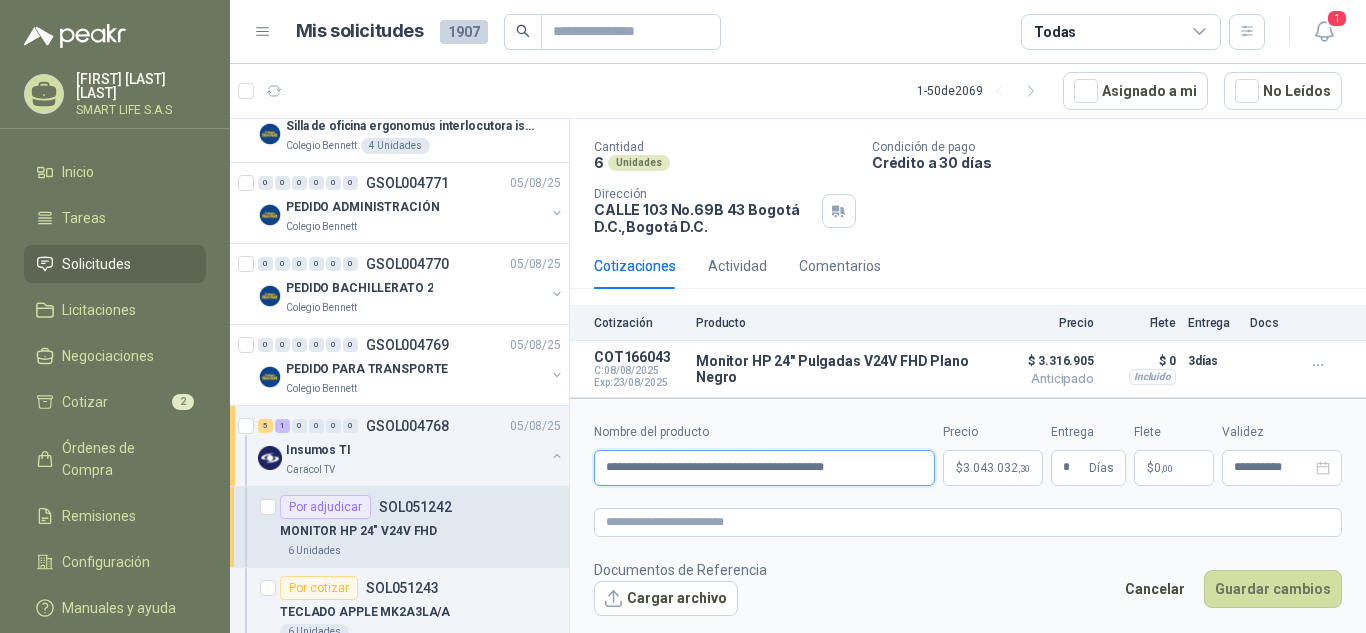 click on "**********" at bounding box center [764, 468] 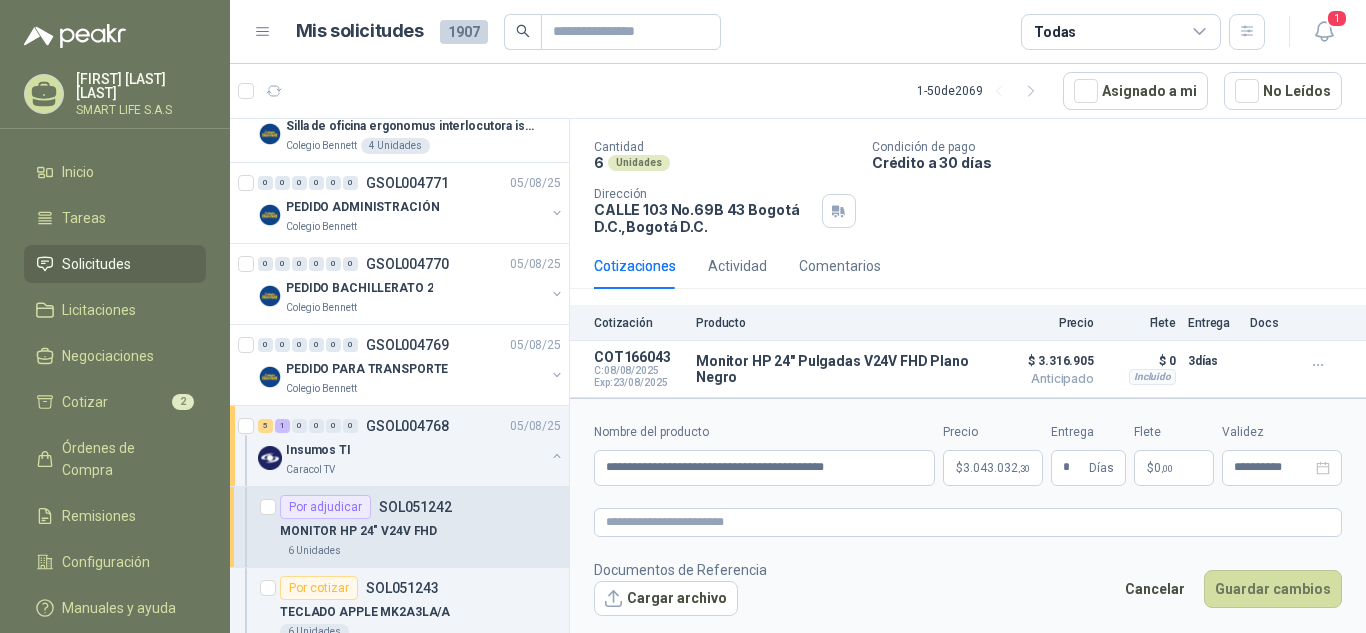 click on "Entrega" at bounding box center [1088, 432] 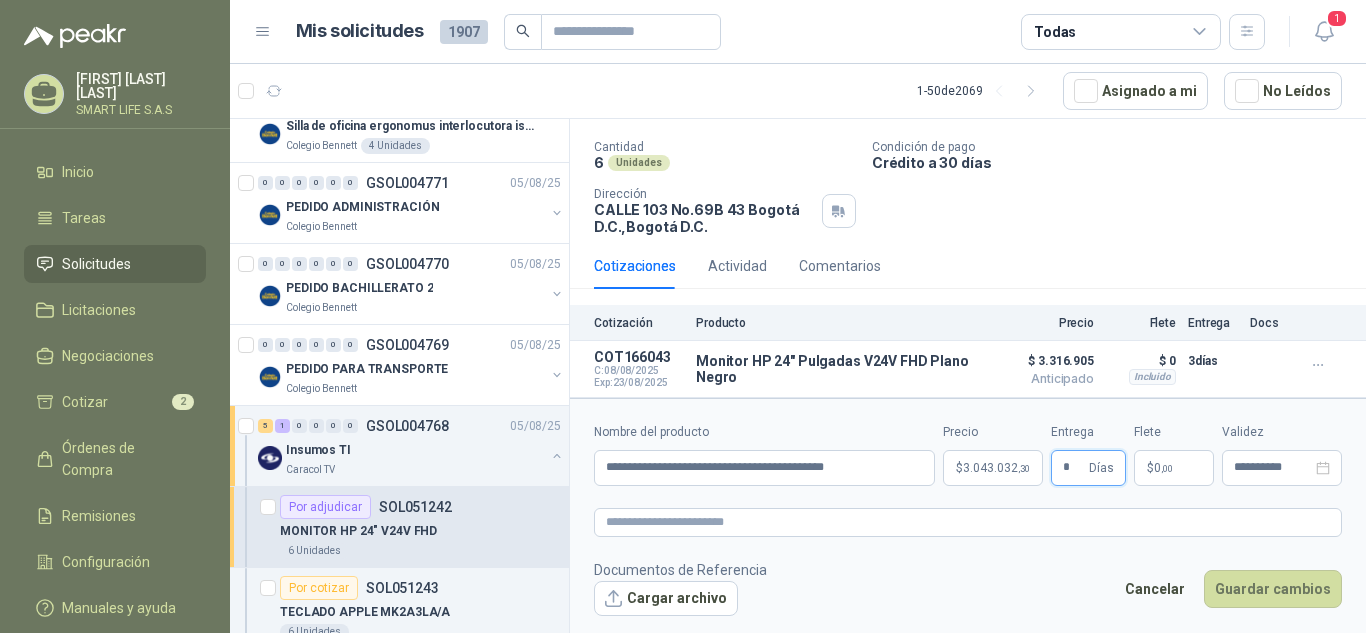 click on "*" at bounding box center (1074, 468) 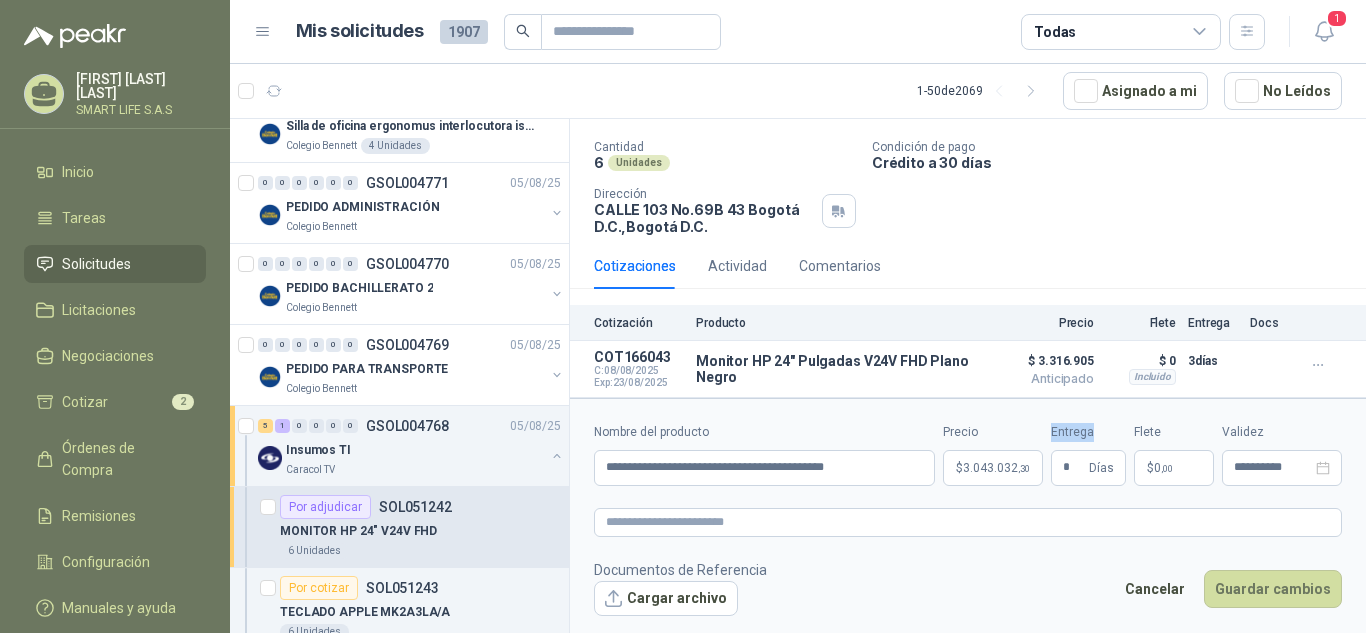 click on "Entrega" at bounding box center [1088, 432] 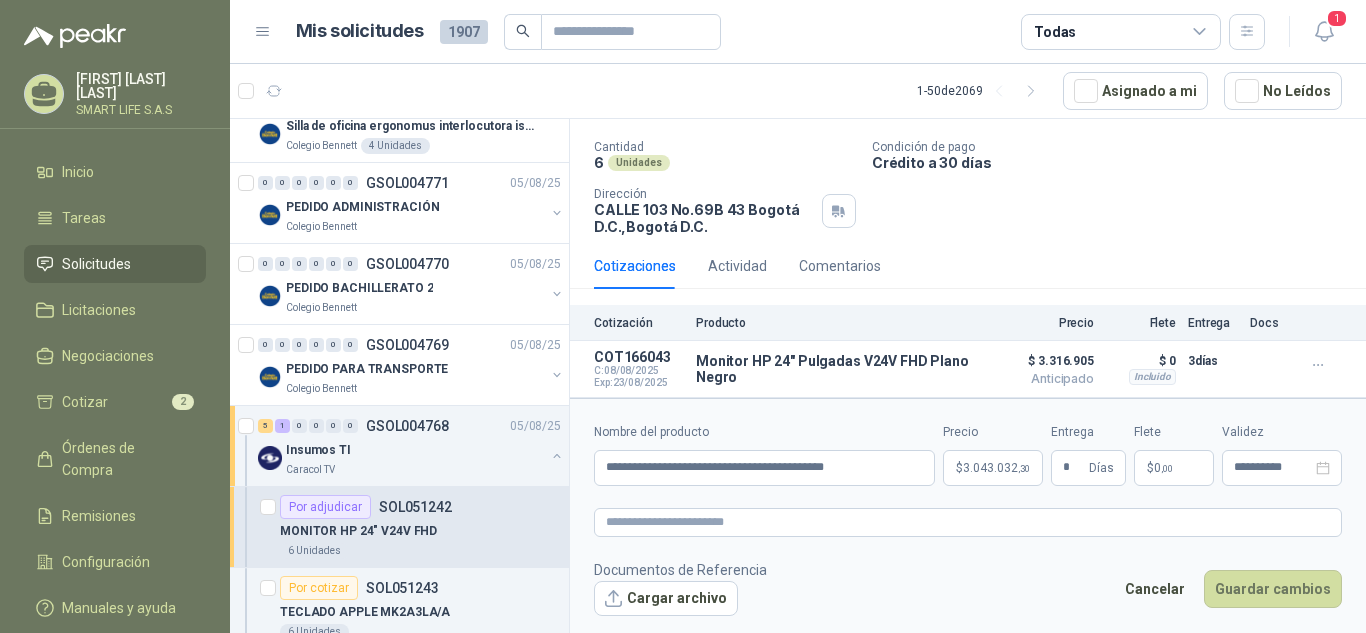 click on "Inicio   Tareas   Solicitudes   Licitaciones   Negociaciones   Cotizar 2   Órdenes de Compra   Remisiones   Configuración   Manuales y ayuda" at bounding box center (115, 394) 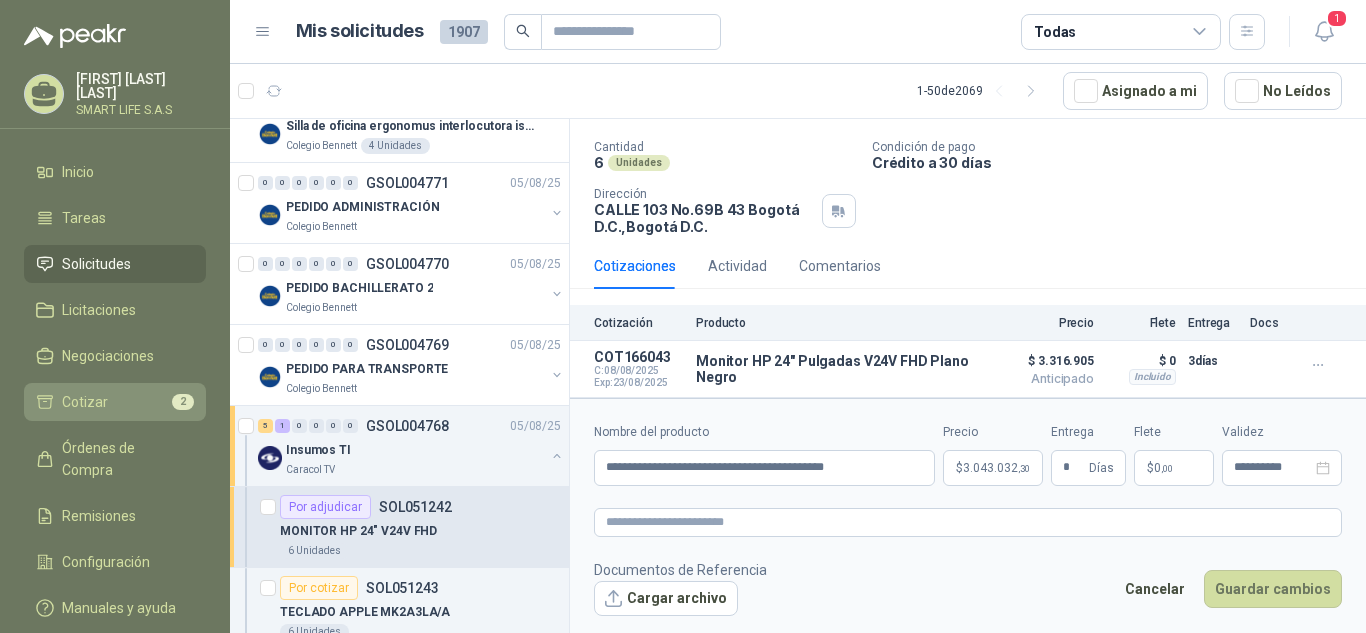 click on "Cotizar 2" at bounding box center (115, 402) 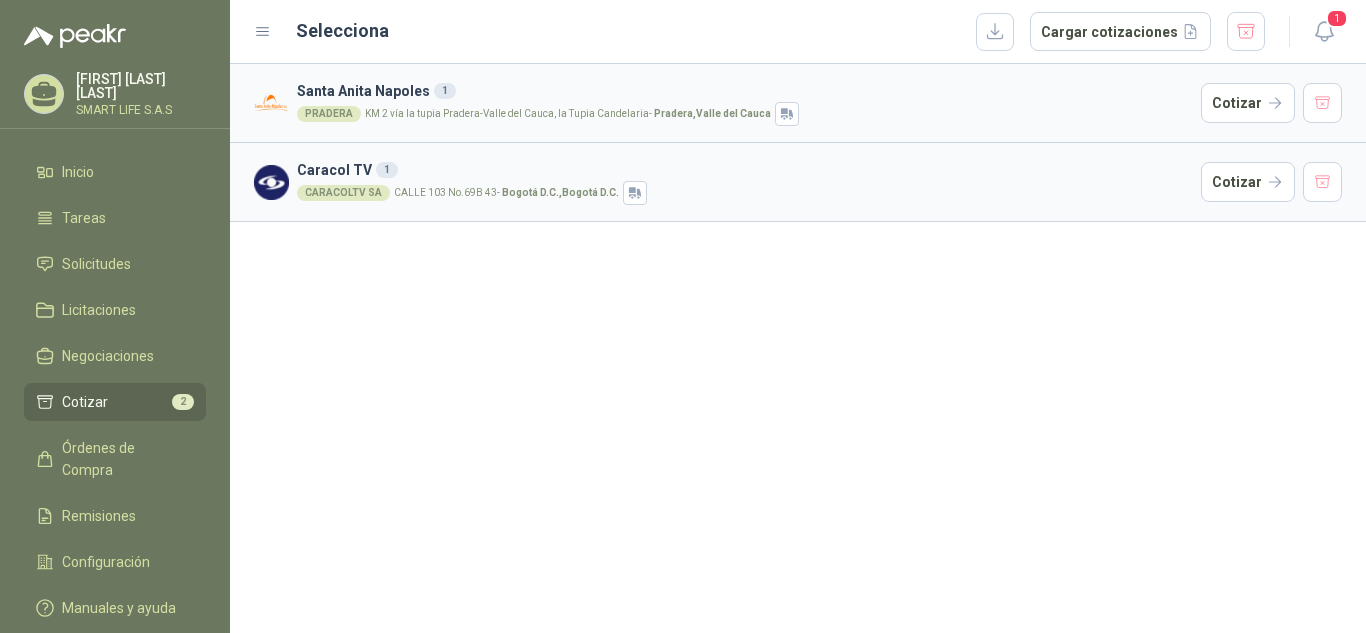 click on "CARACOLTV SA CALLE 103 No.69B 43 - [CITY] D.C. , [CITY] D.C." at bounding box center (745, 193) 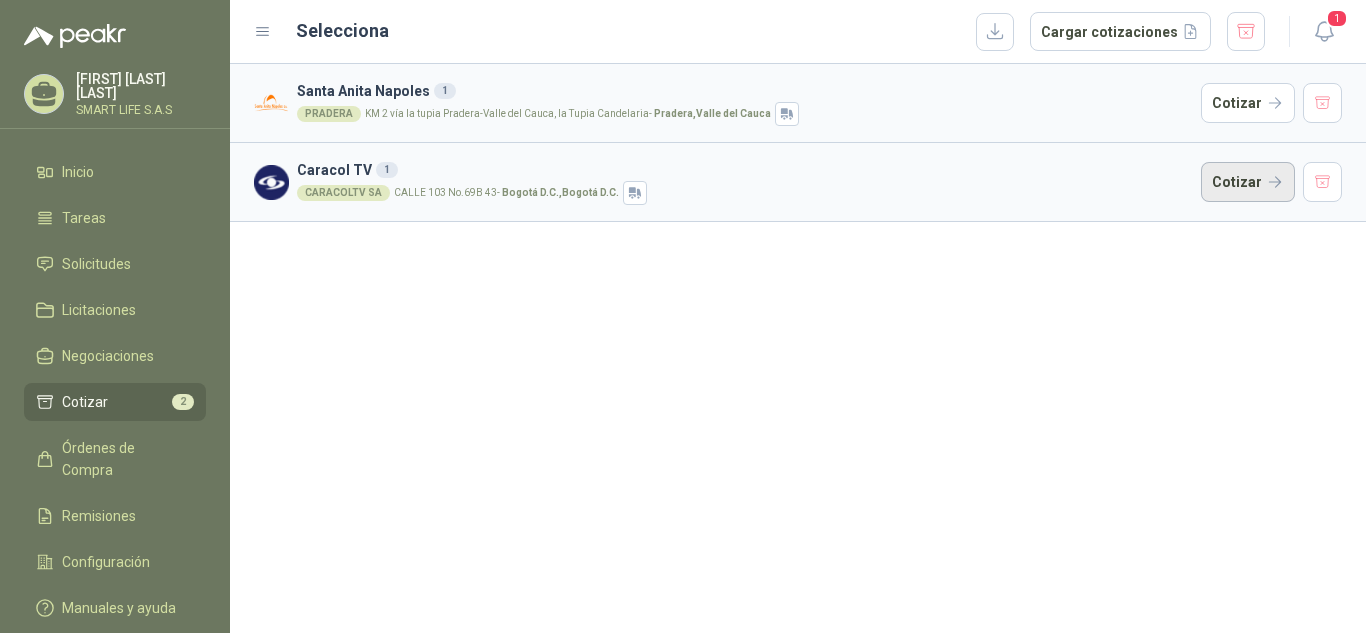click on "Cotizar" at bounding box center [1248, 182] 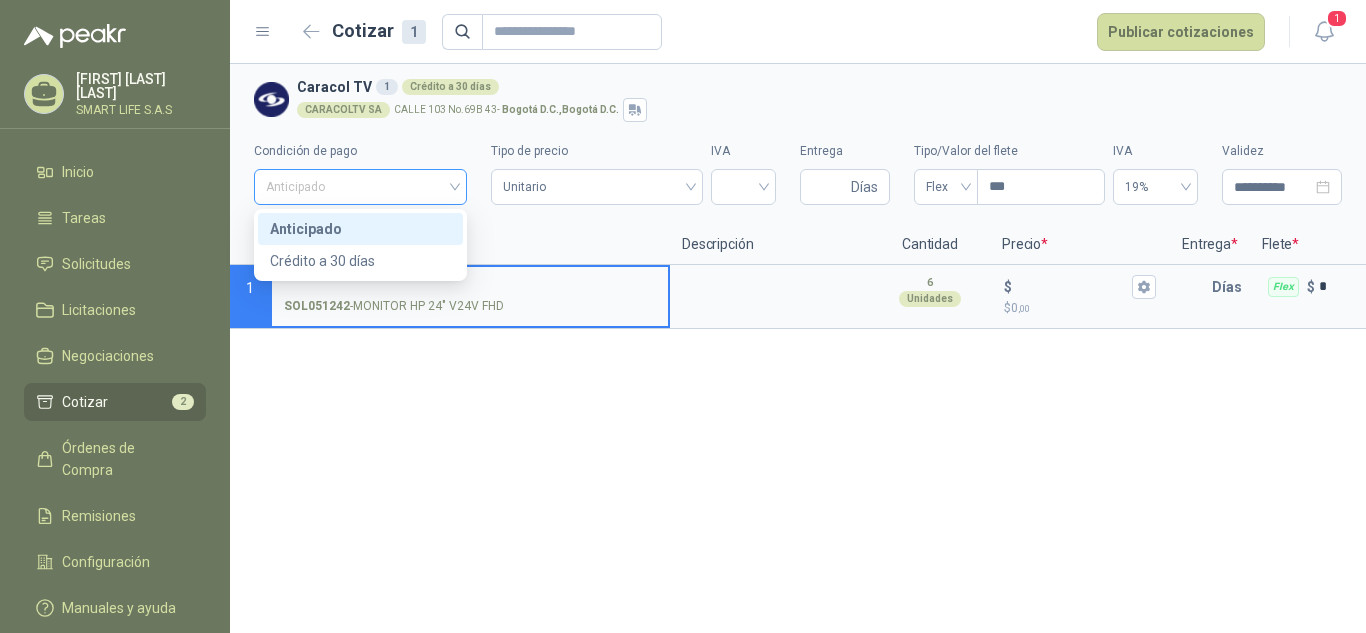 click on "Anticipado" at bounding box center (360, 187) 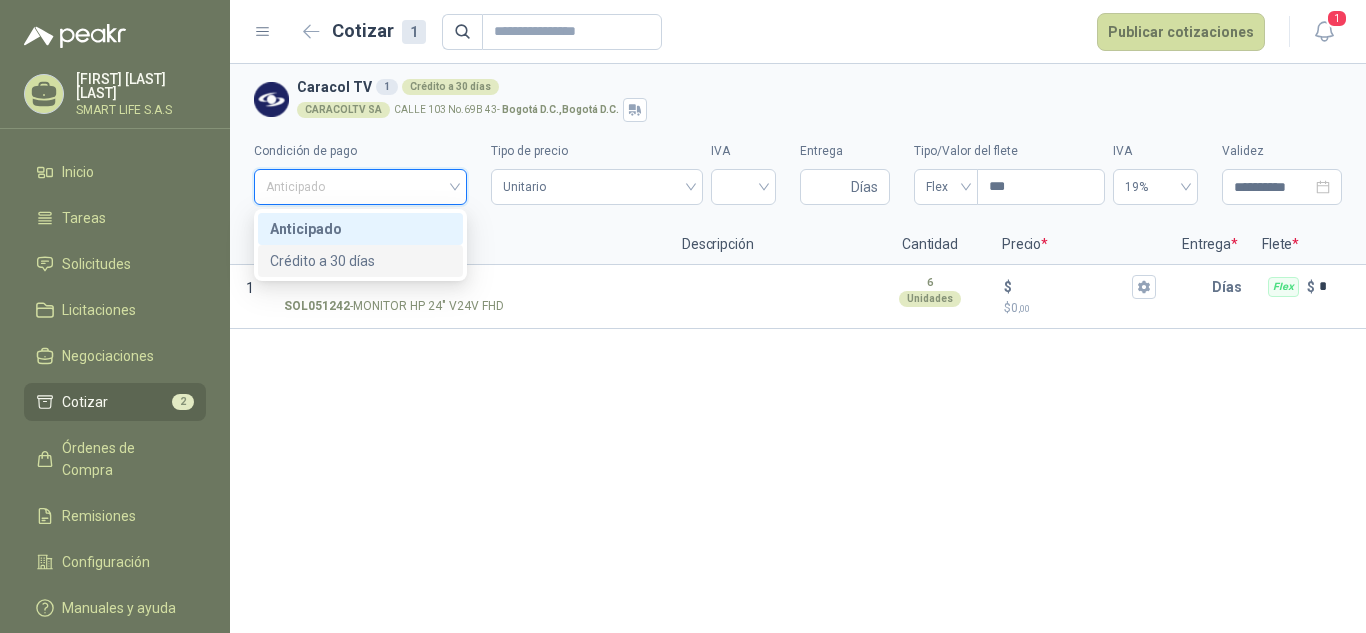 click on "Crédito a 30 días" at bounding box center [360, 261] 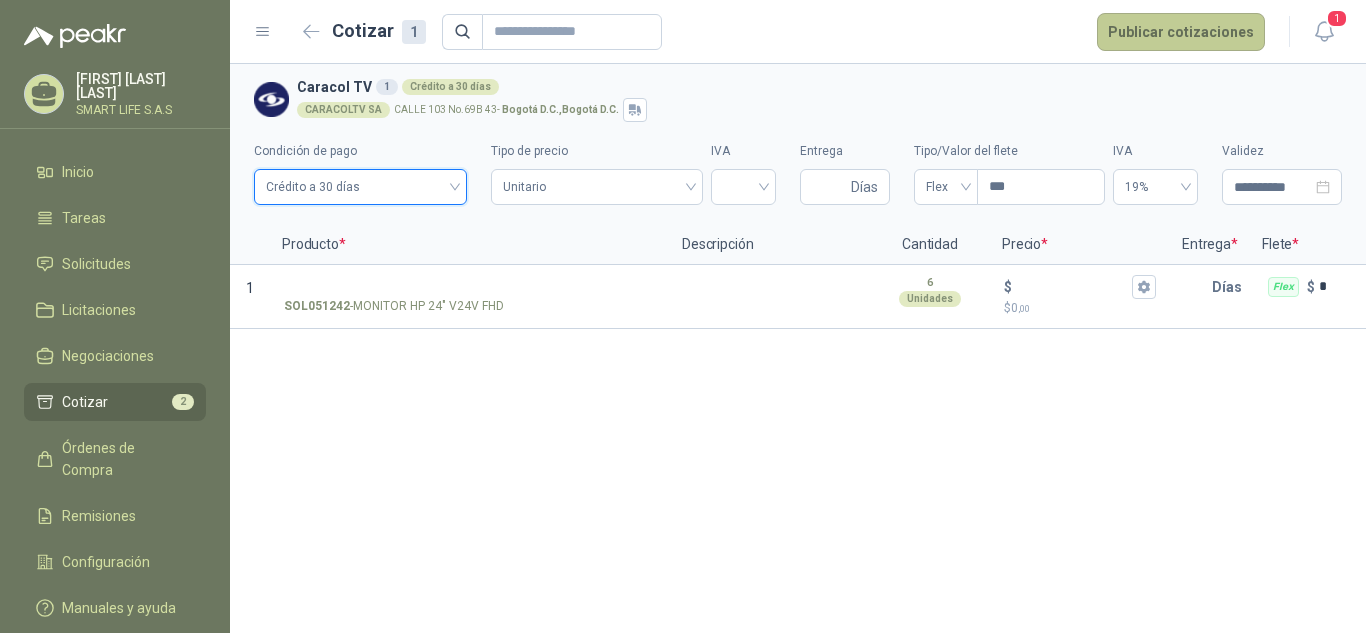 click on "Publicar cotizaciones" at bounding box center (1181, 32) 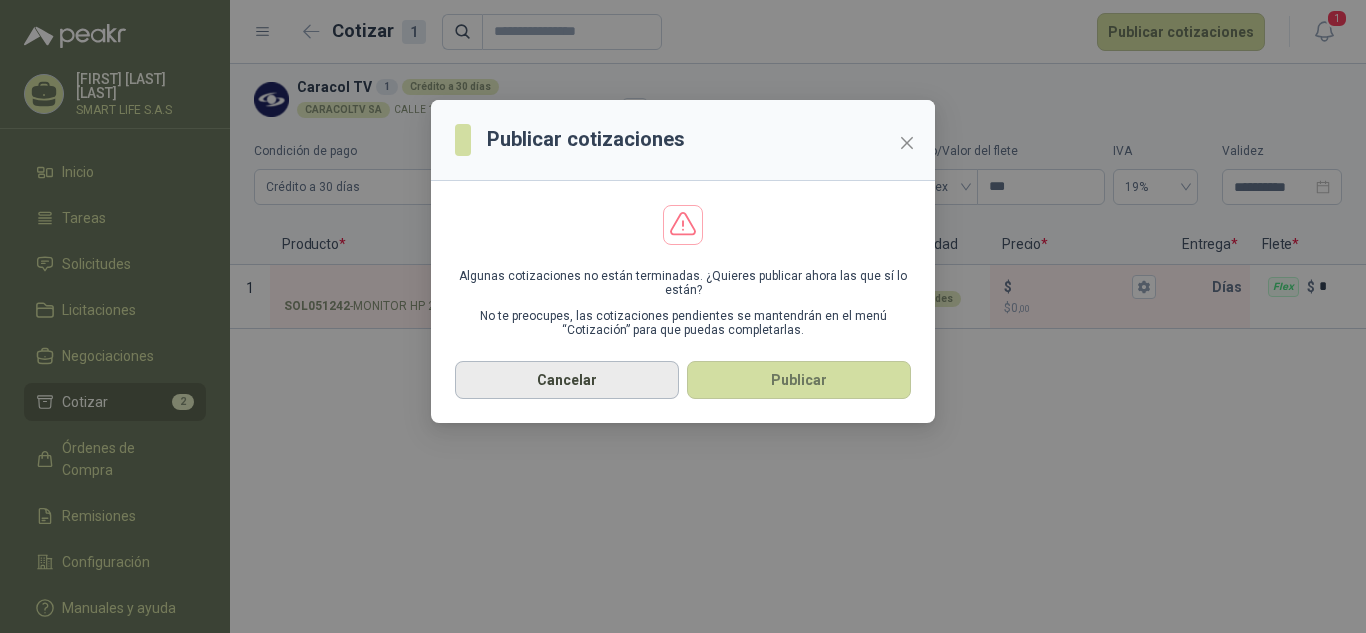 click on "Cancelar" at bounding box center (567, 380) 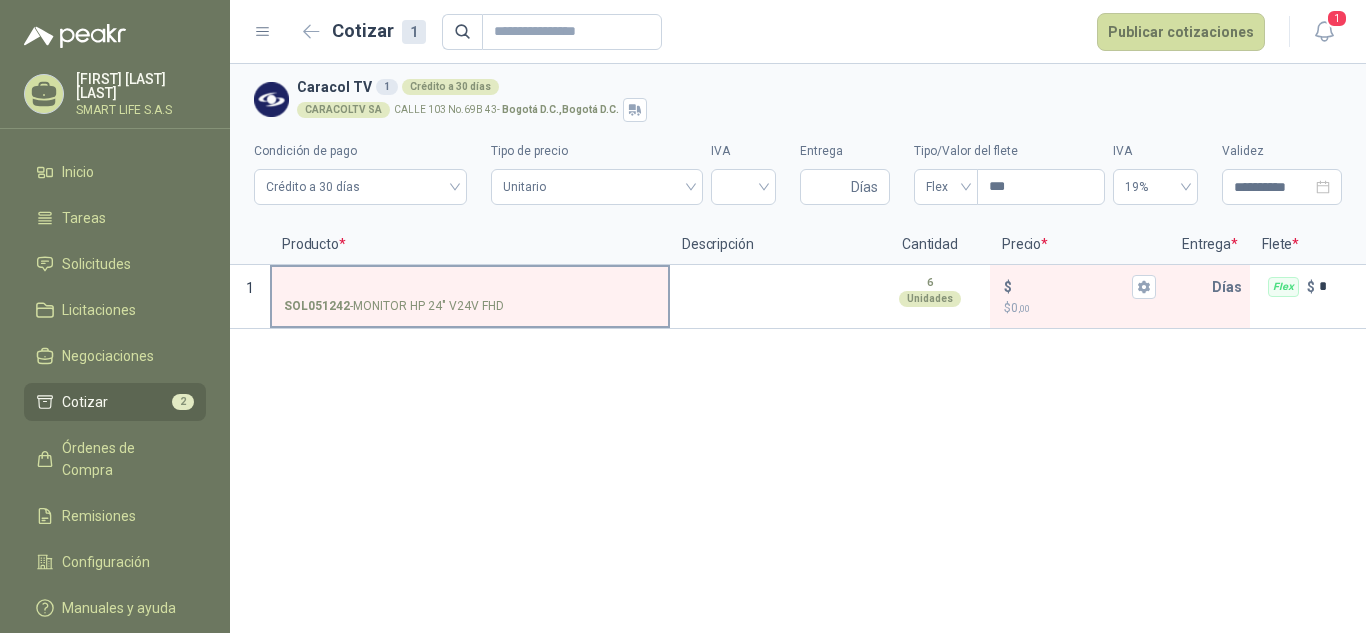 click on "SOL051242  -  MONITOR HP 24" V24V FHD" at bounding box center (470, 295) 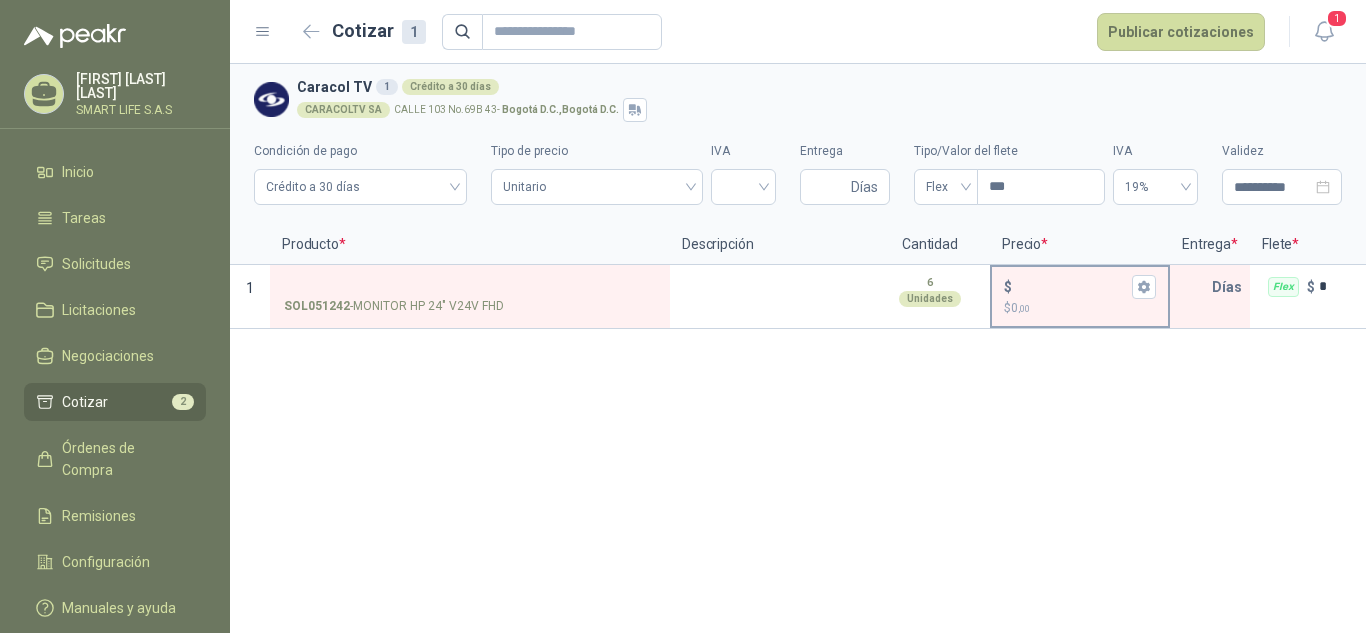 click on "$  0 ,00" at bounding box center [1080, 308] 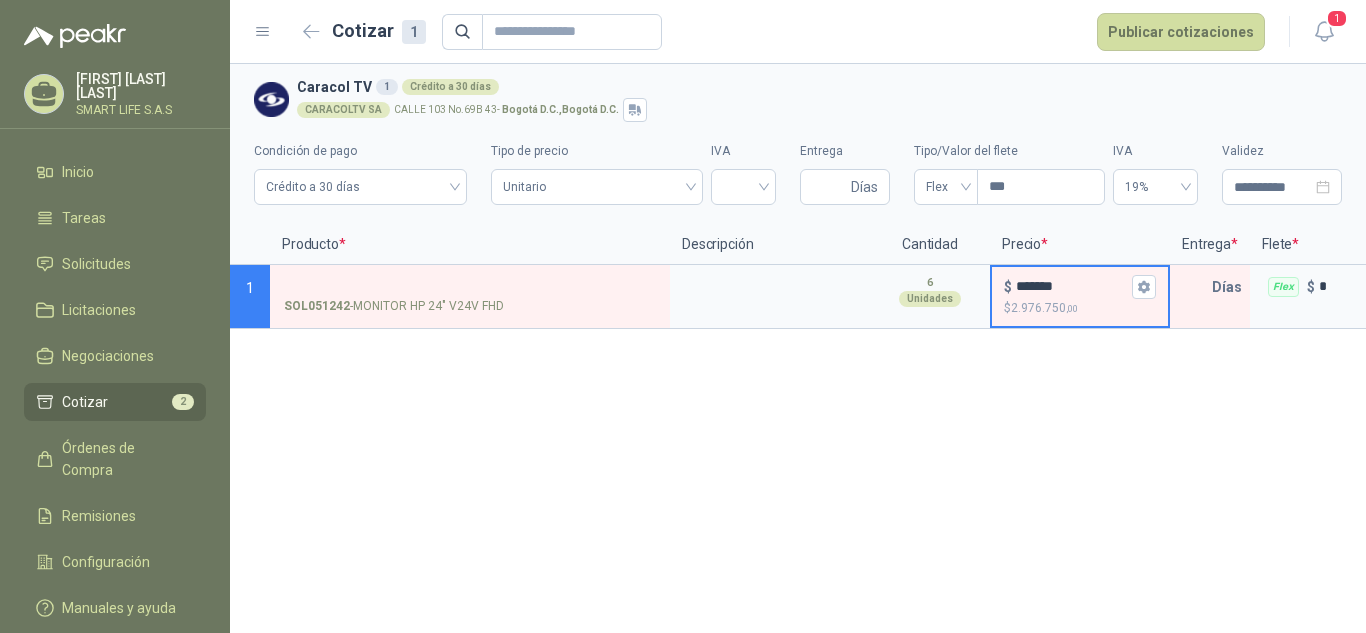 type on "*******" 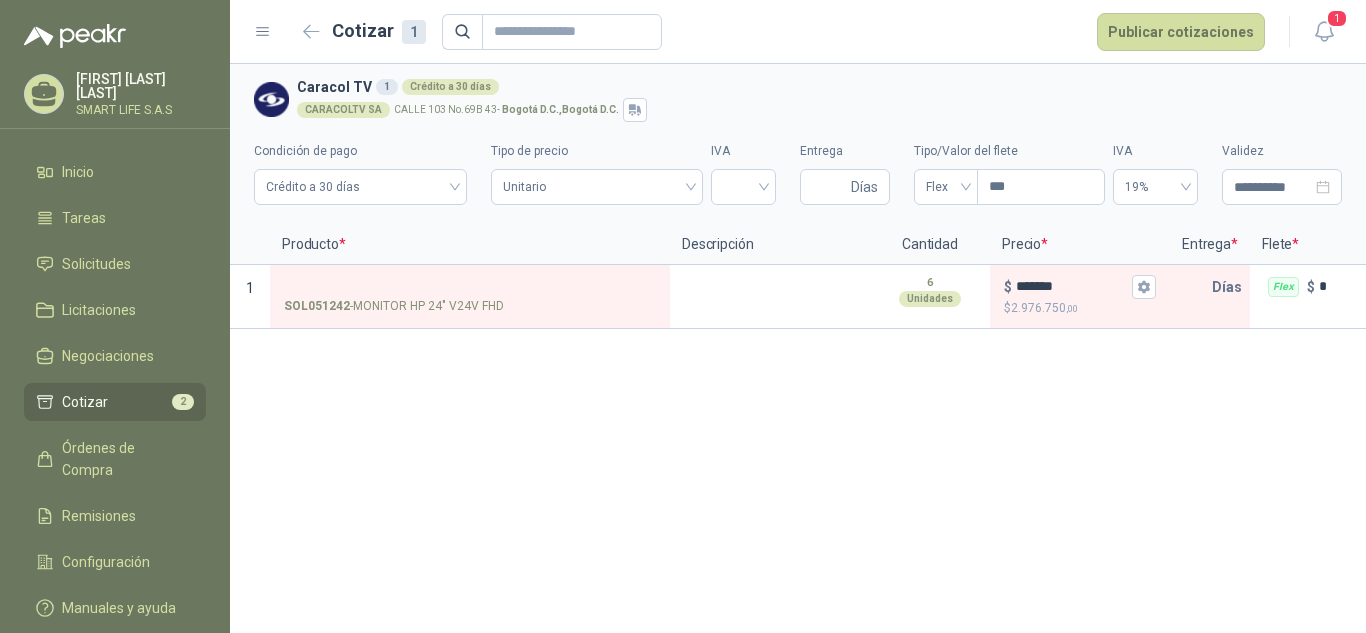 click on "CARACOLTV SA CALLE 103 No.69B 43 - [CITY] D.C. , [CITY] D.C. [...] MONITOR HP 24" V24V FHD 6 Unidades $ ******* $ 2.976.750 ,00 Días Flex $ *" at bounding box center (798, 348) 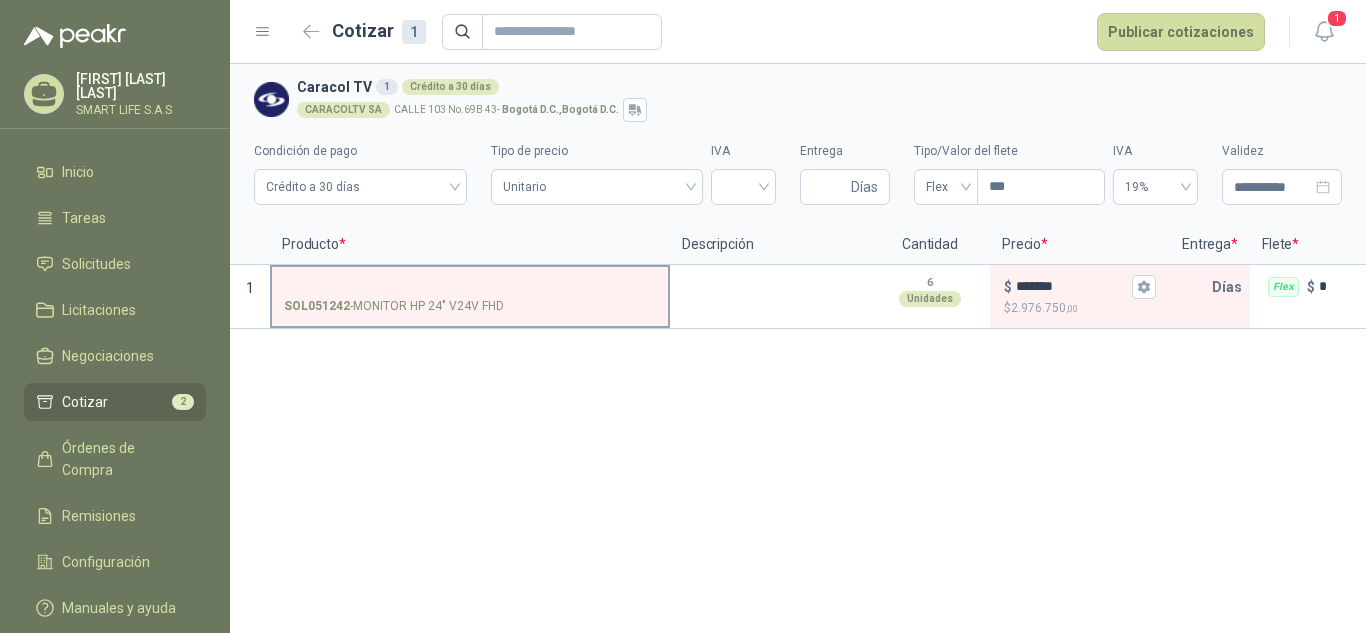 click on "SOL051242  -  MONITOR HP 24" V24V FHD" at bounding box center [470, 306] 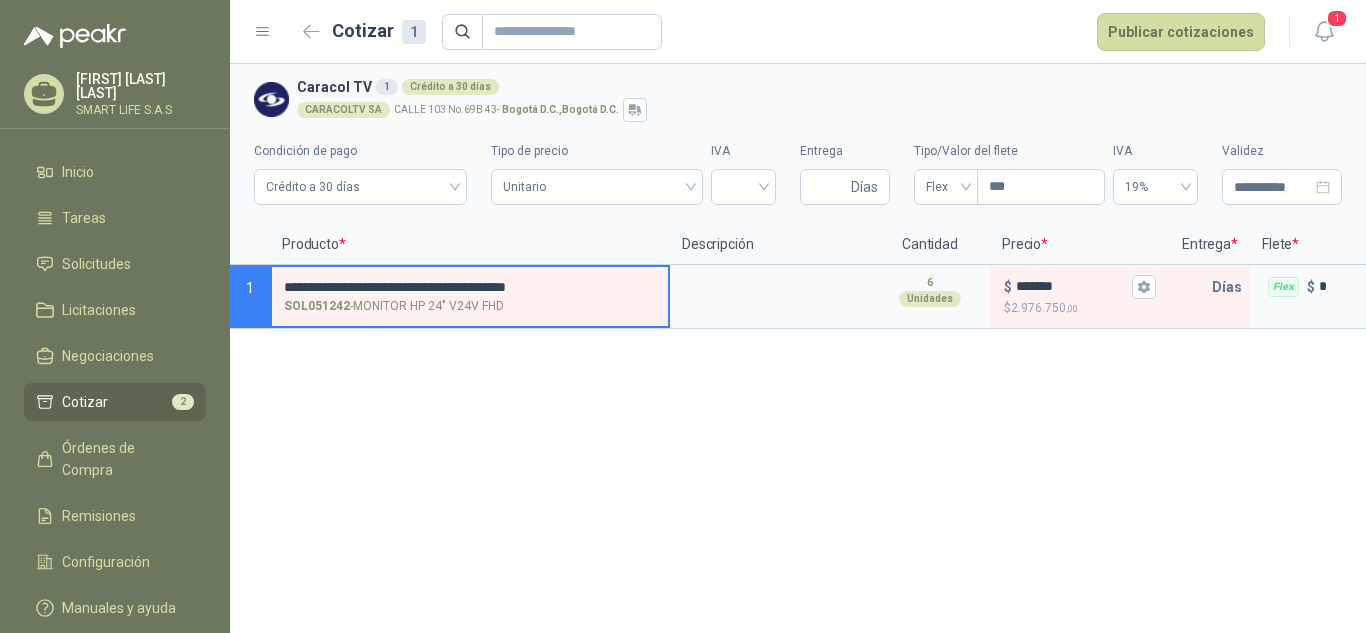 click on "CARACOLTV SA CALLE 103 No.69B 43 - [CITY] D.C. , [CITY] D.C. [...] SOL051242 - MONITOR HP 24" V24V FHD 6 Unidades $ ******* $ 2.976.750 ,00" at bounding box center (798, 348) 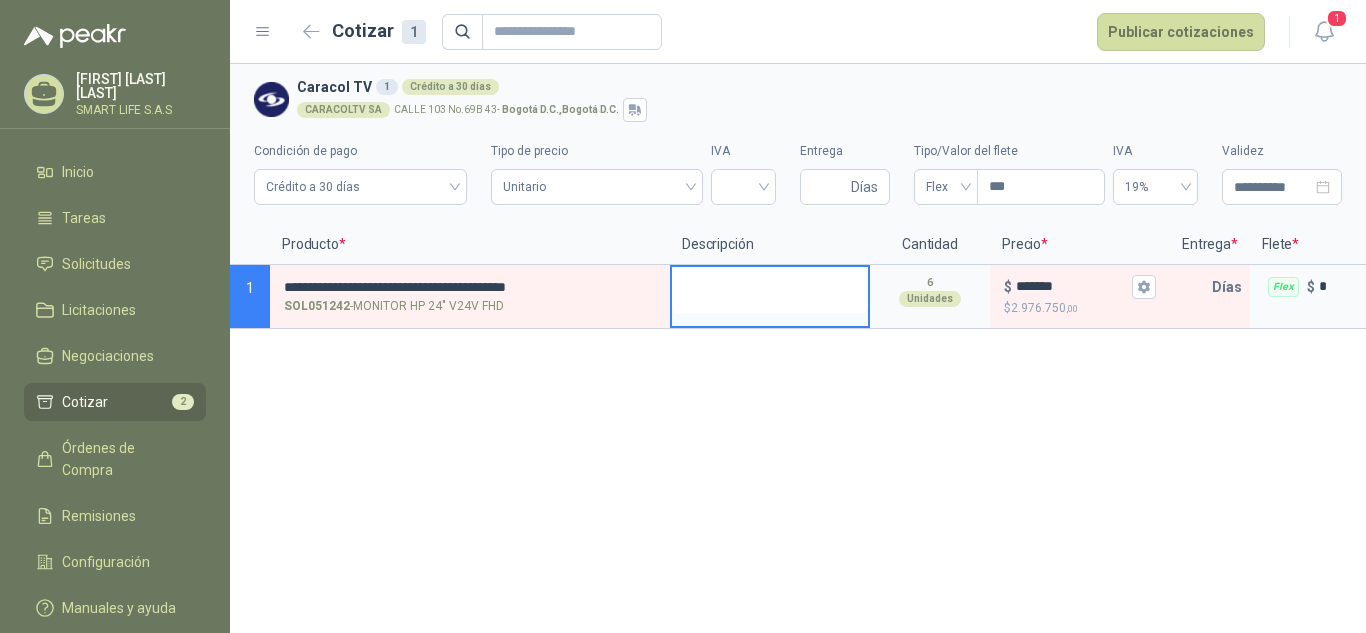 click at bounding box center (770, 290) 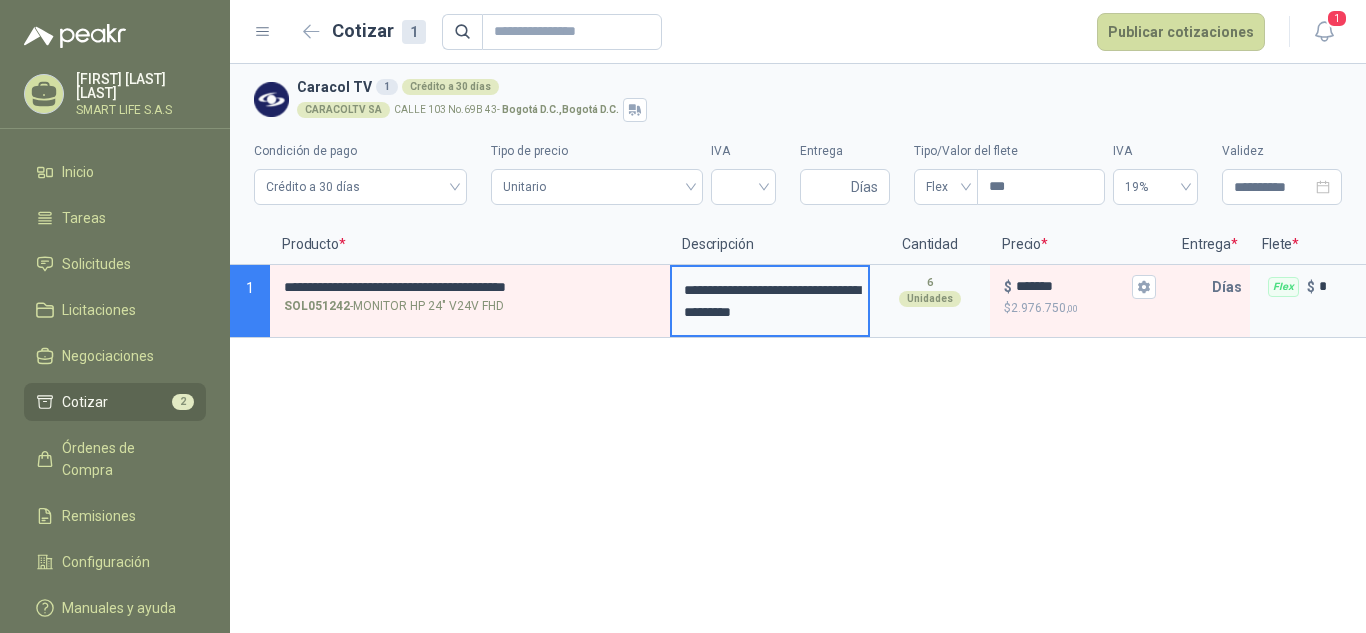 type 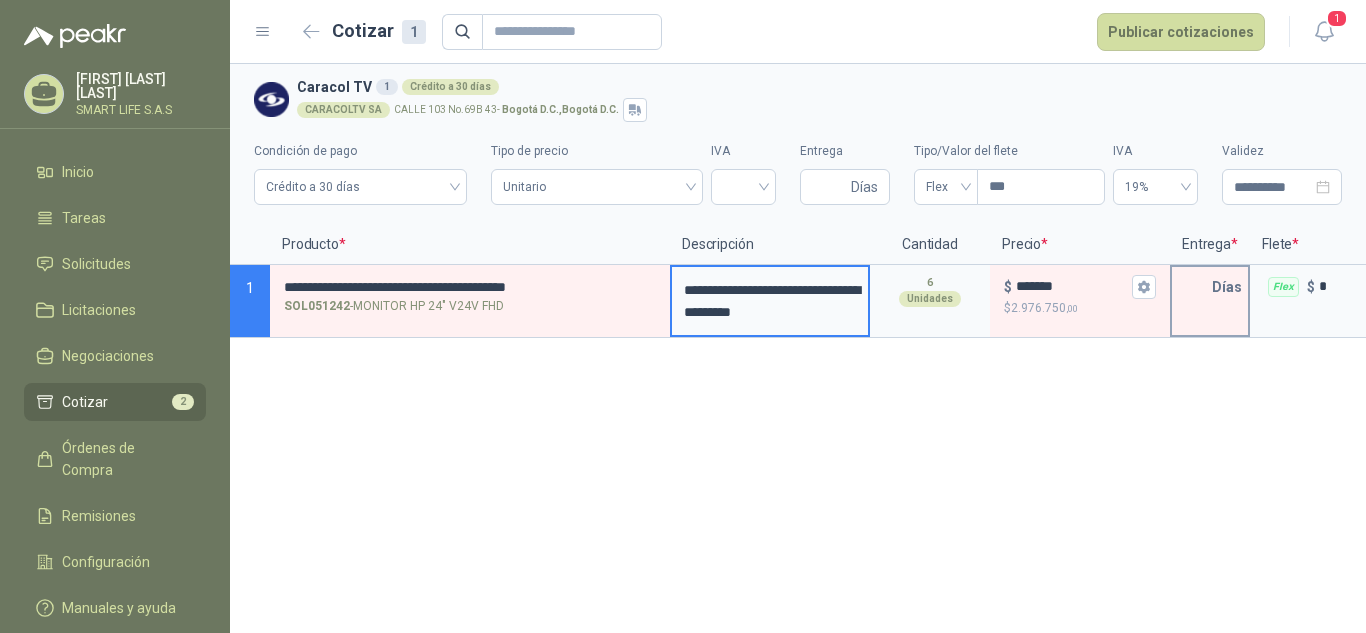 click on "Días" at bounding box center [1210, 301] 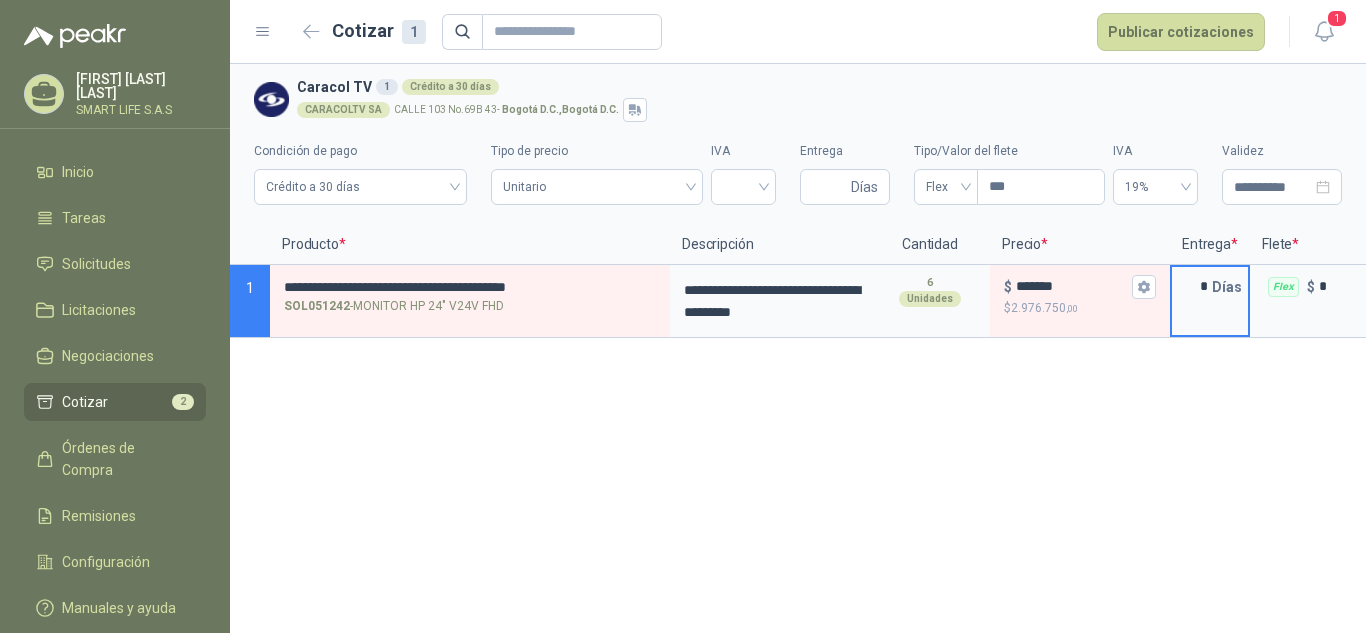 type on "*" 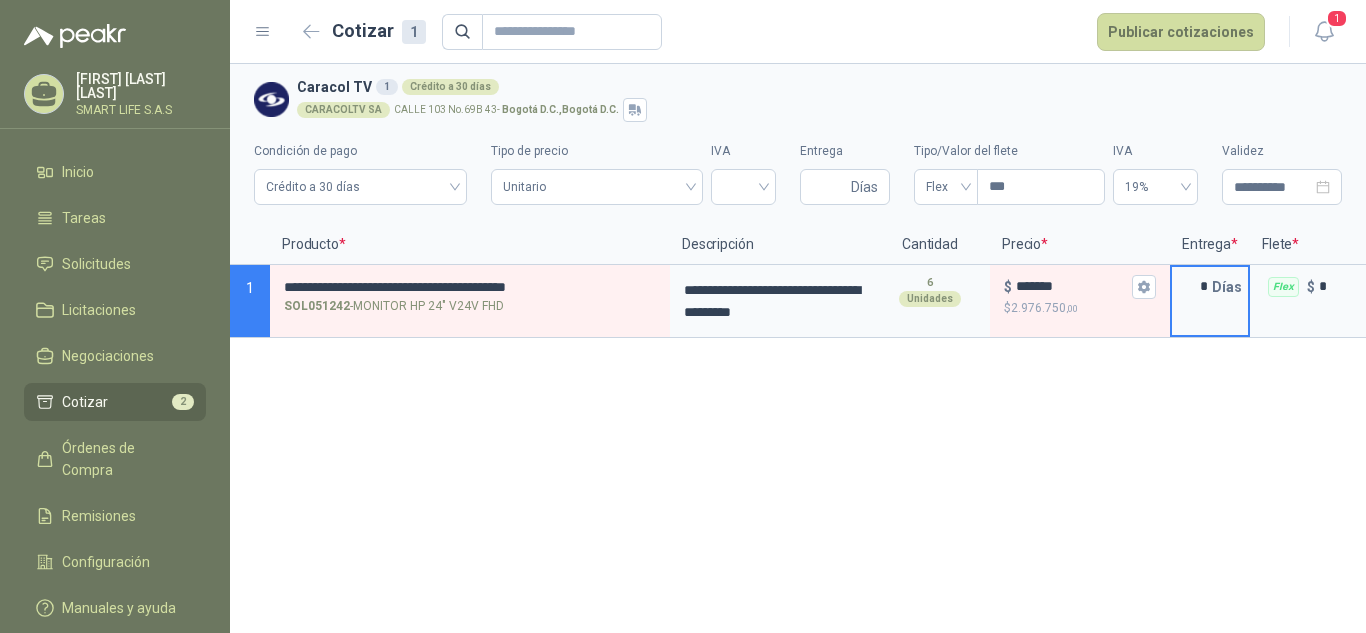 click on "**********" at bounding box center [798, 348] 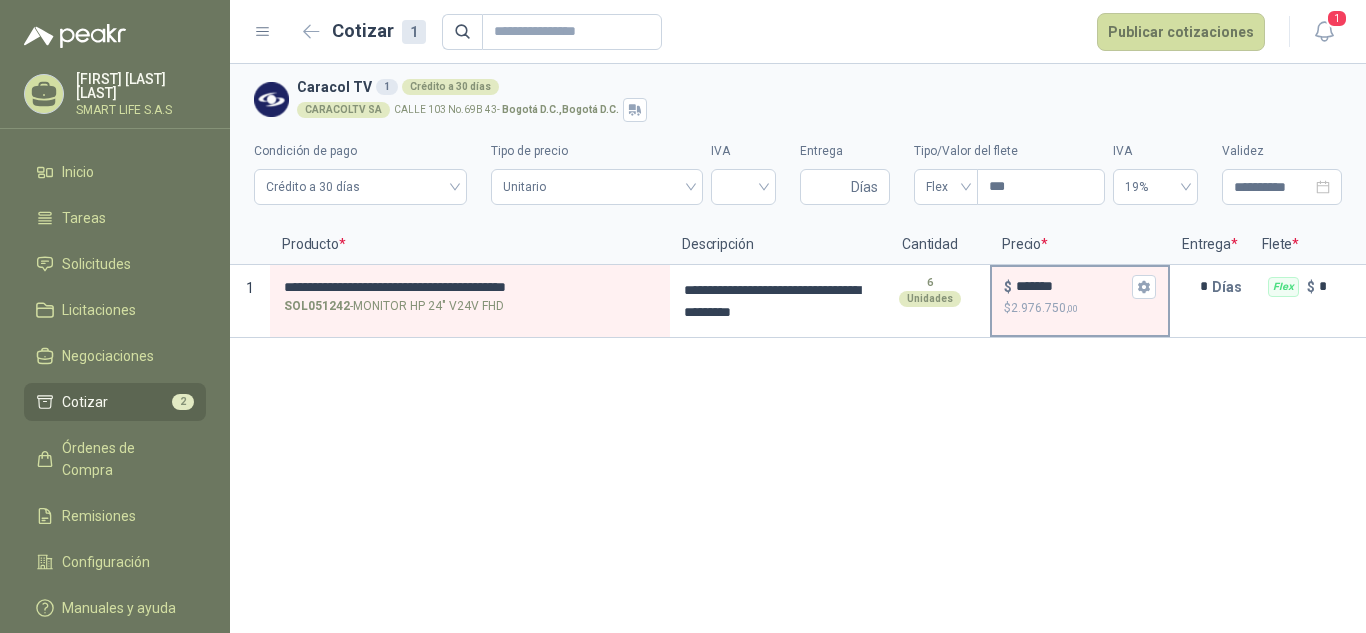 click on "$  2.976.750 ,00" at bounding box center [1080, 308] 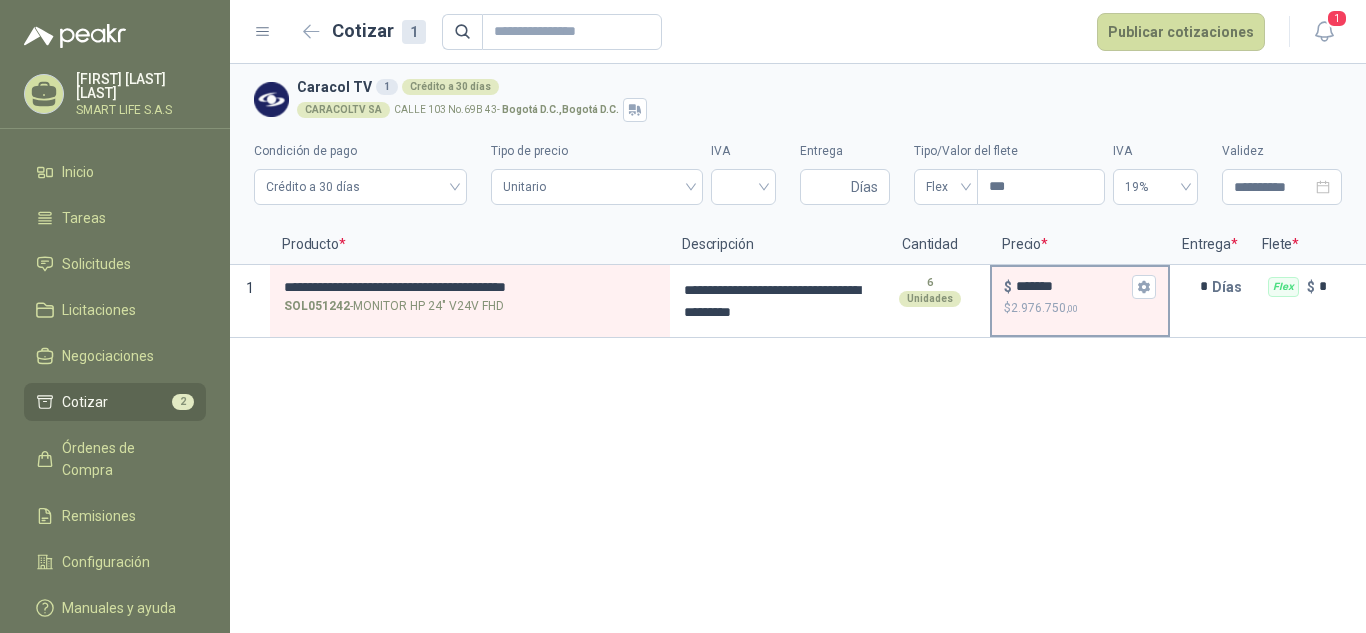 click on "*******" at bounding box center (1072, 286) 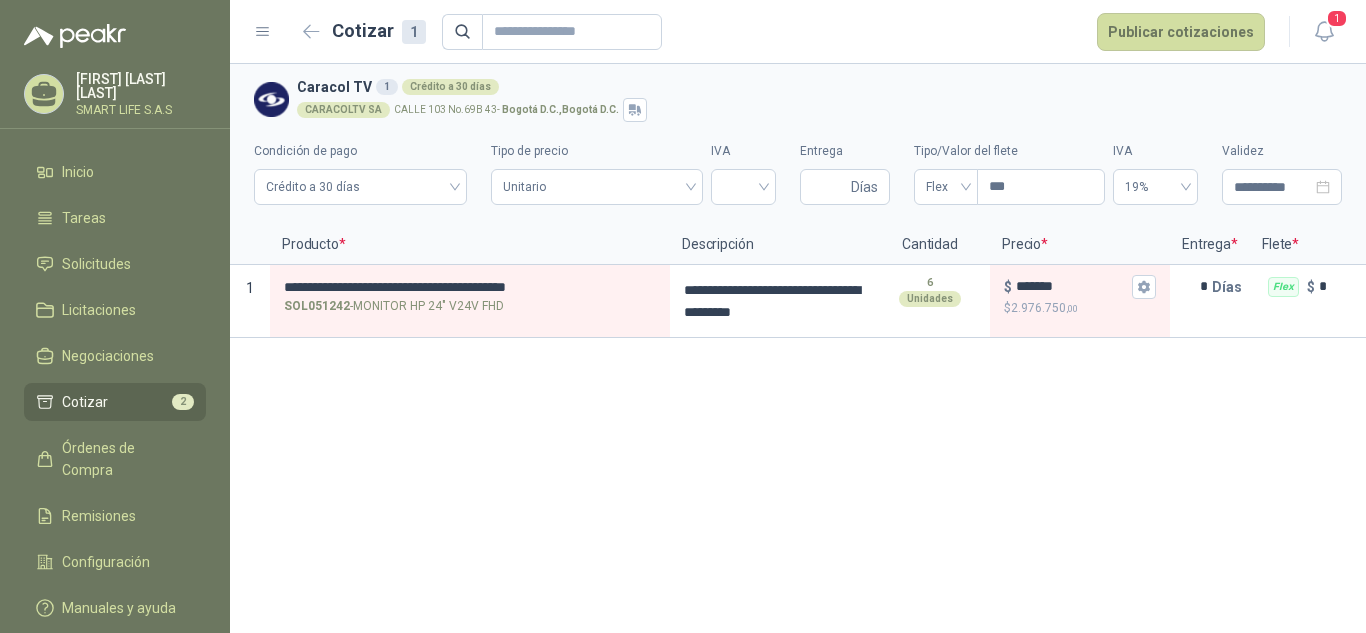 click on "Producto *" at bounding box center (470, 245) 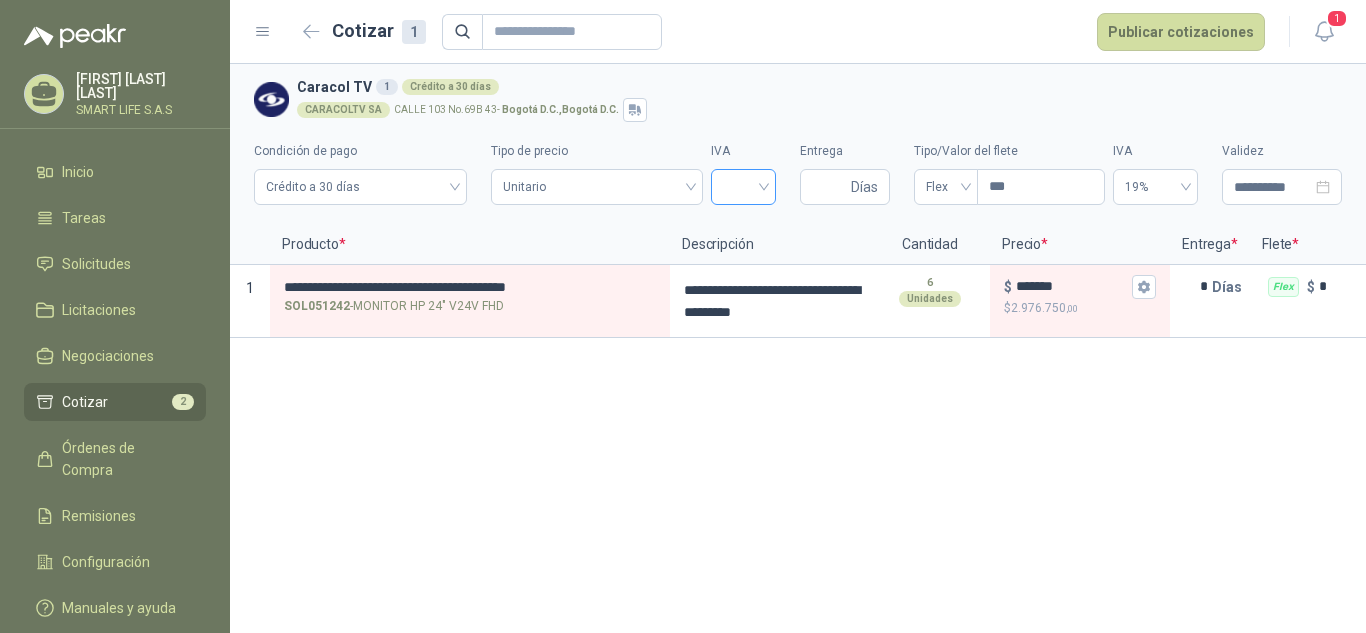 click at bounding box center (743, 185) 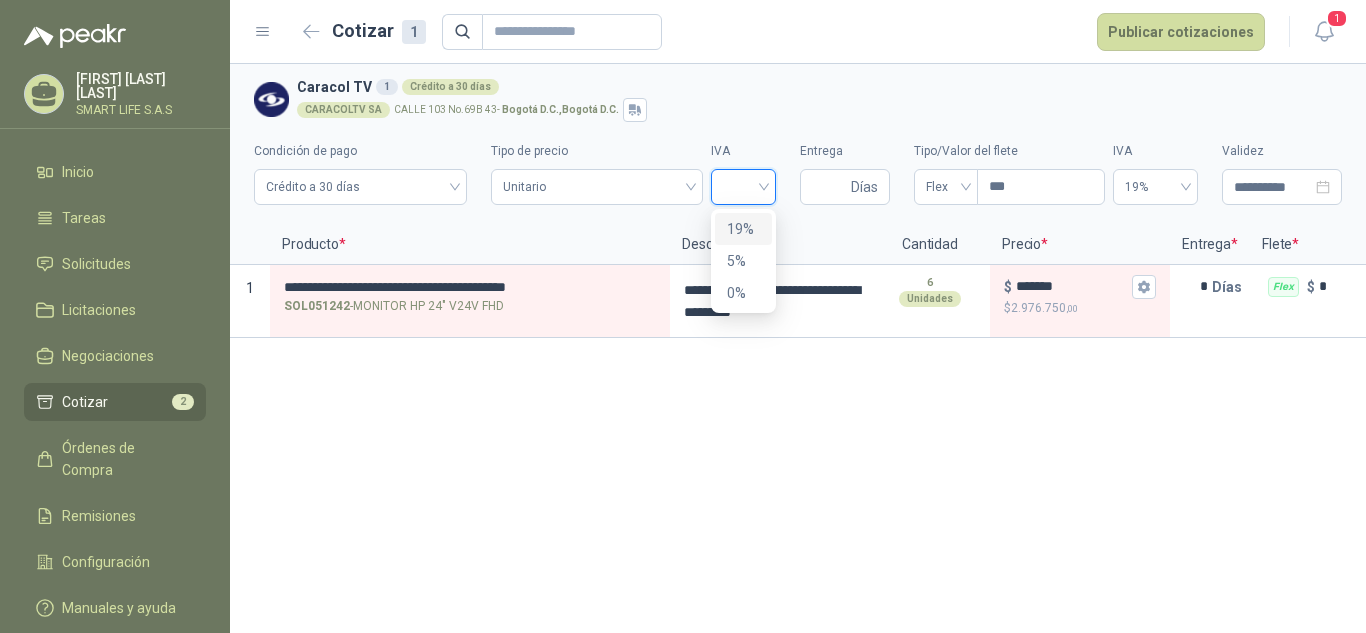 click on "19%" at bounding box center (743, 229) 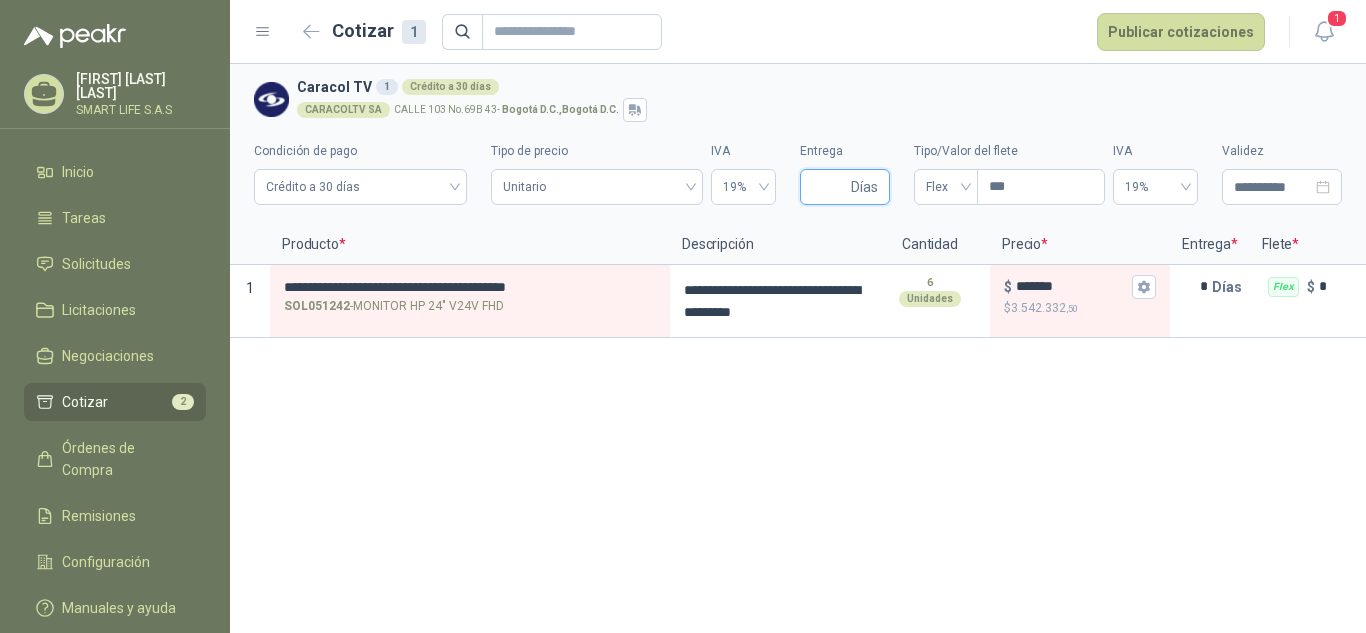 click on "Entrega" at bounding box center (829, 187) 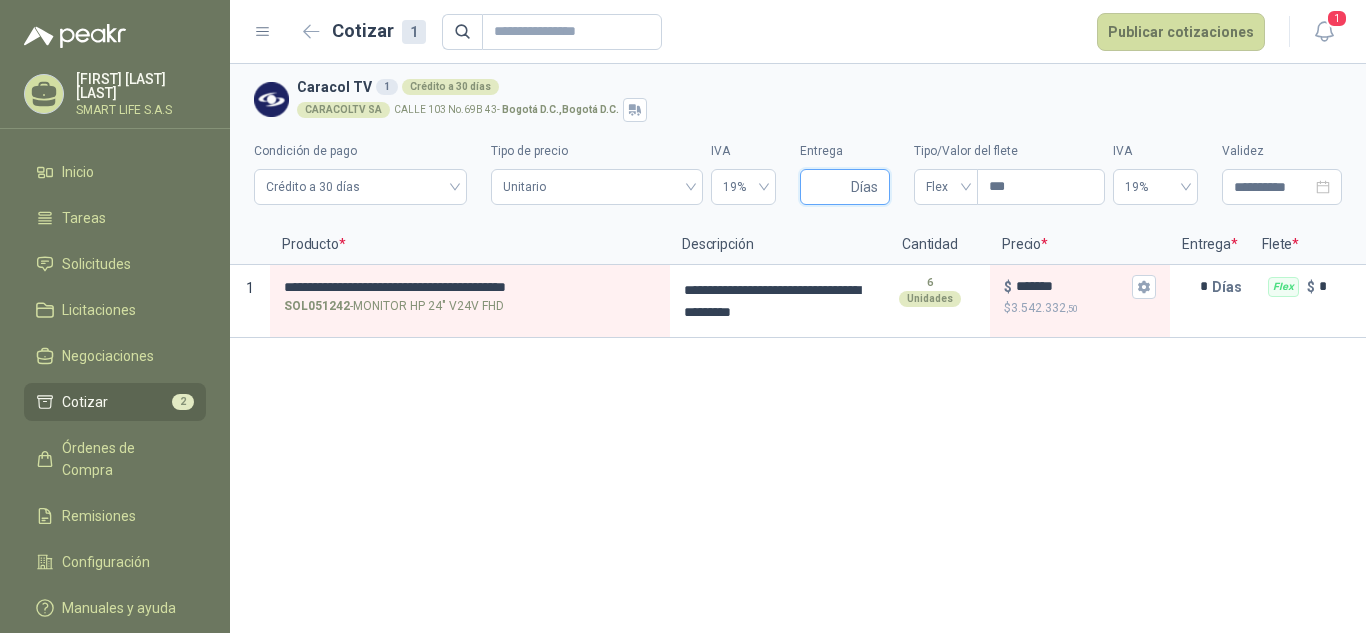 type on "*" 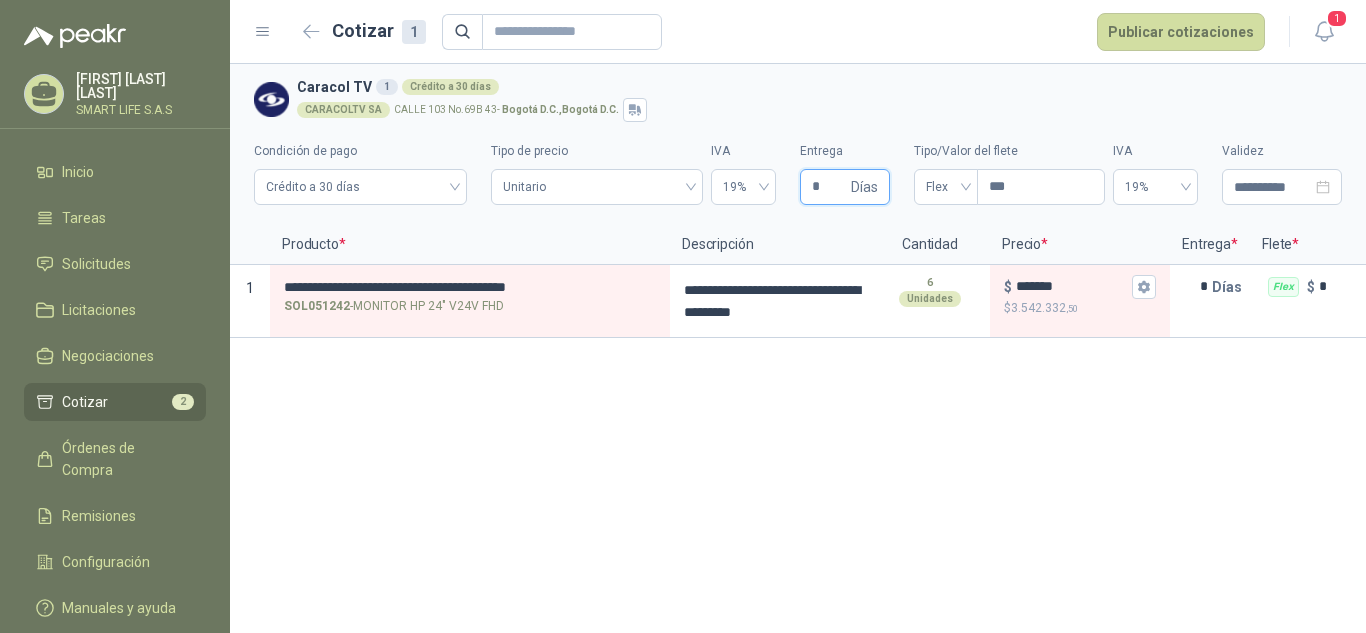type 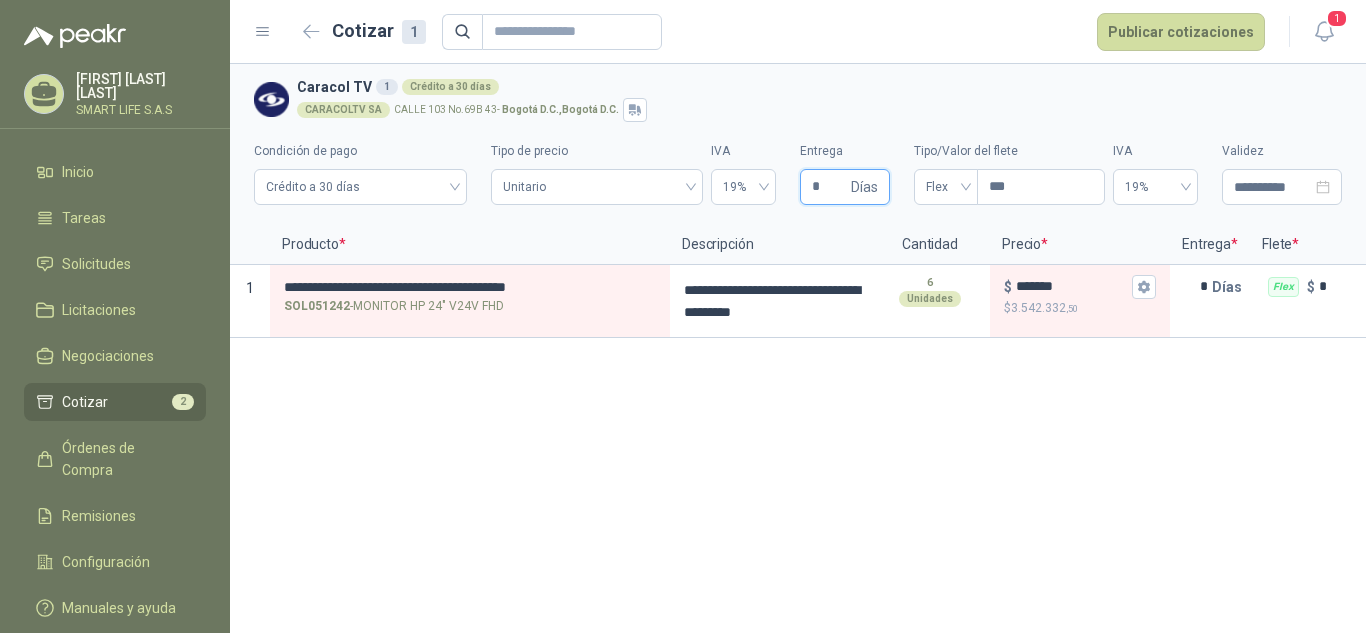 type on "*" 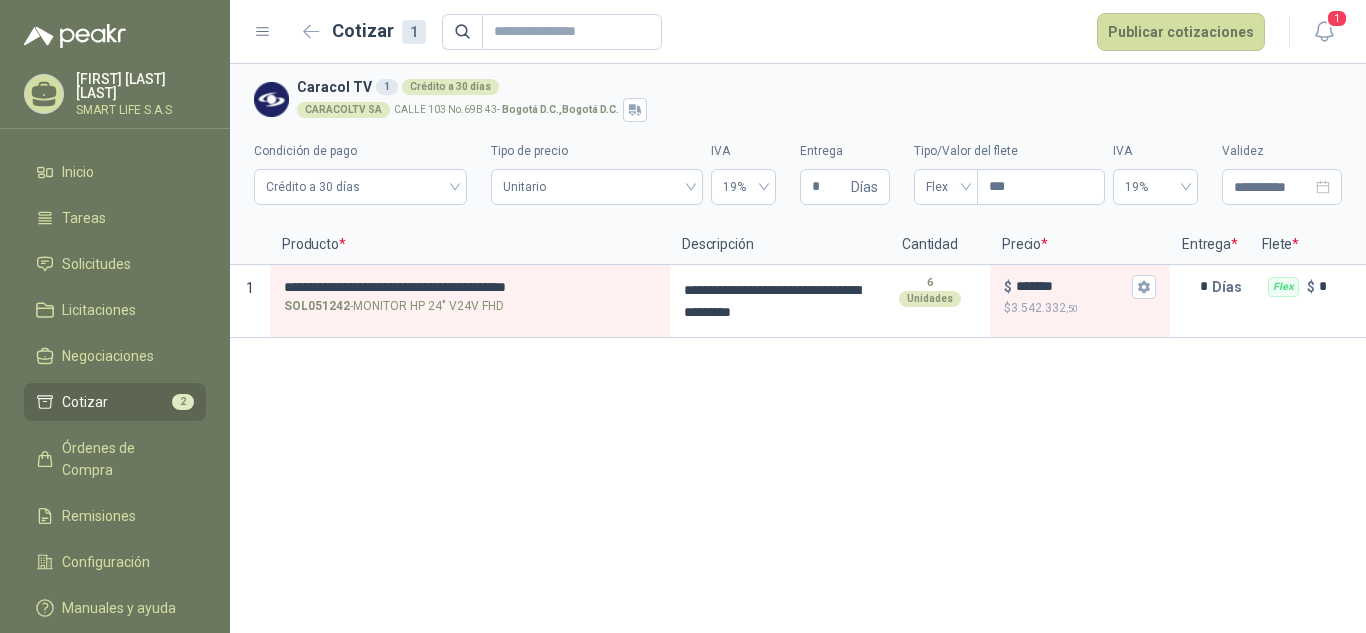 click on "Descripción" at bounding box center (770, 245) 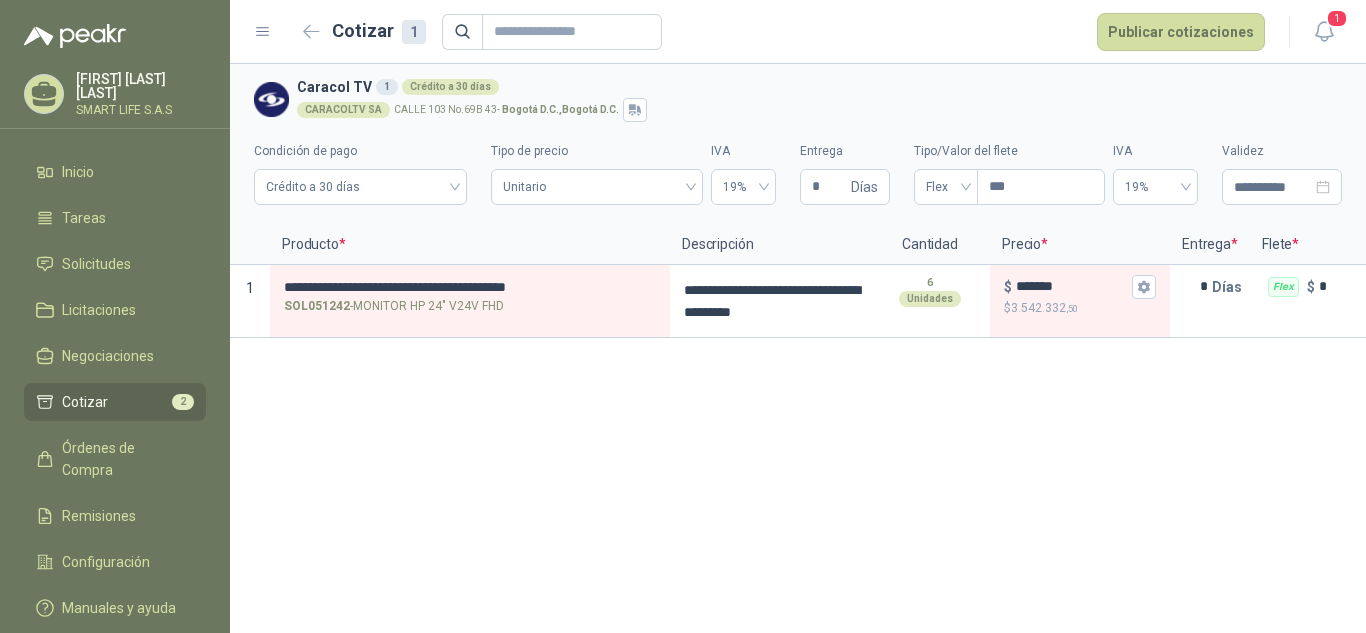 click on "Producto *" at bounding box center (470, 245) 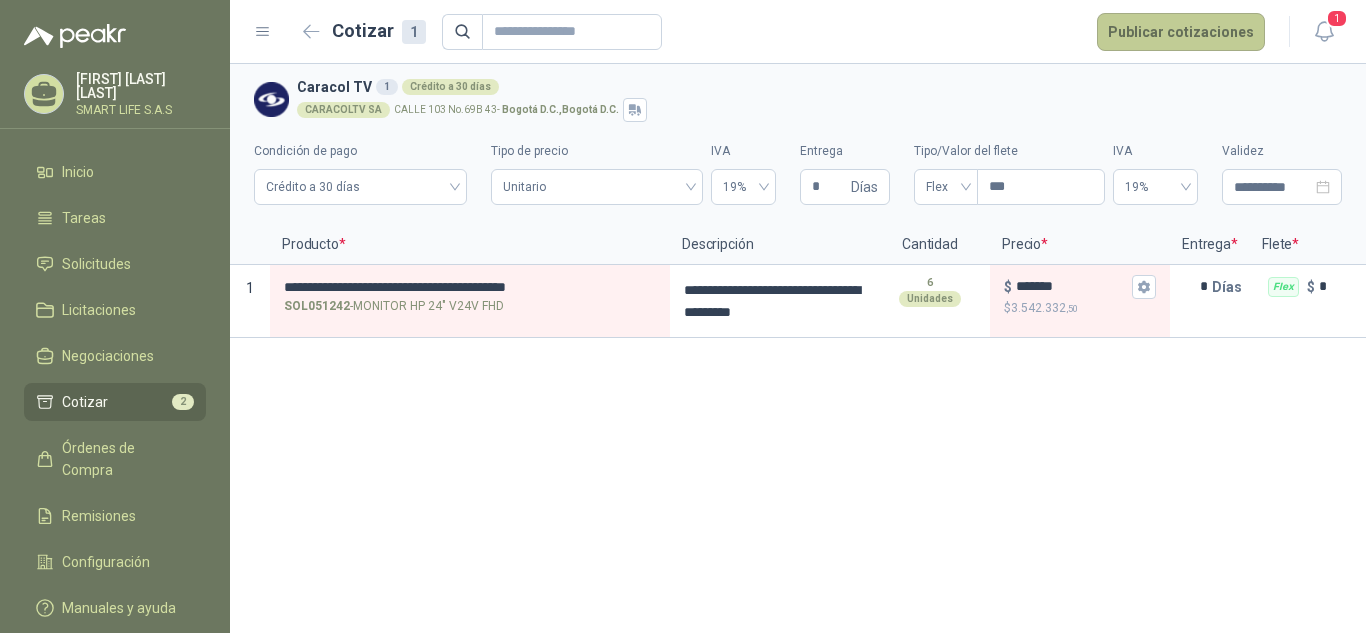 click on "Publicar cotizaciones" at bounding box center [1181, 32] 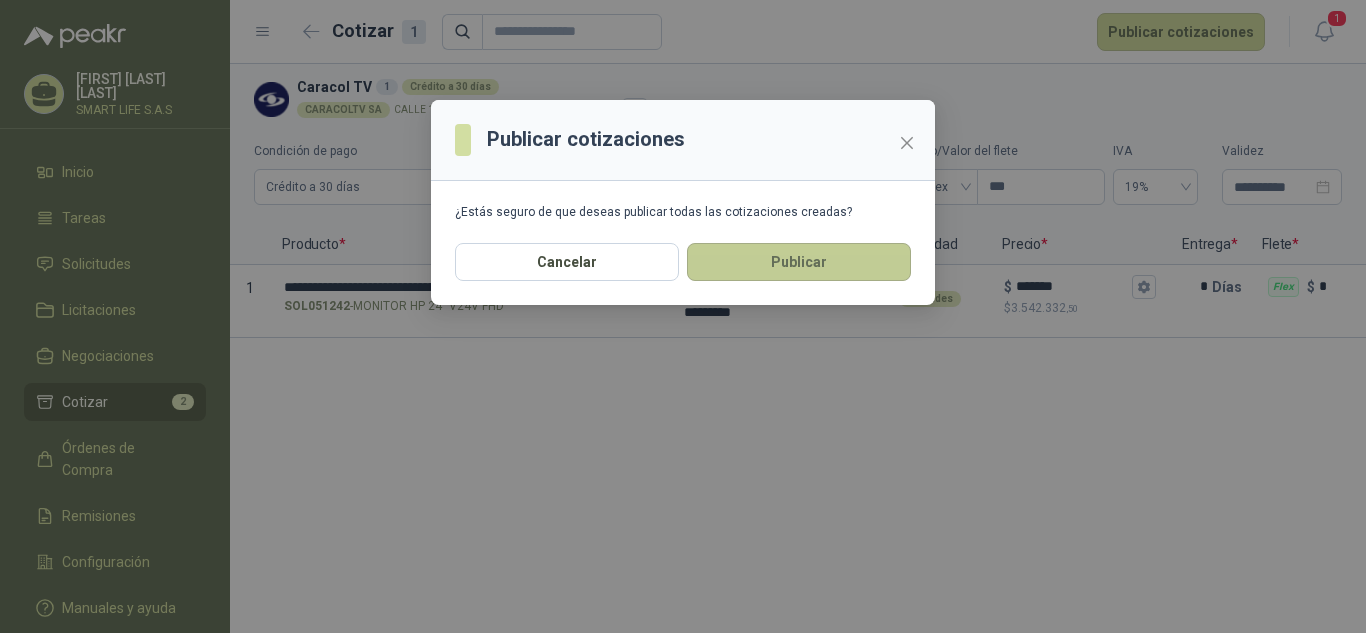 click on "Publicar" at bounding box center (799, 262) 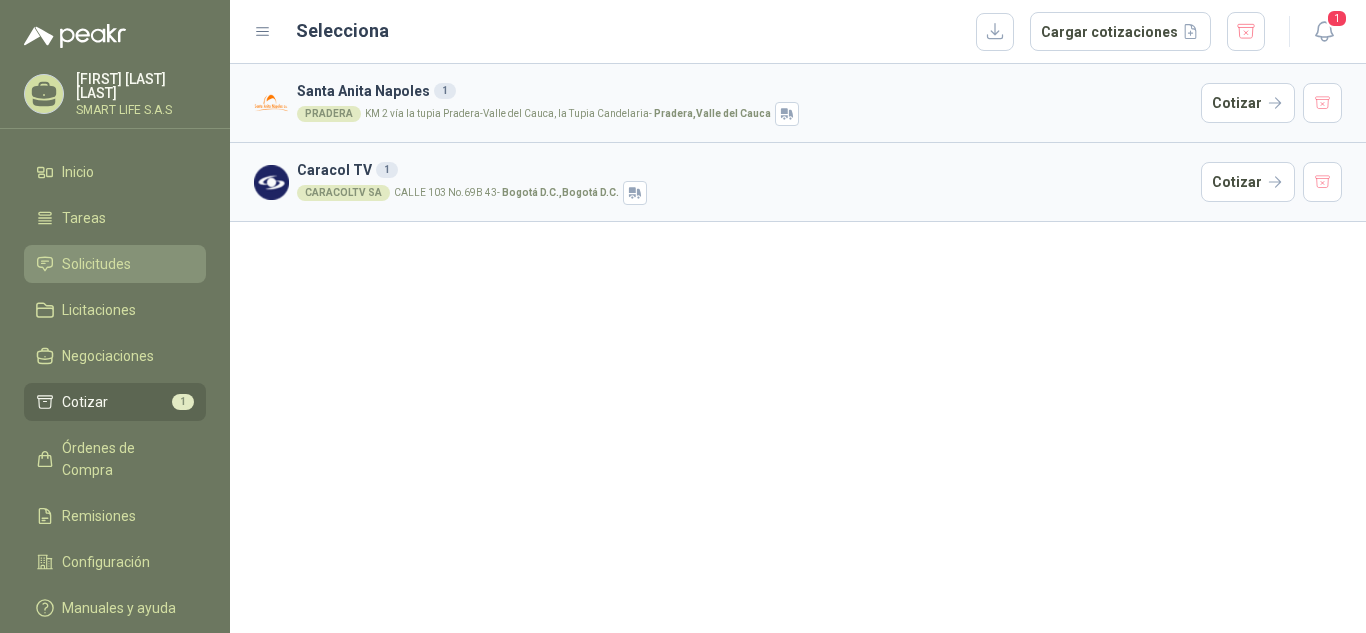 click on "Solicitudes" at bounding box center [96, 264] 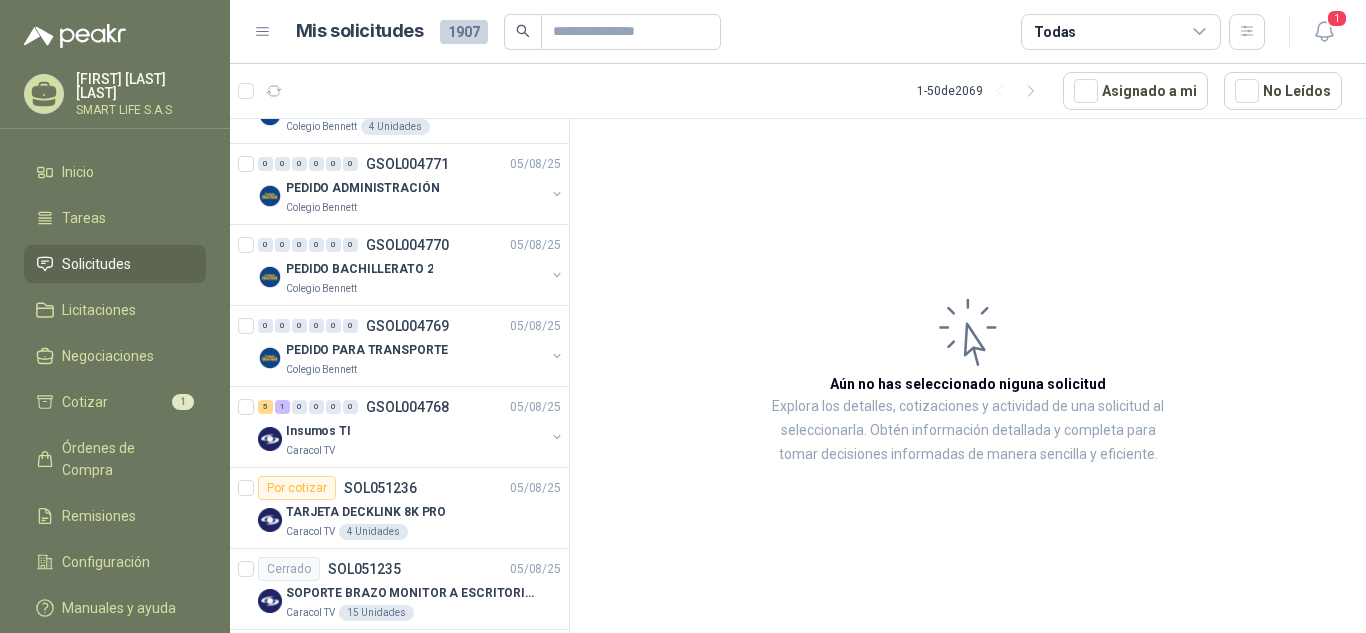 scroll, scrollTop: 468, scrollLeft: 0, axis: vertical 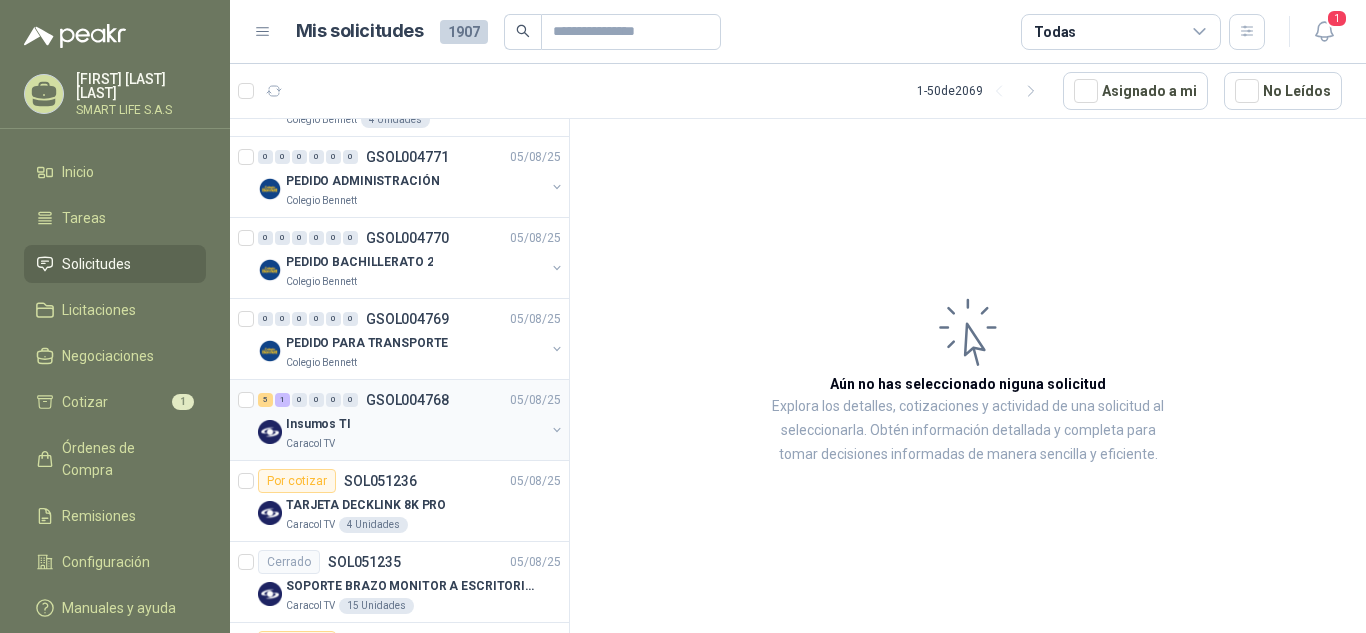 click on "Insumos TI" at bounding box center (415, 424) 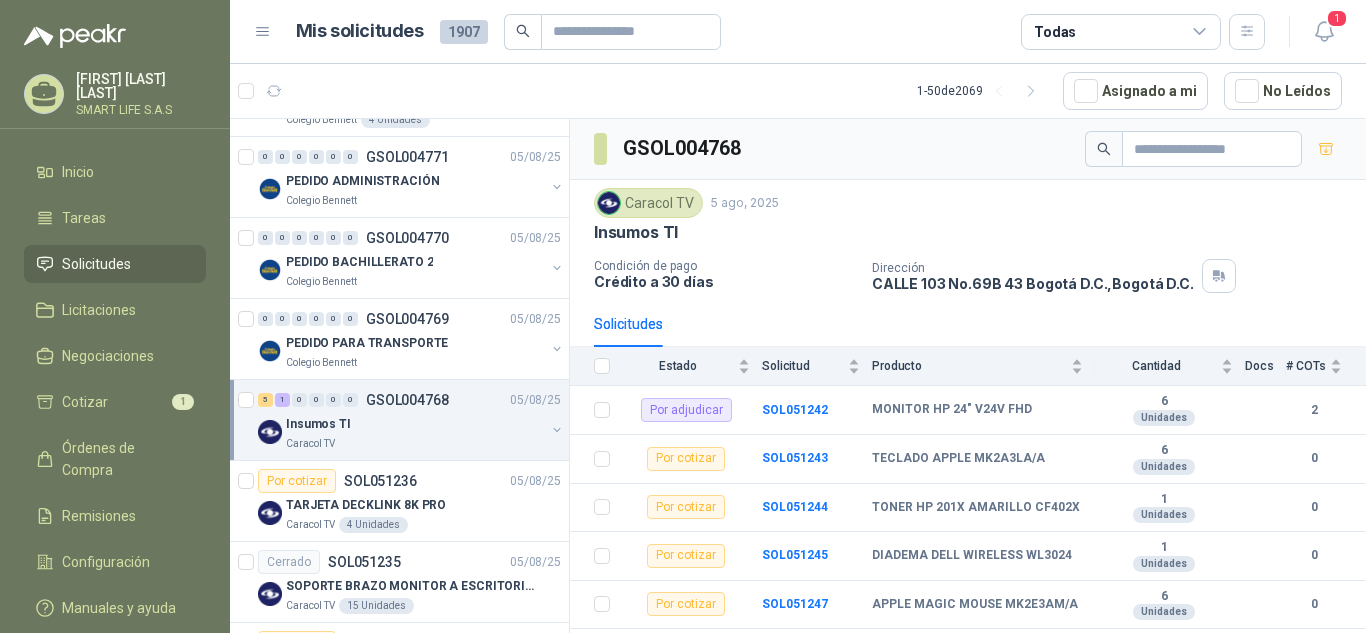 scroll, scrollTop: 38, scrollLeft: 0, axis: vertical 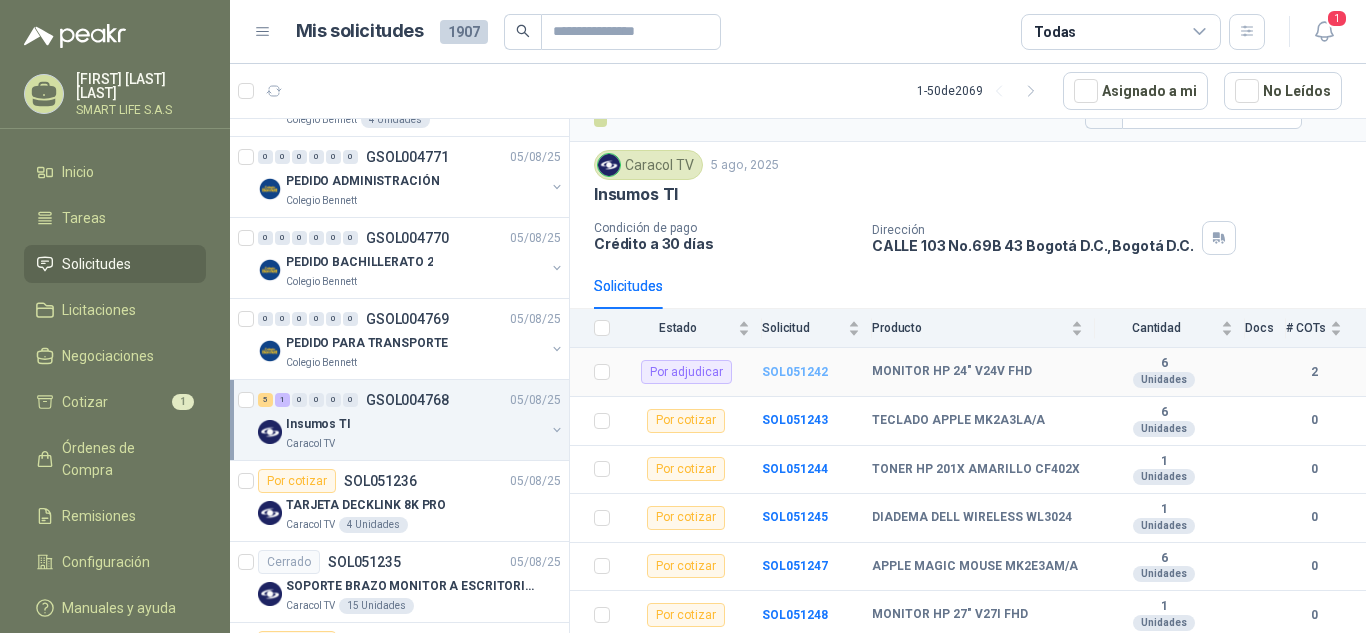 click on "SOL051242" at bounding box center [795, 372] 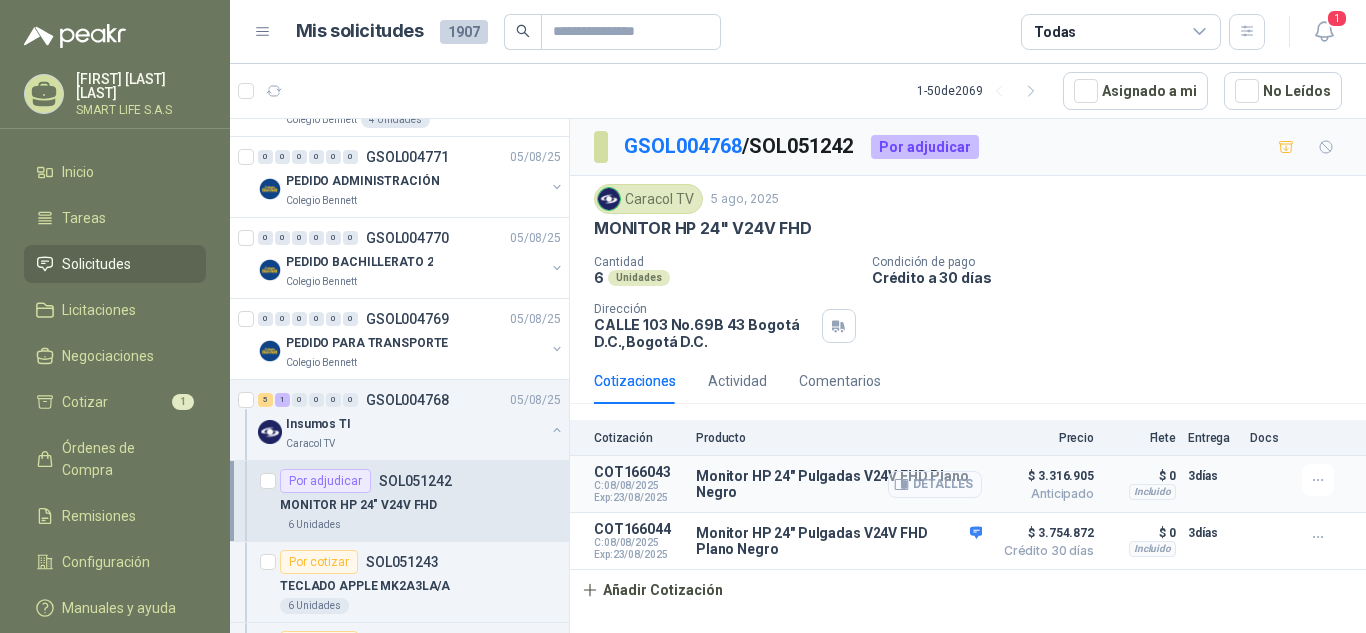 click on "Detalles" at bounding box center (935, 484) 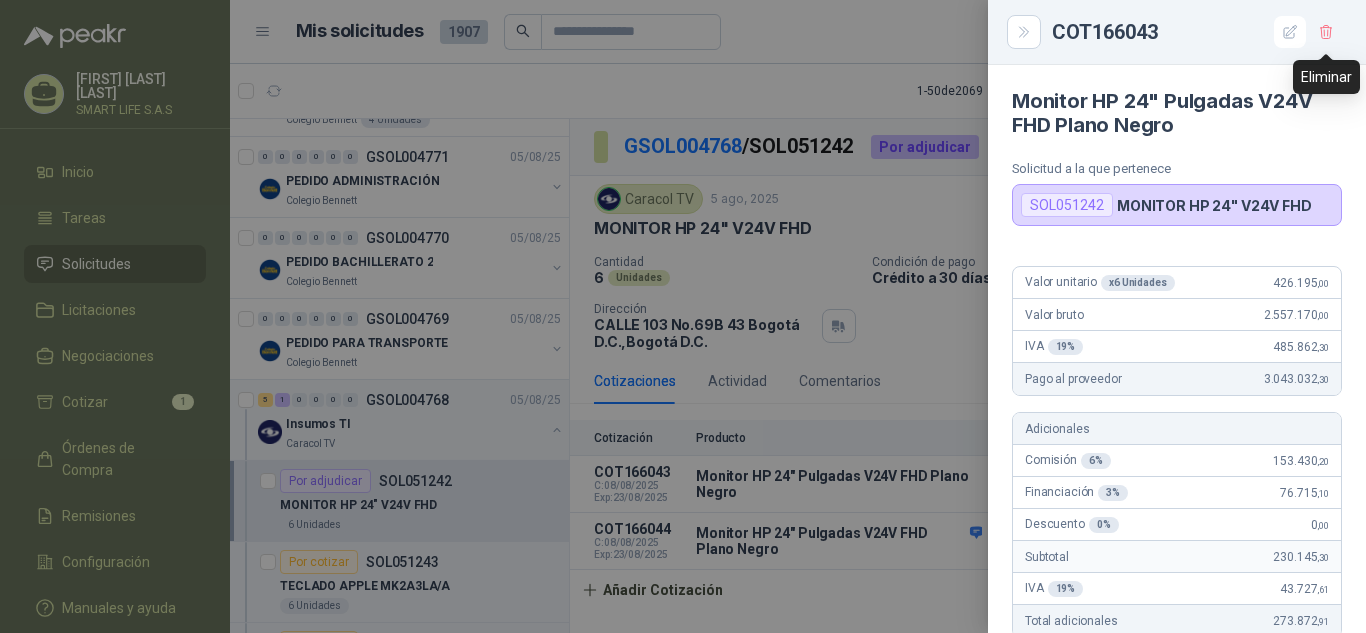 click 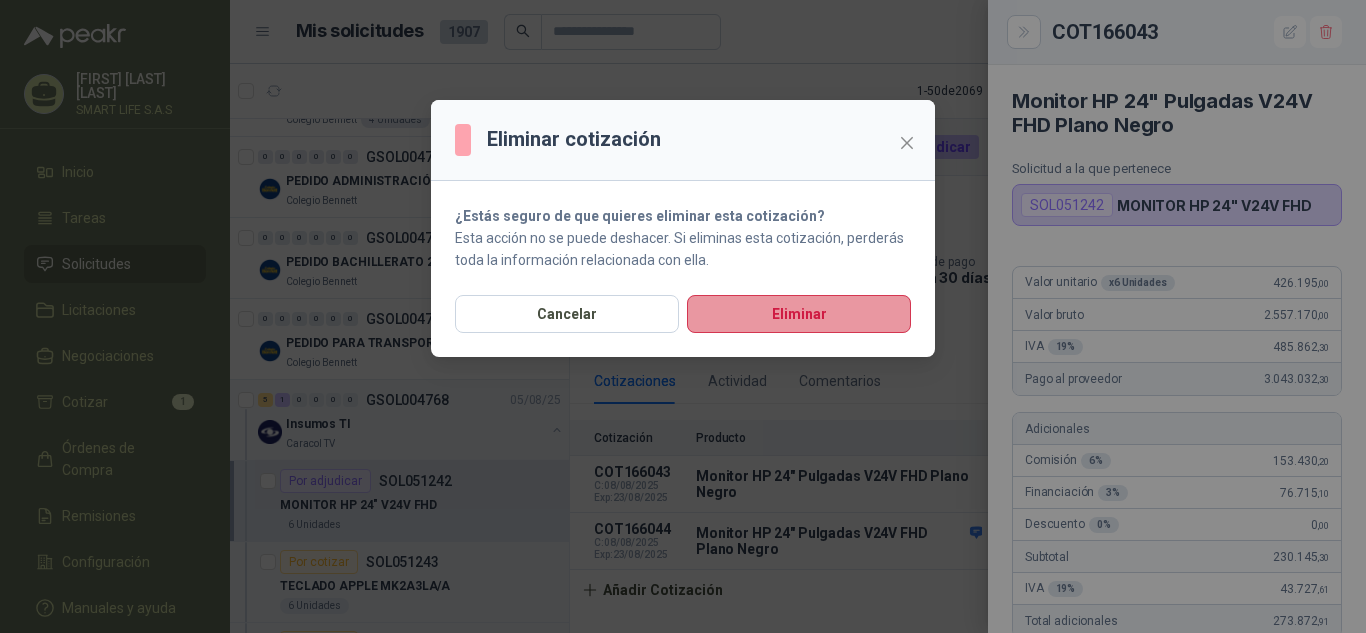 click on "Eliminar" at bounding box center [799, 314] 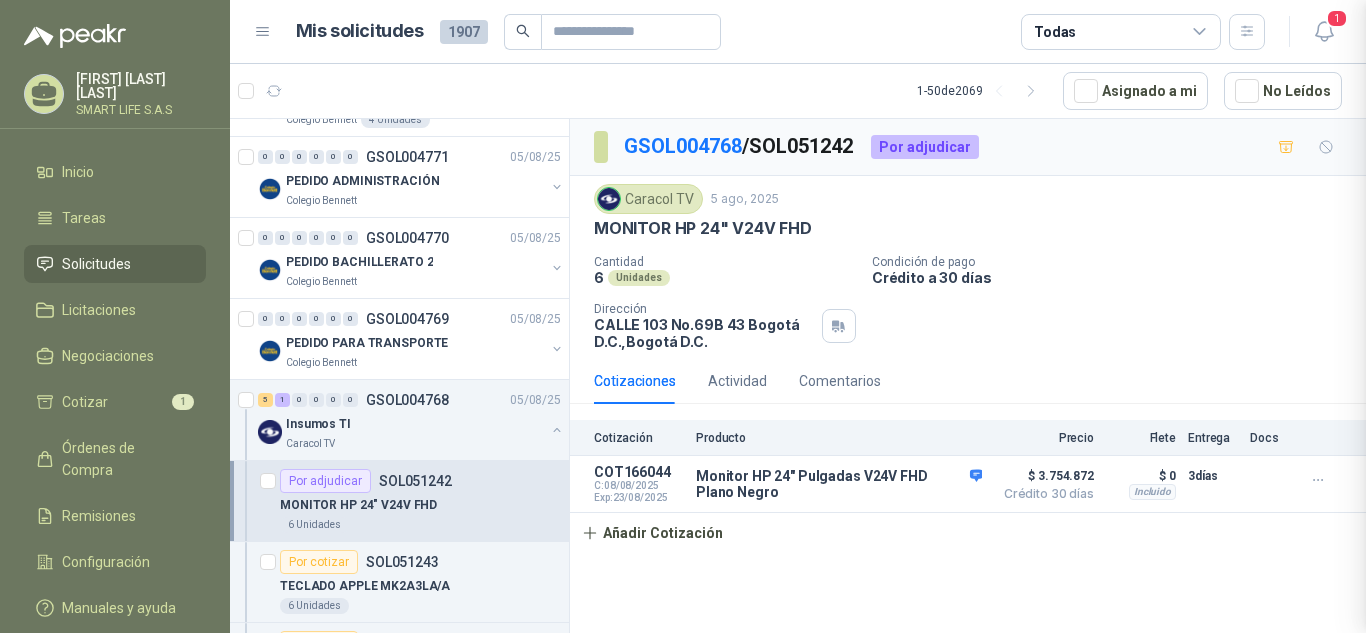 type 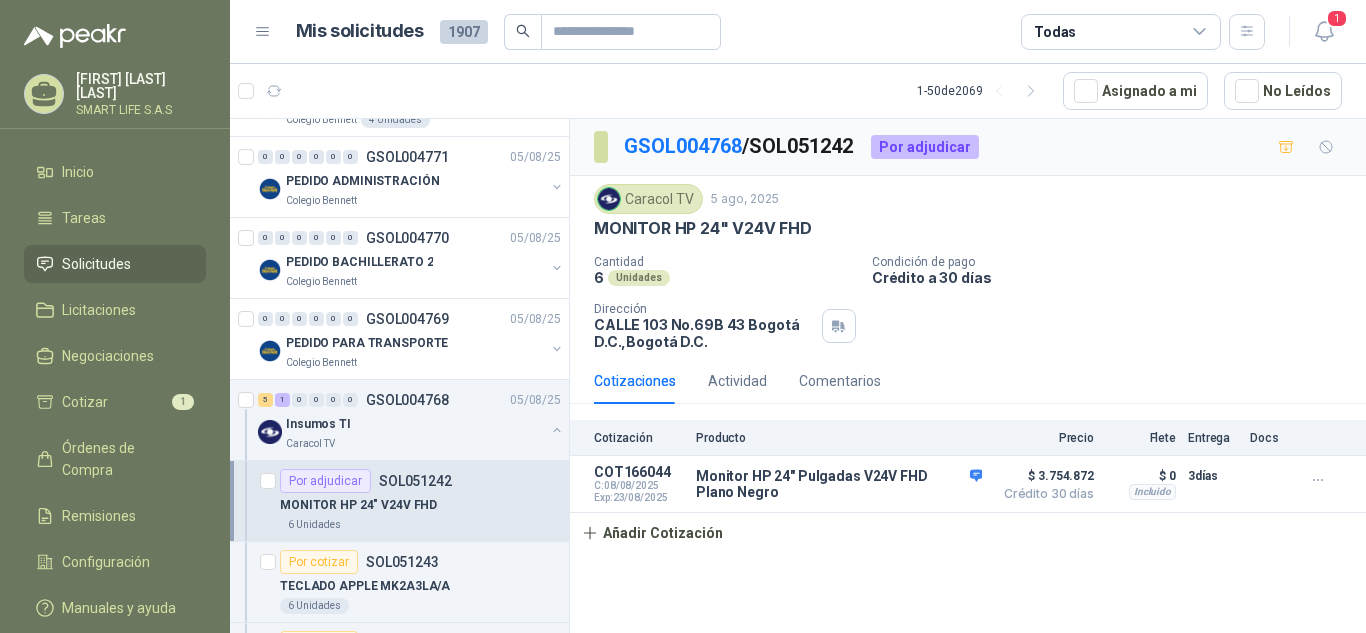 click on "GSOL004768 / SOL051242 Por adjudicar Caracol TV 5 ago, 2025 MONITOR HP 24" V24V FHD Cantidad 6 Unidades [...] Dirección CALLE 103 No.69B 43 [CITY] D.C. , [CITY] D.C. [...] COT166044 C: 08/08/2025 Exp: 23/08/2025 Monitor HP 24" Pulgadas V24V FHD Plano Negro Detalles $ 3.754.872 [...] $ 0 [...] $ 0" at bounding box center (968, 379) 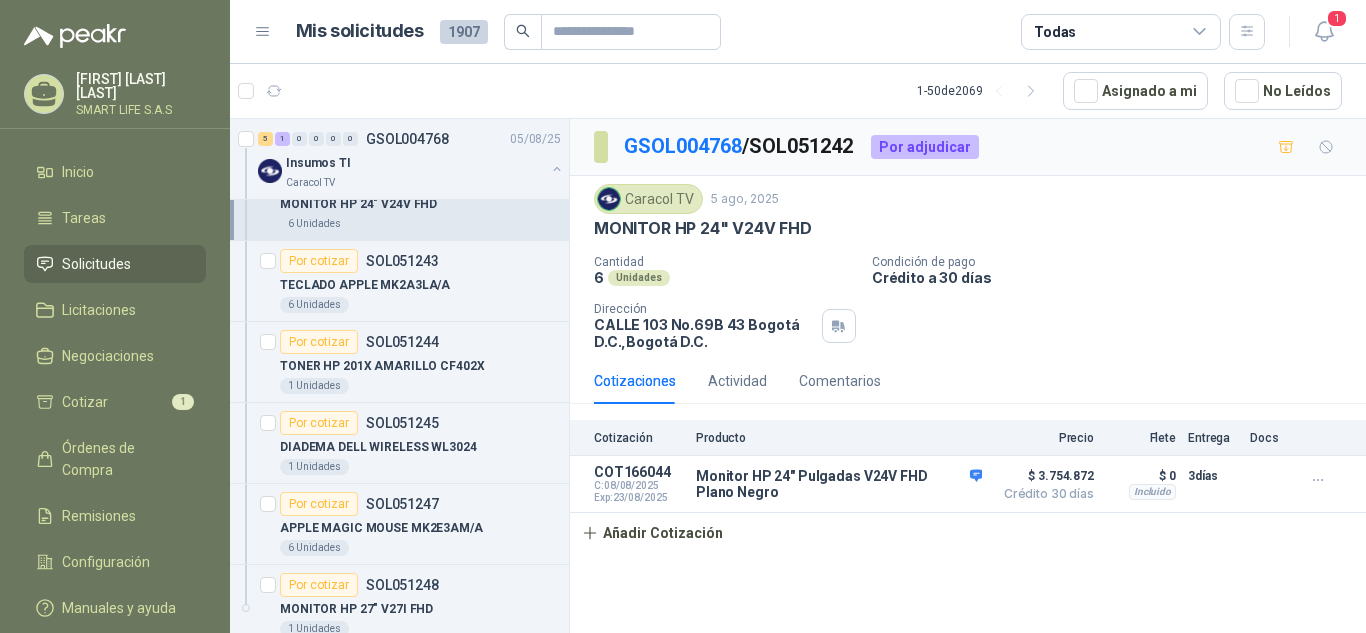 scroll, scrollTop: 786, scrollLeft: 0, axis: vertical 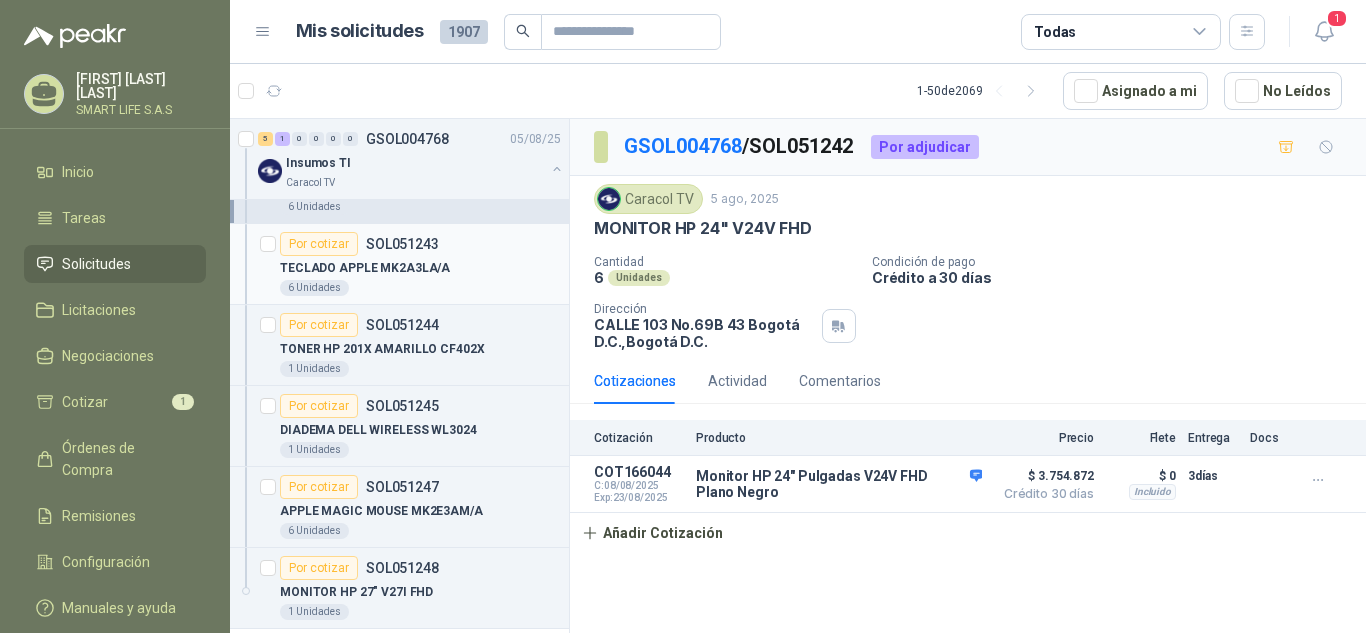 click on "TECLADO APPLE MK2A3LA/A" at bounding box center (420, 268) 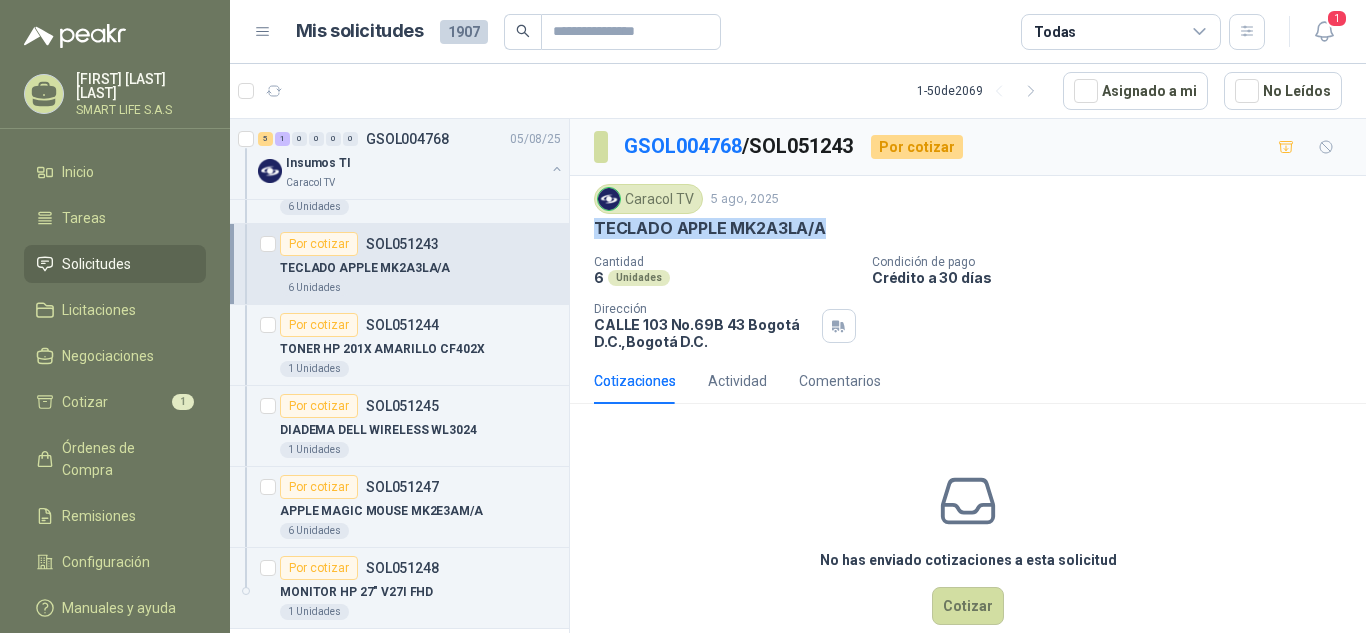 drag, startPoint x: 824, startPoint y: 228, endPoint x: 590, endPoint y: 225, distance: 234.01923 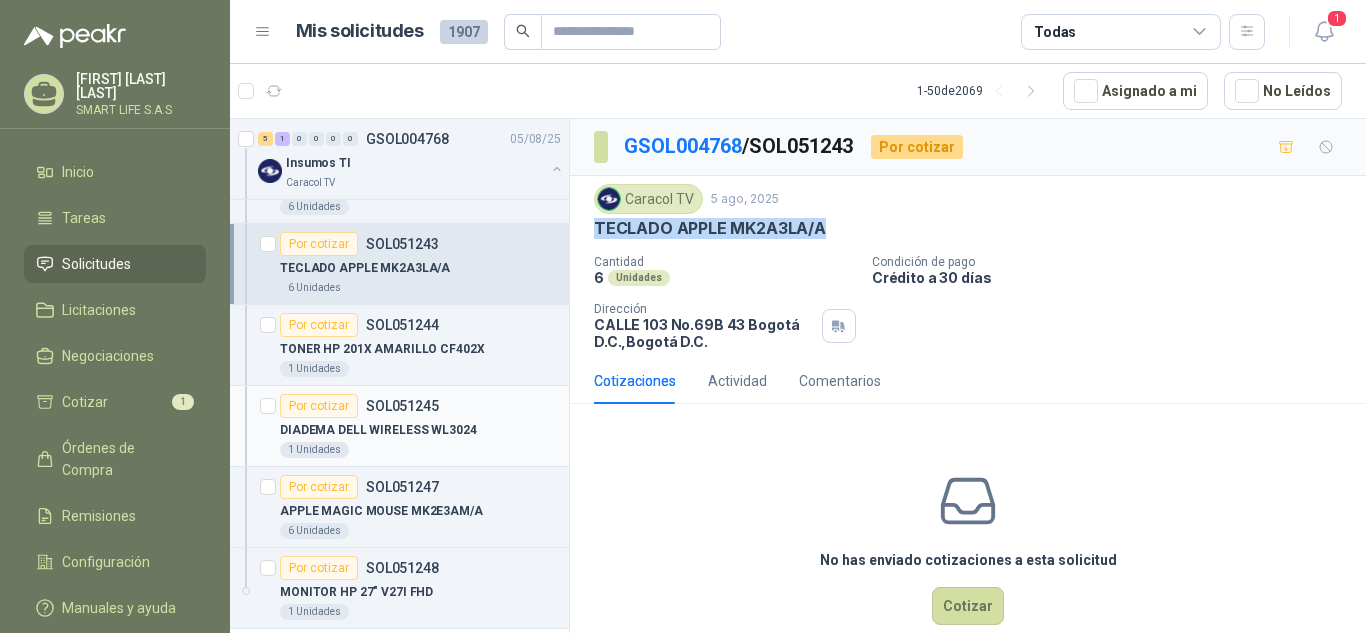 click on "DIADEMA DELL WIRELESS WL3024" at bounding box center [378, 430] 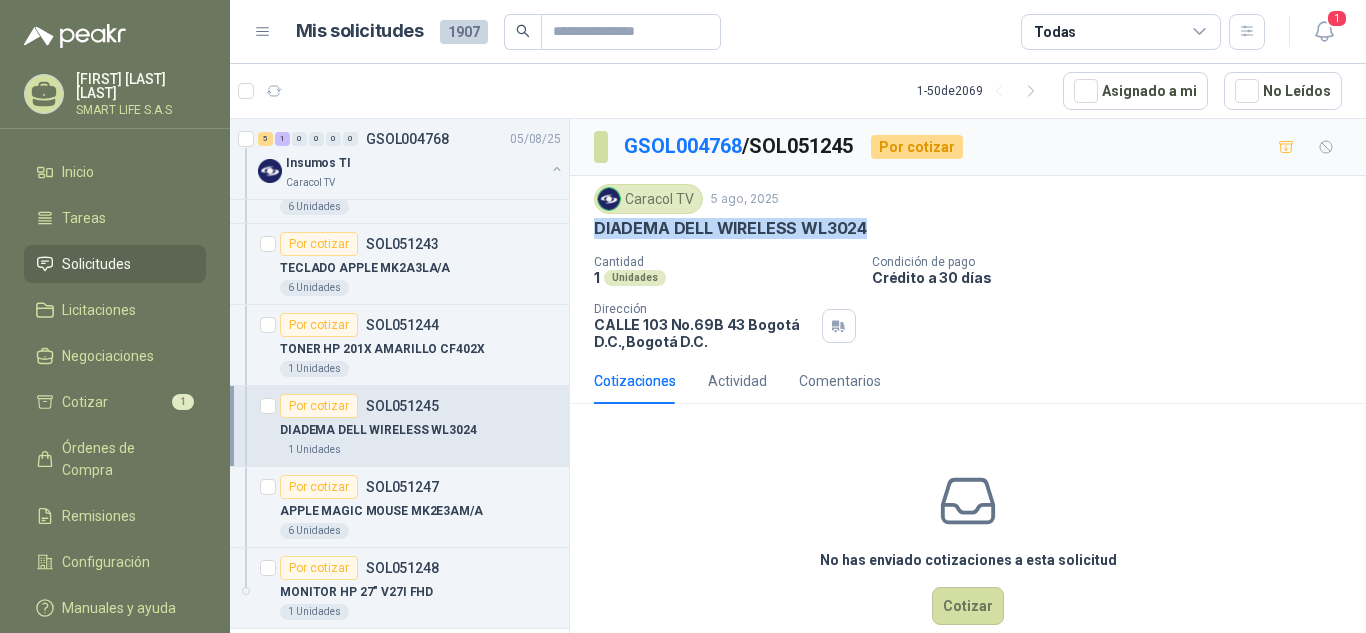 drag, startPoint x: 864, startPoint y: 230, endPoint x: 592, endPoint y: 227, distance: 272.01654 